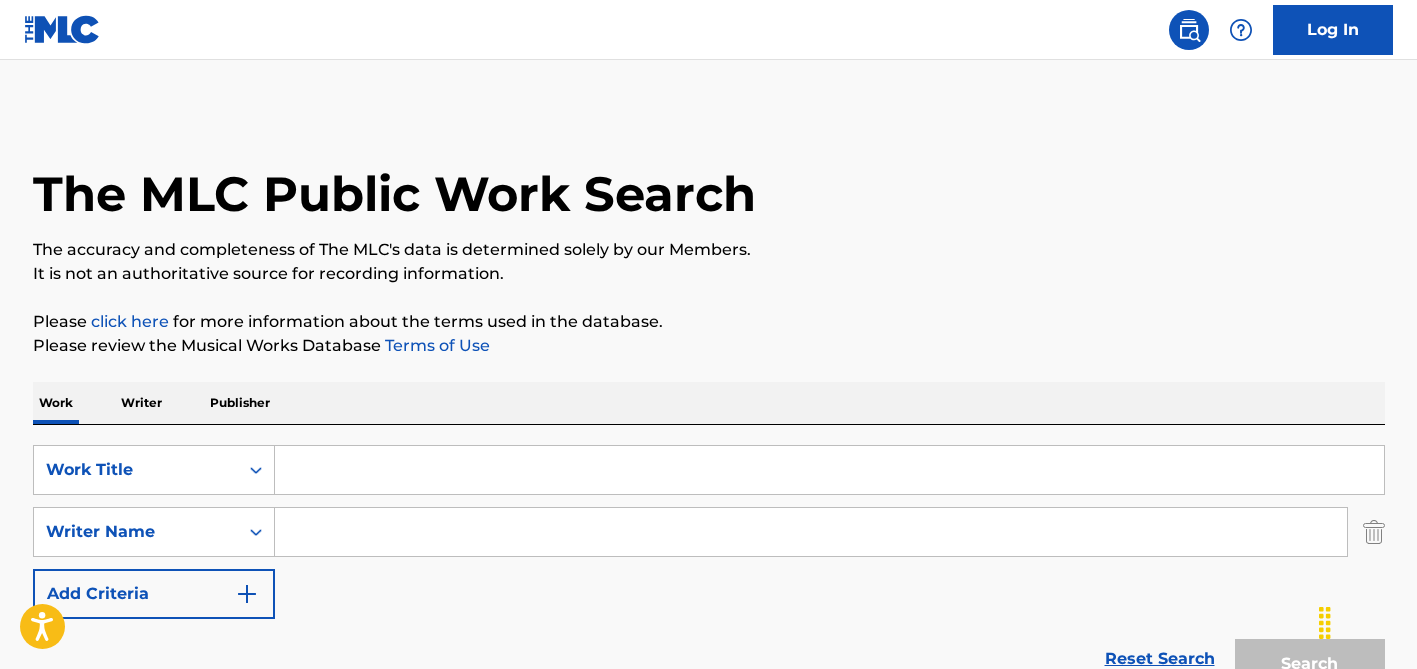 scroll, scrollTop: 0, scrollLeft: 0, axis: both 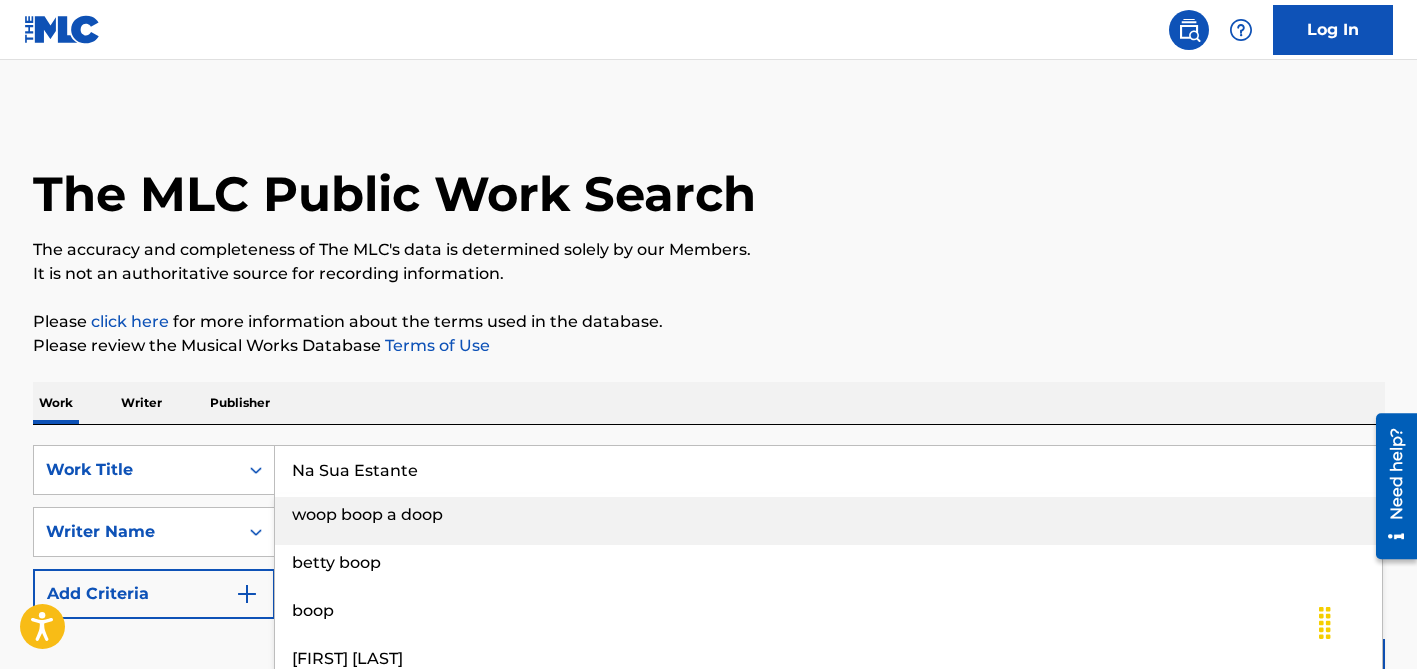 type on "Na Sua Estante" 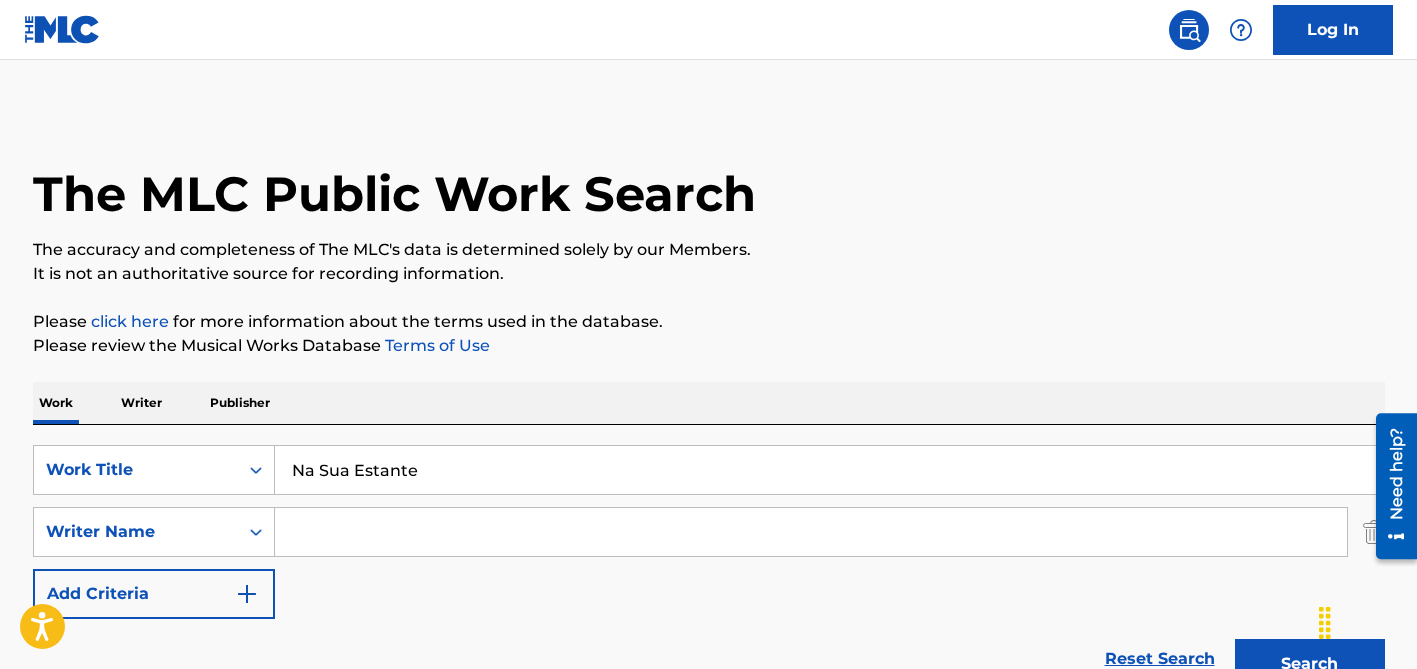 click at bounding box center [811, 532] 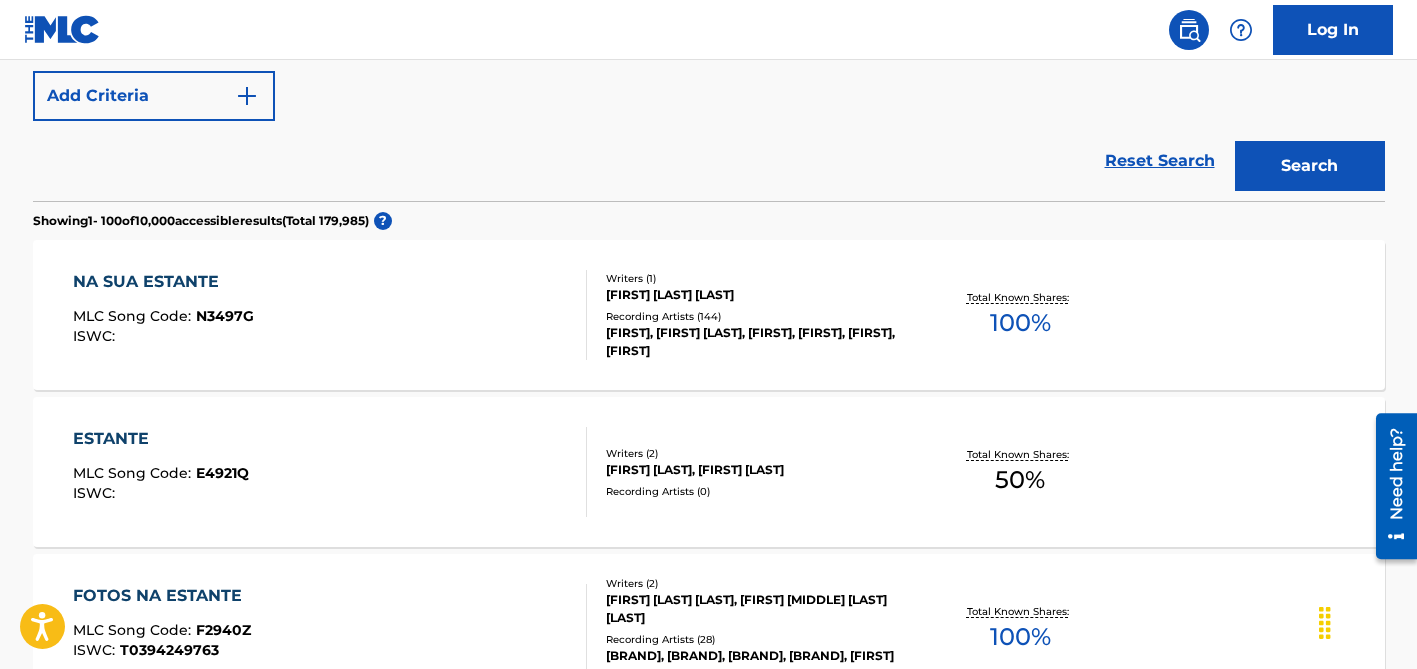 scroll, scrollTop: 530, scrollLeft: 0, axis: vertical 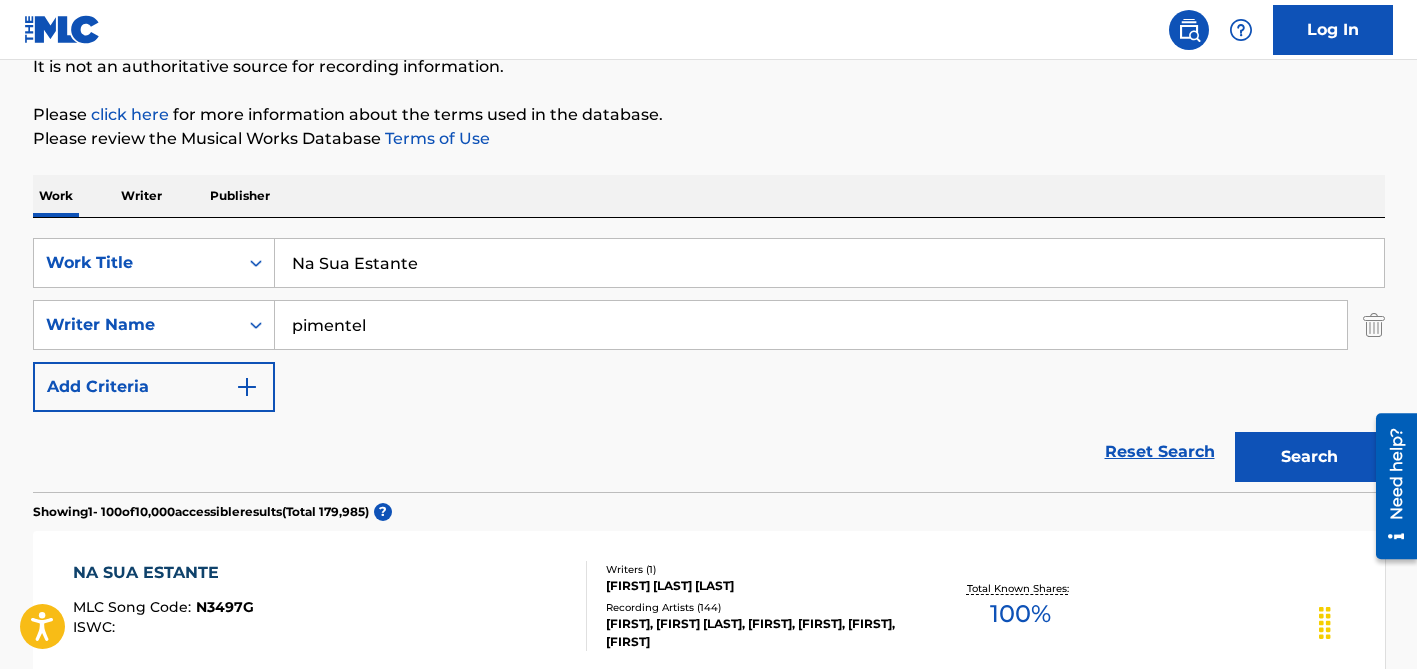 type on "pimentel" 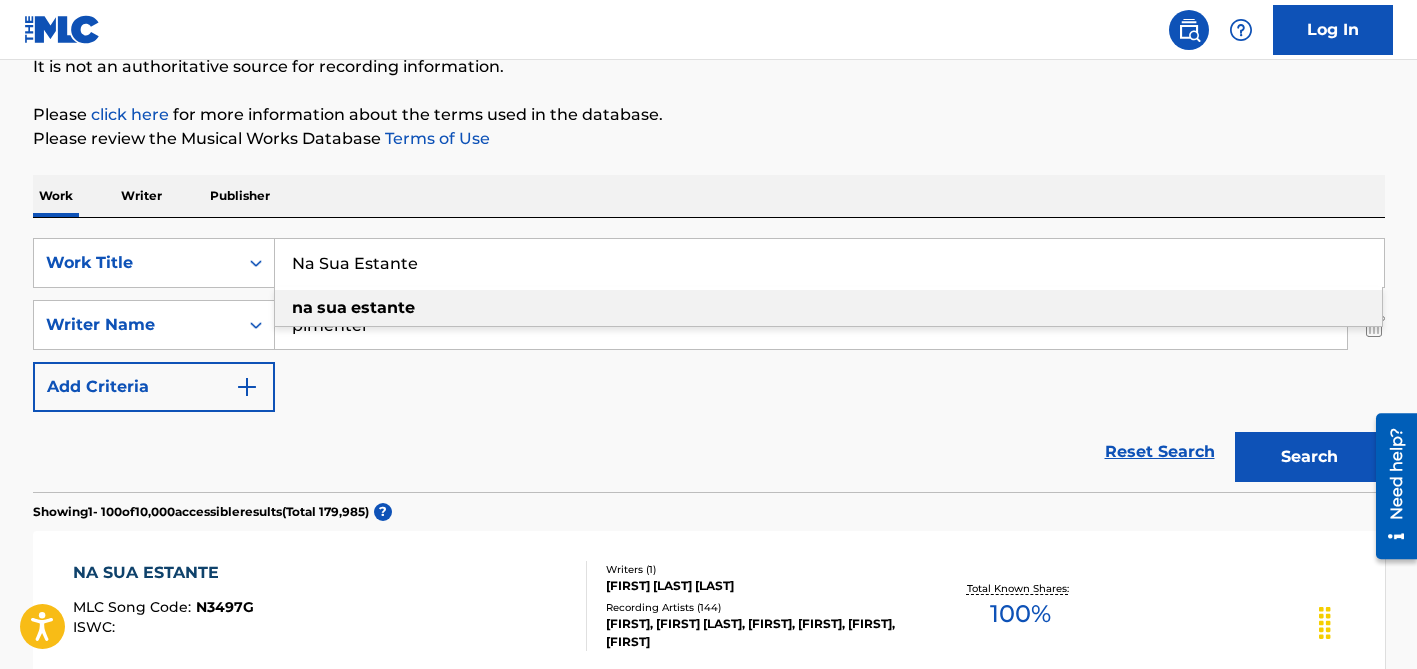 click on "Na Sua Estante" at bounding box center (829, 263) 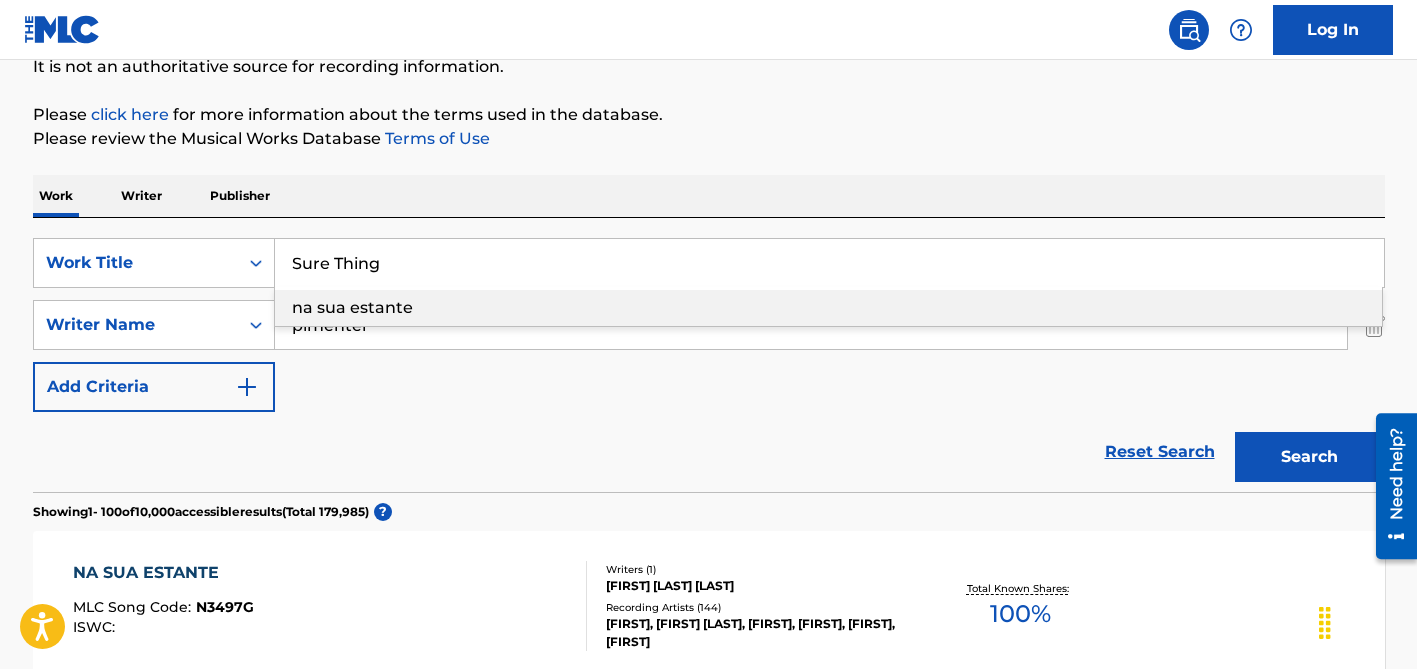 type on "Sure Thing" 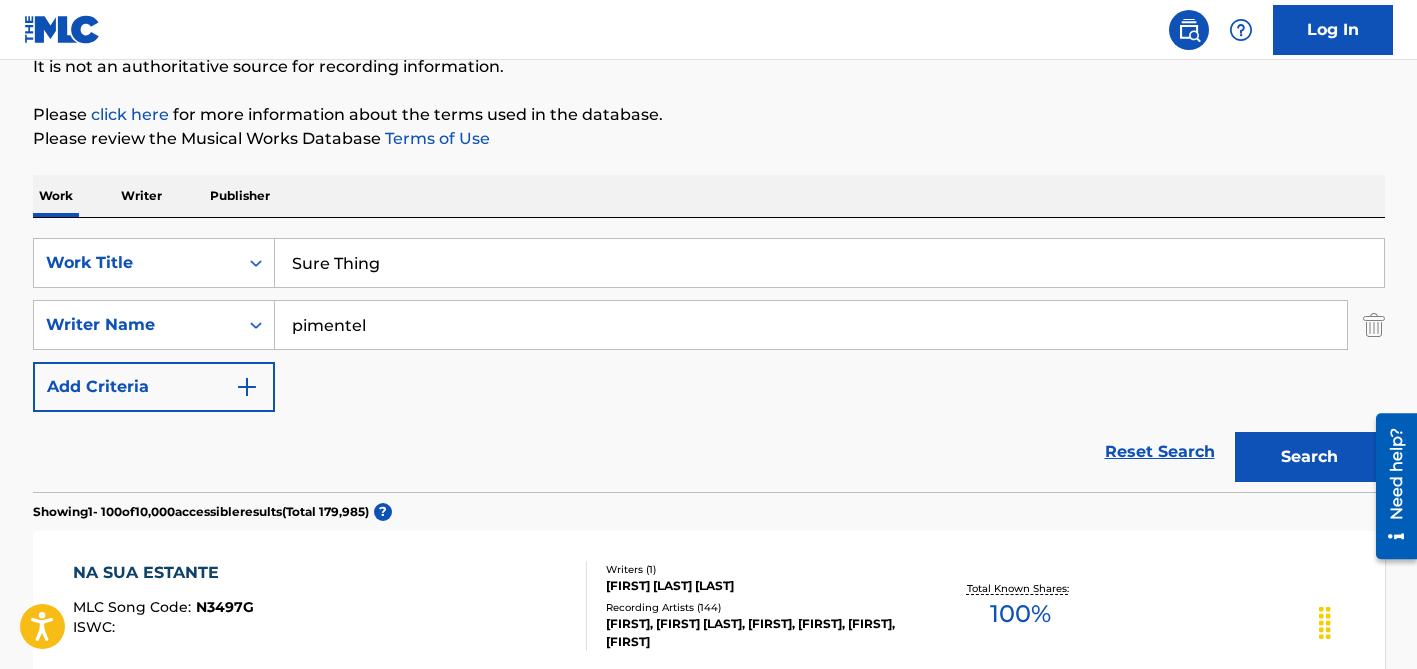 click on "pimentel" at bounding box center [811, 325] 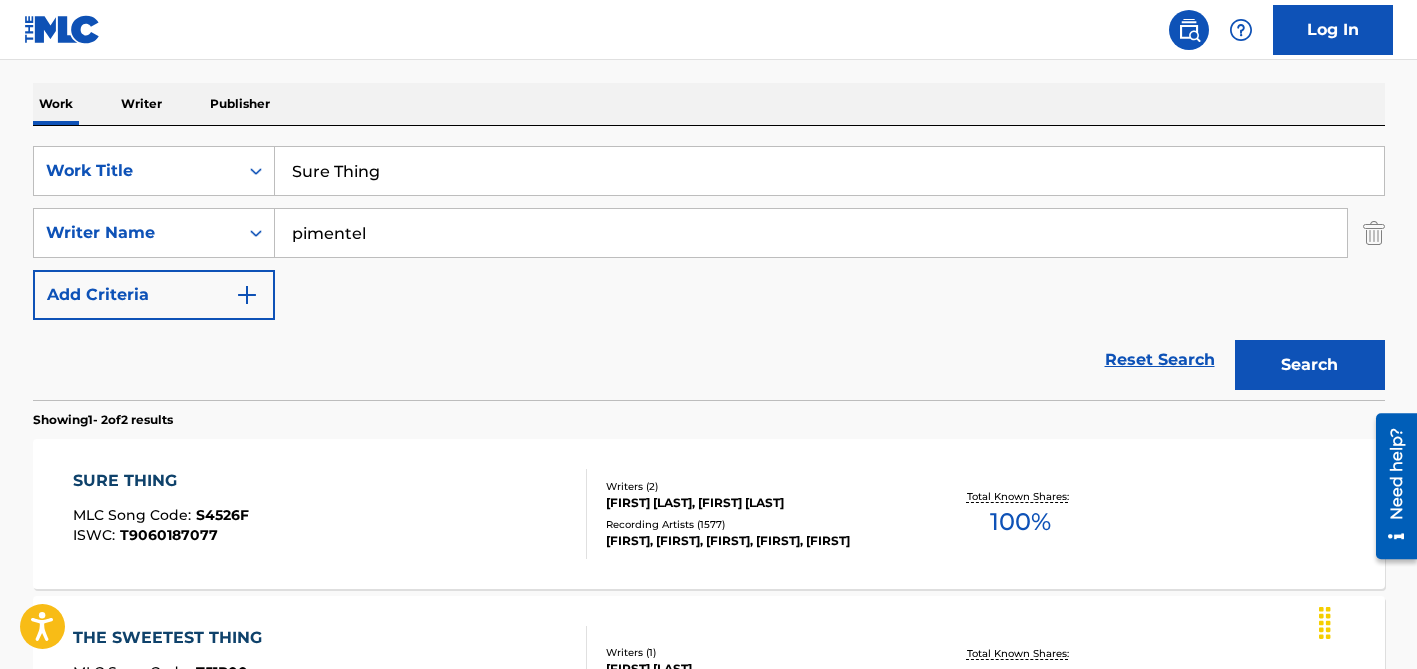 scroll, scrollTop: 361, scrollLeft: 0, axis: vertical 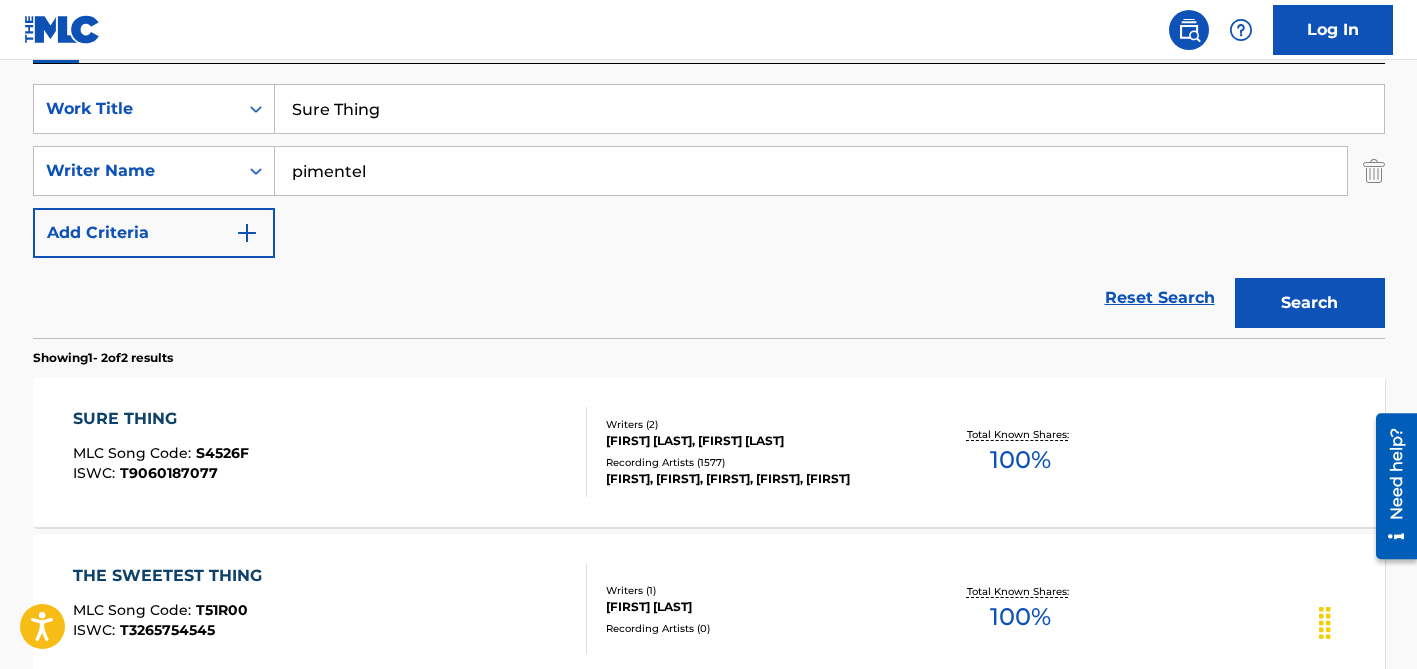 click on "pimentel" at bounding box center (811, 171) 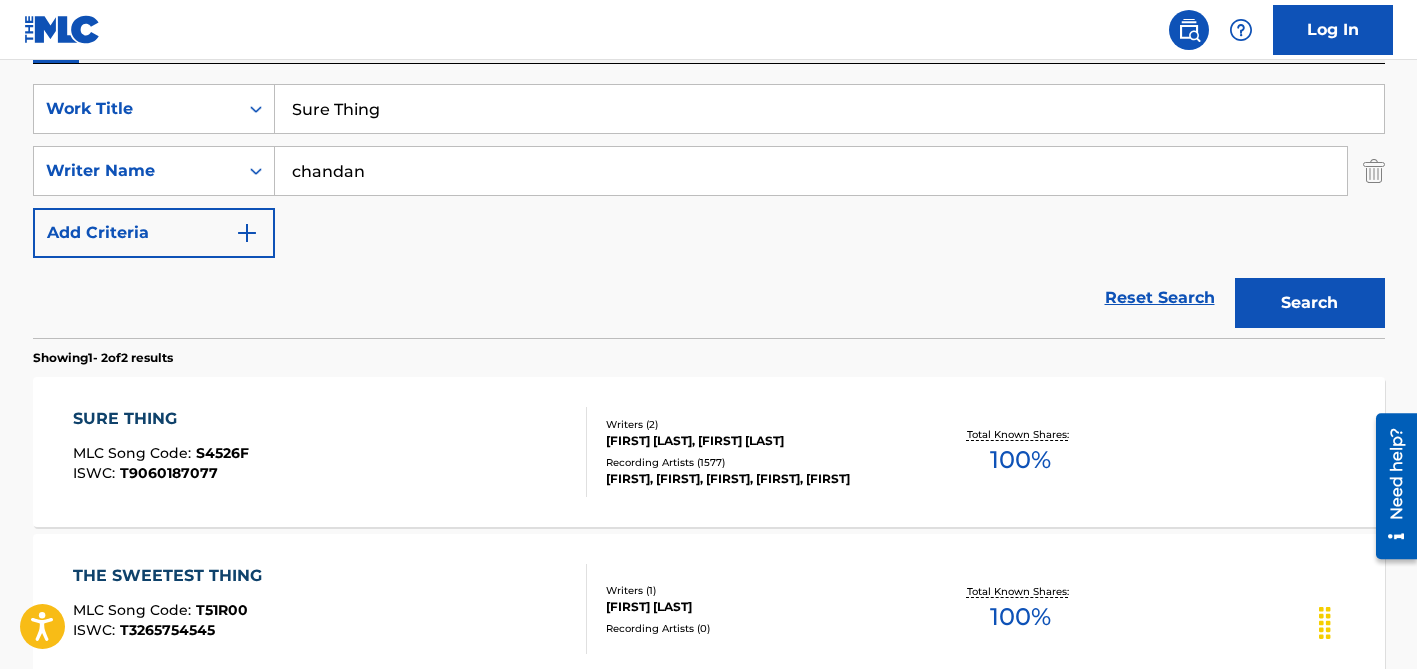 type on "chandan" 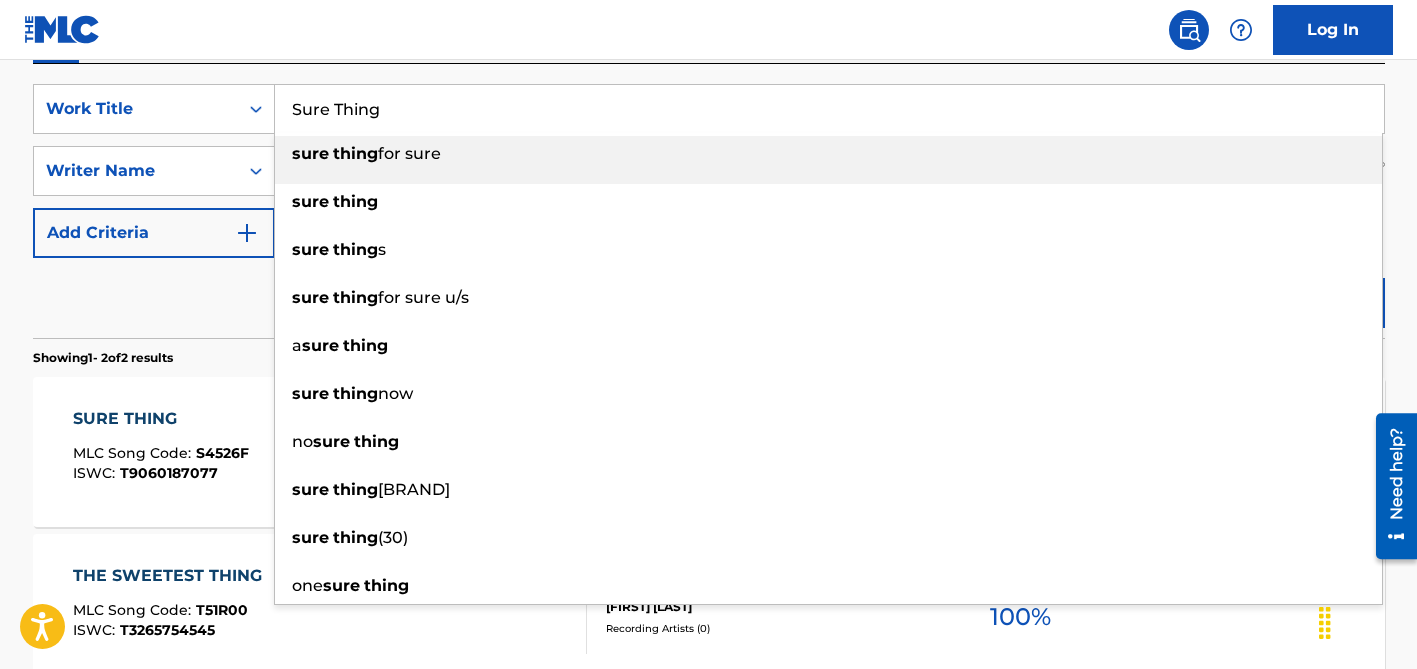 click on "Sure Thing" at bounding box center [829, 109] 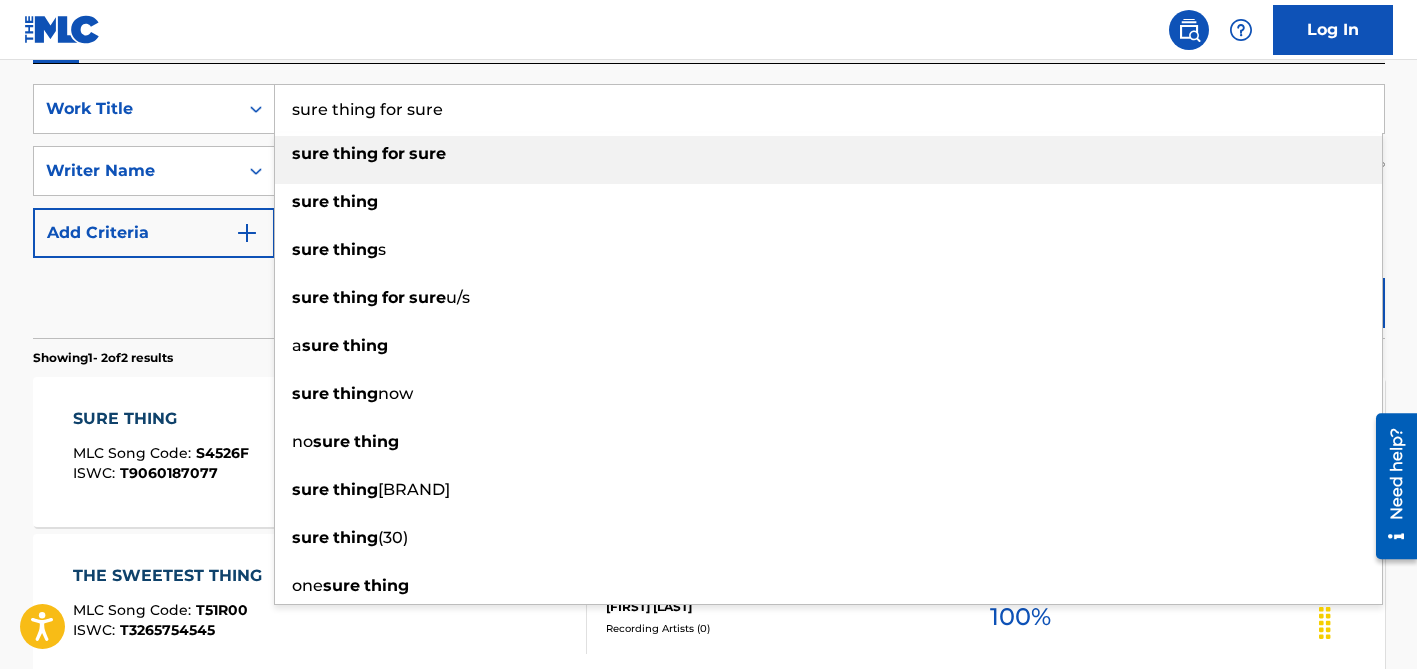 click on "sure thing for sure" at bounding box center (829, 109) 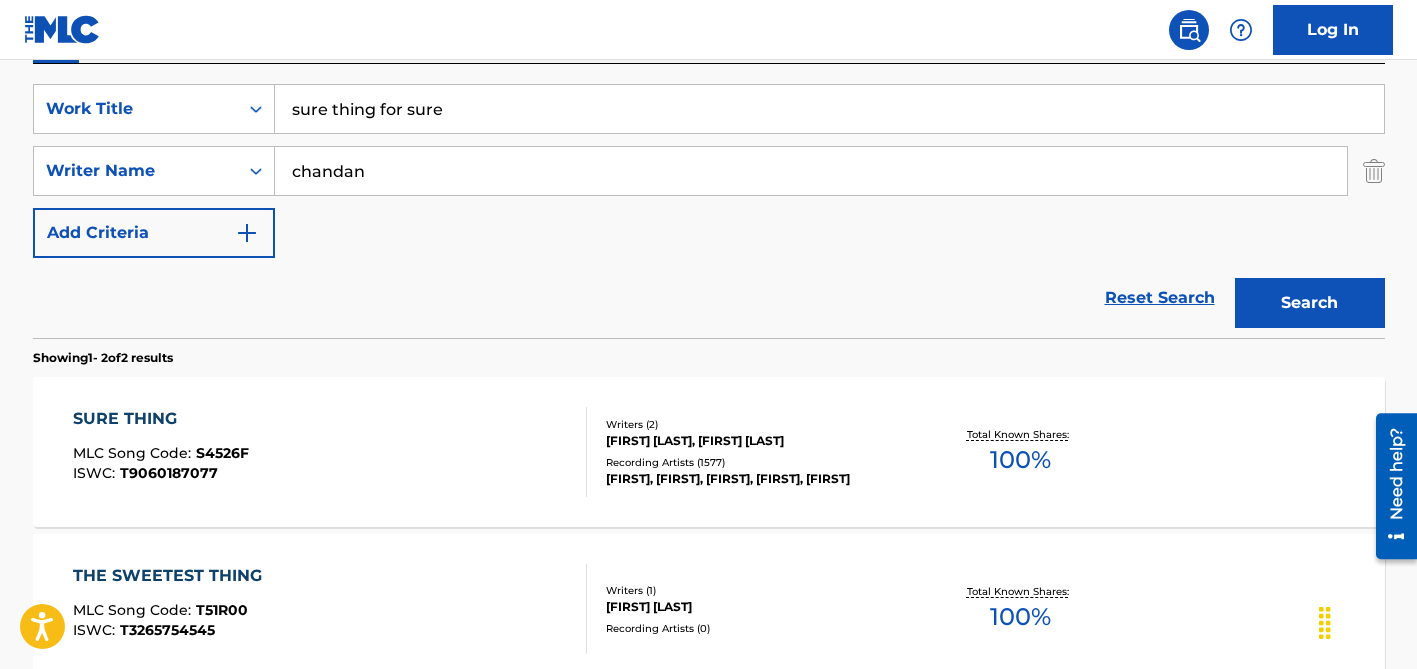 click on "sure thing for sure" at bounding box center (829, 109) 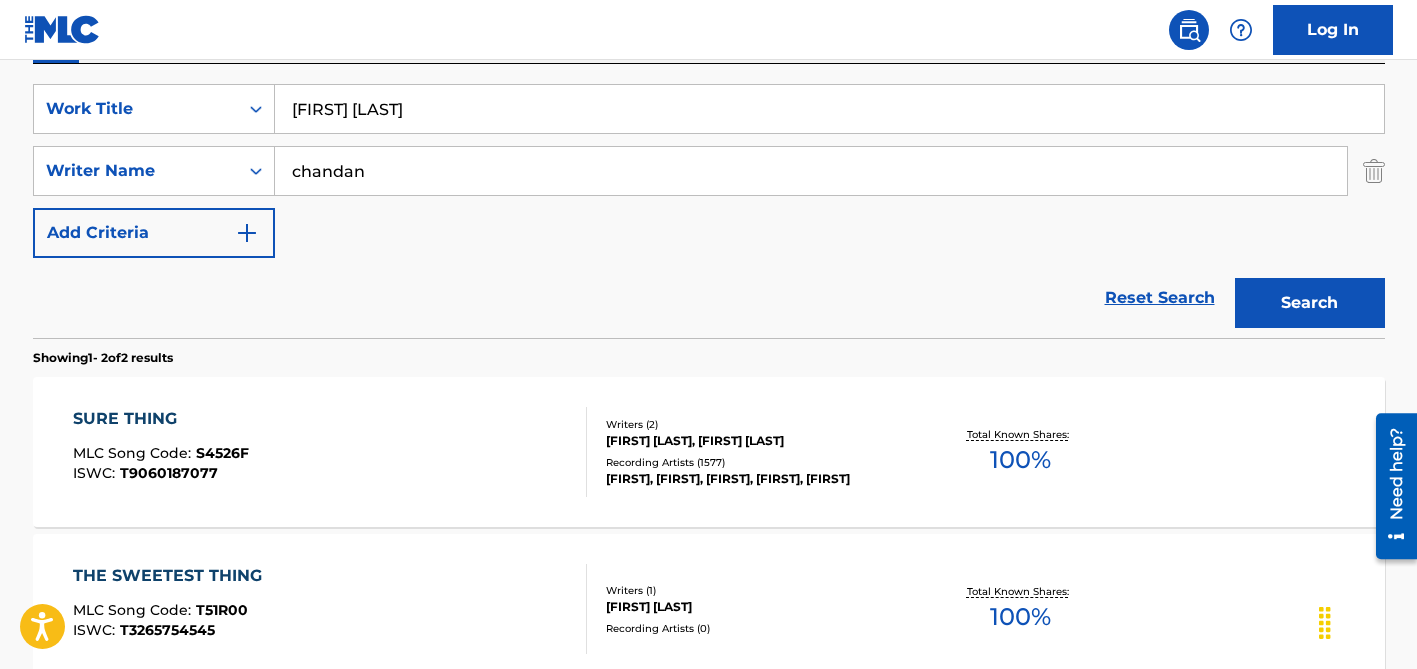 click on "Work Writer Publisher" at bounding box center [709, 42] 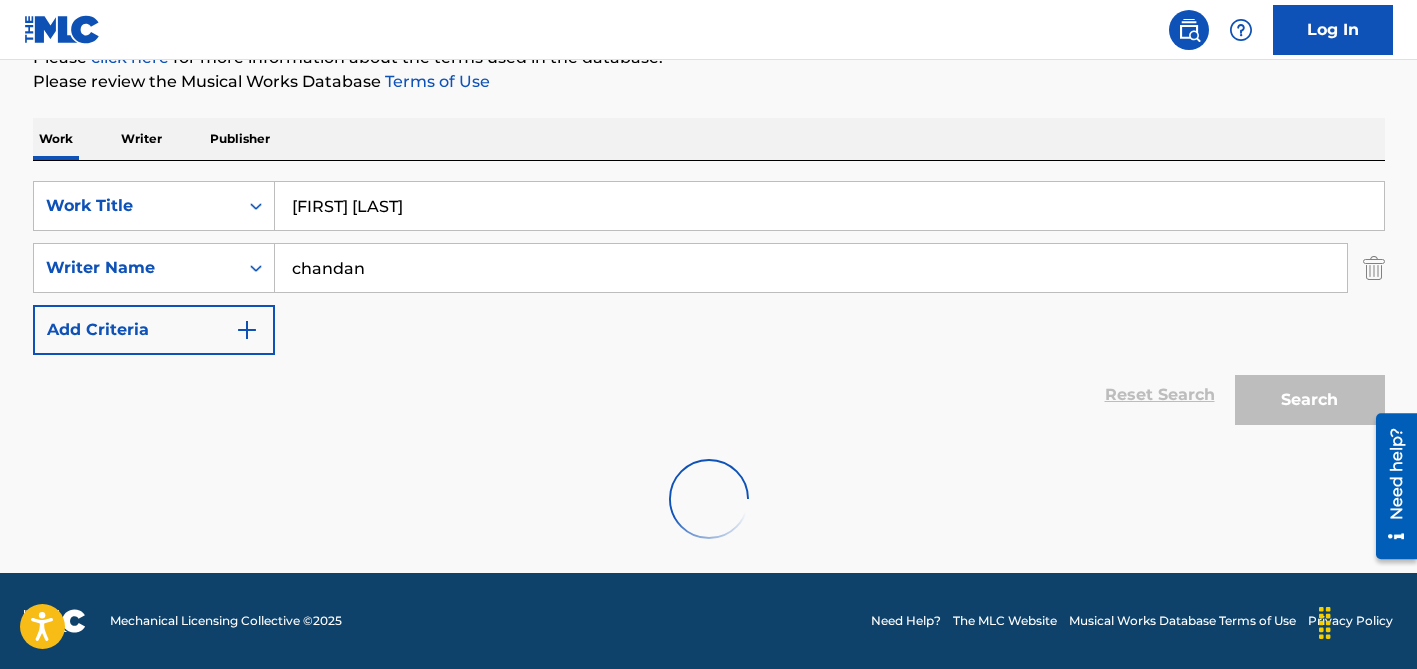 scroll, scrollTop: 264, scrollLeft: 0, axis: vertical 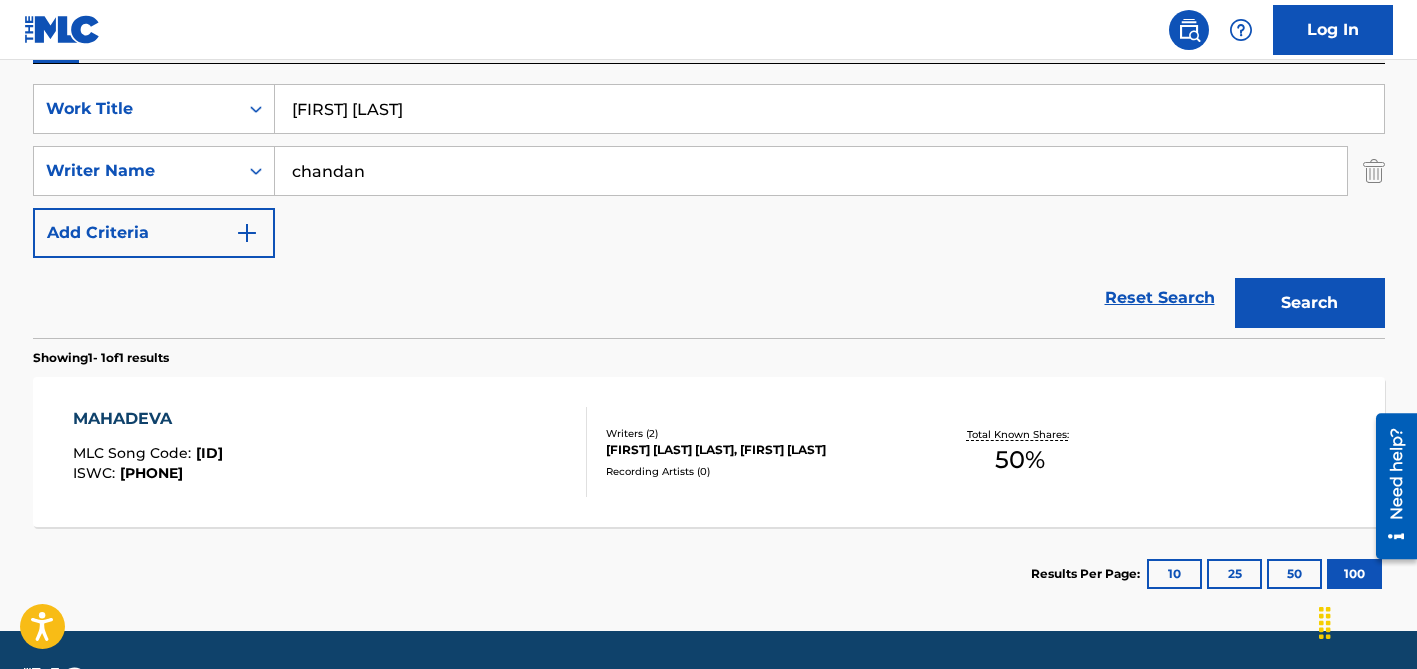 click on "[FIRST] [LAST]" at bounding box center [829, 109] 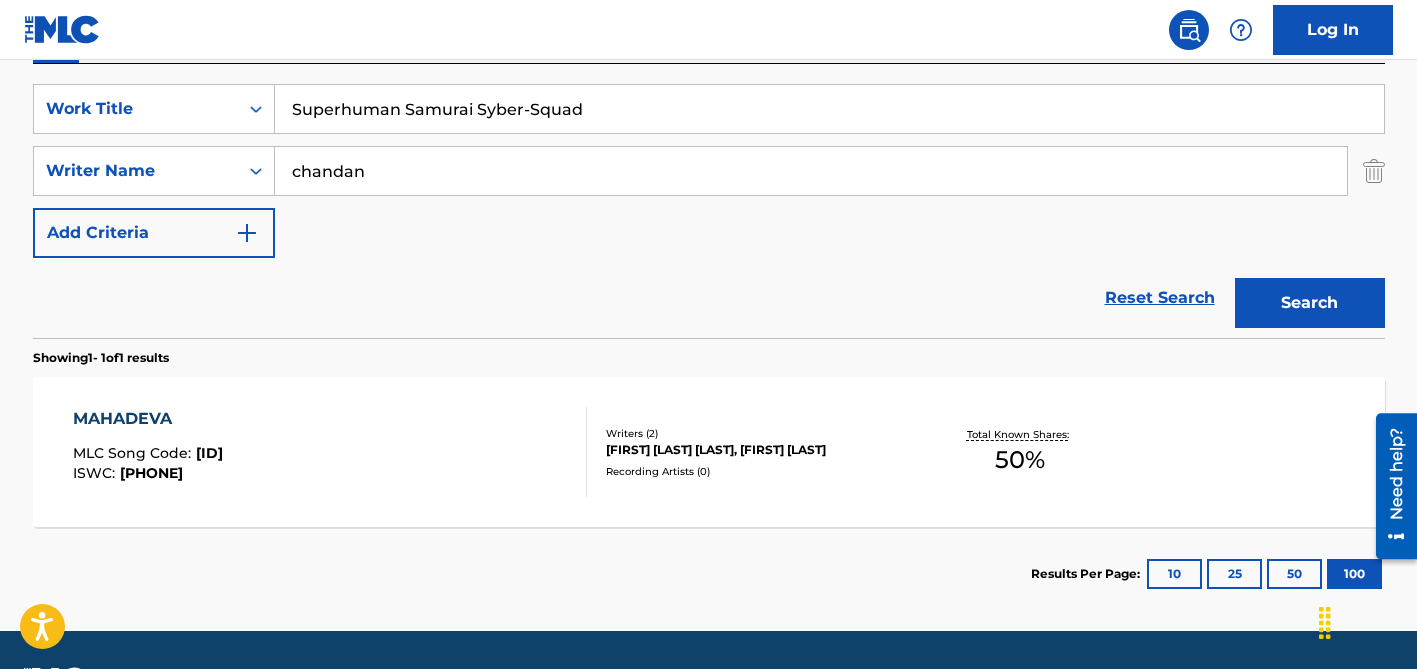 type on "Superhuman Samurai Syber-Squad" 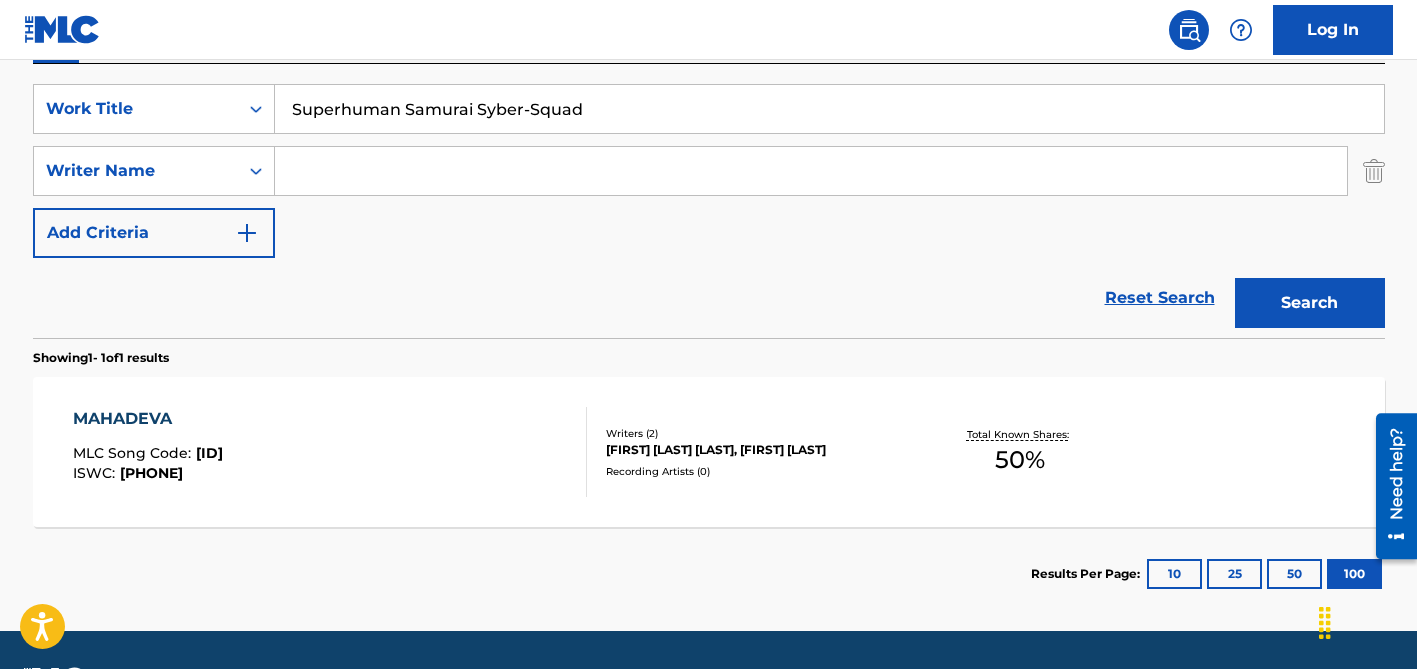click on "Search" at bounding box center (1310, 303) 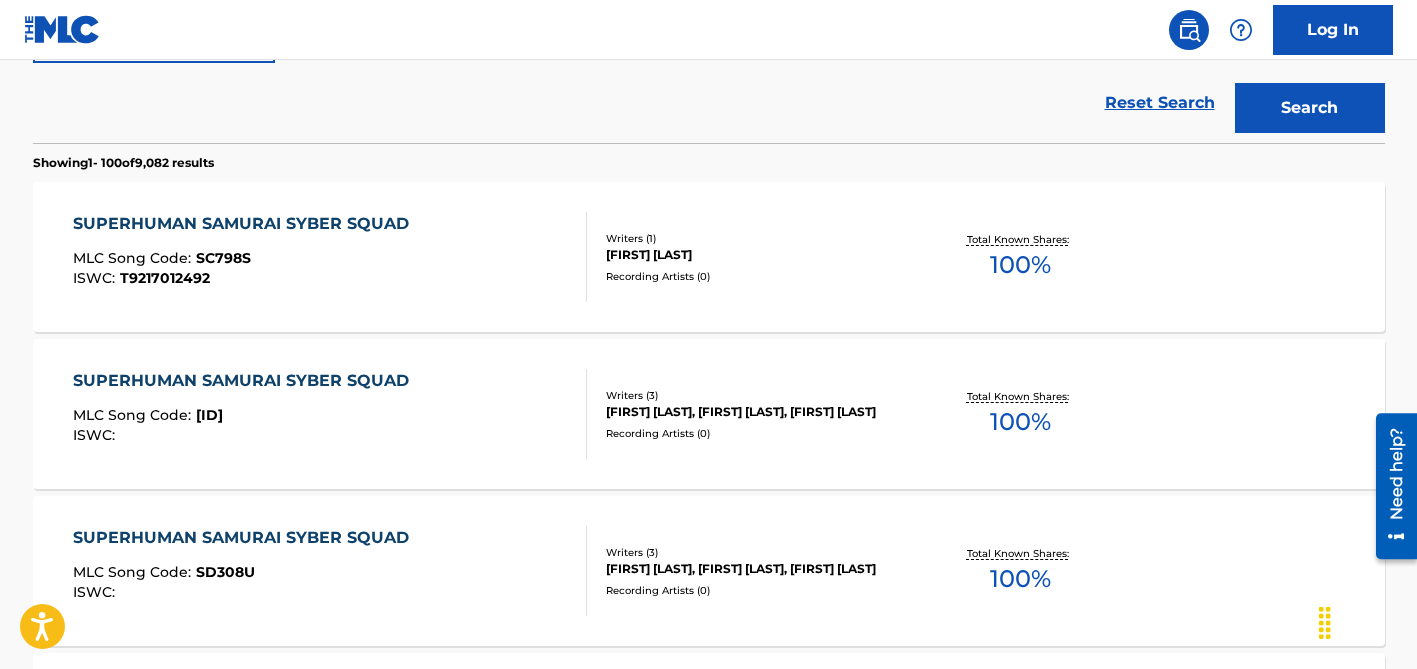 scroll, scrollTop: 562, scrollLeft: 0, axis: vertical 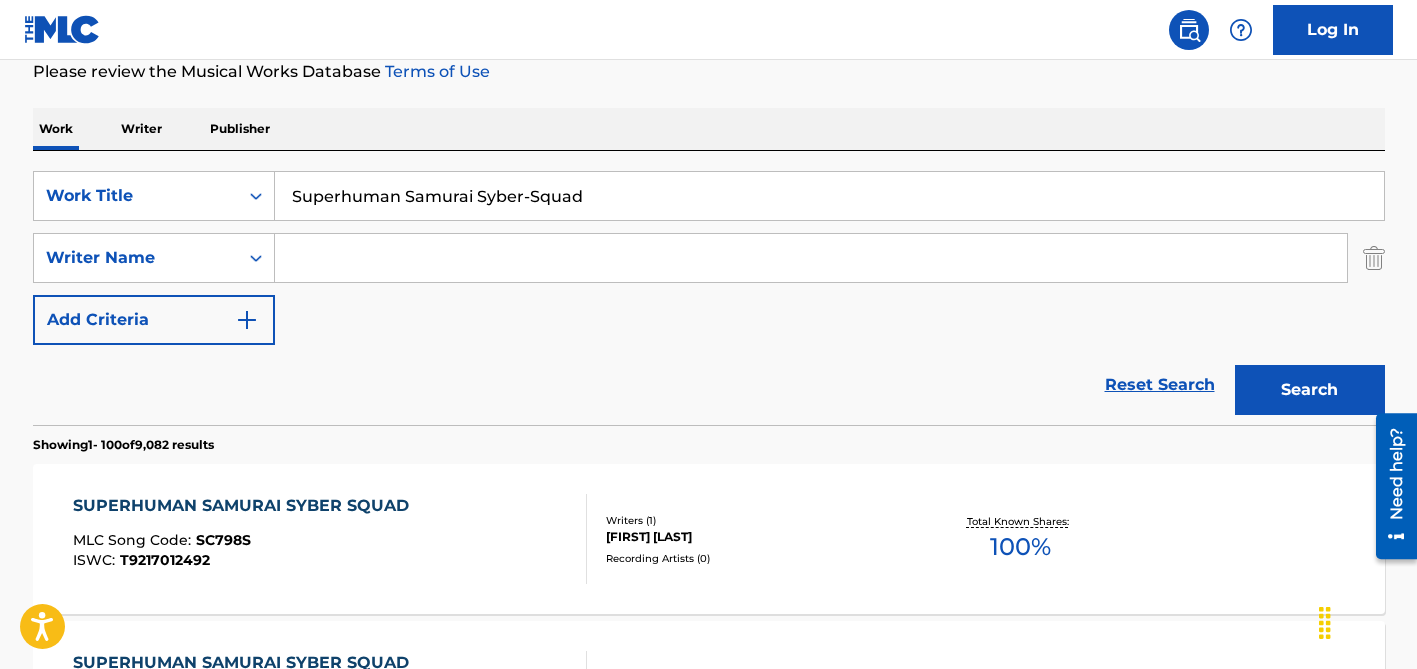 click at bounding box center [811, 258] 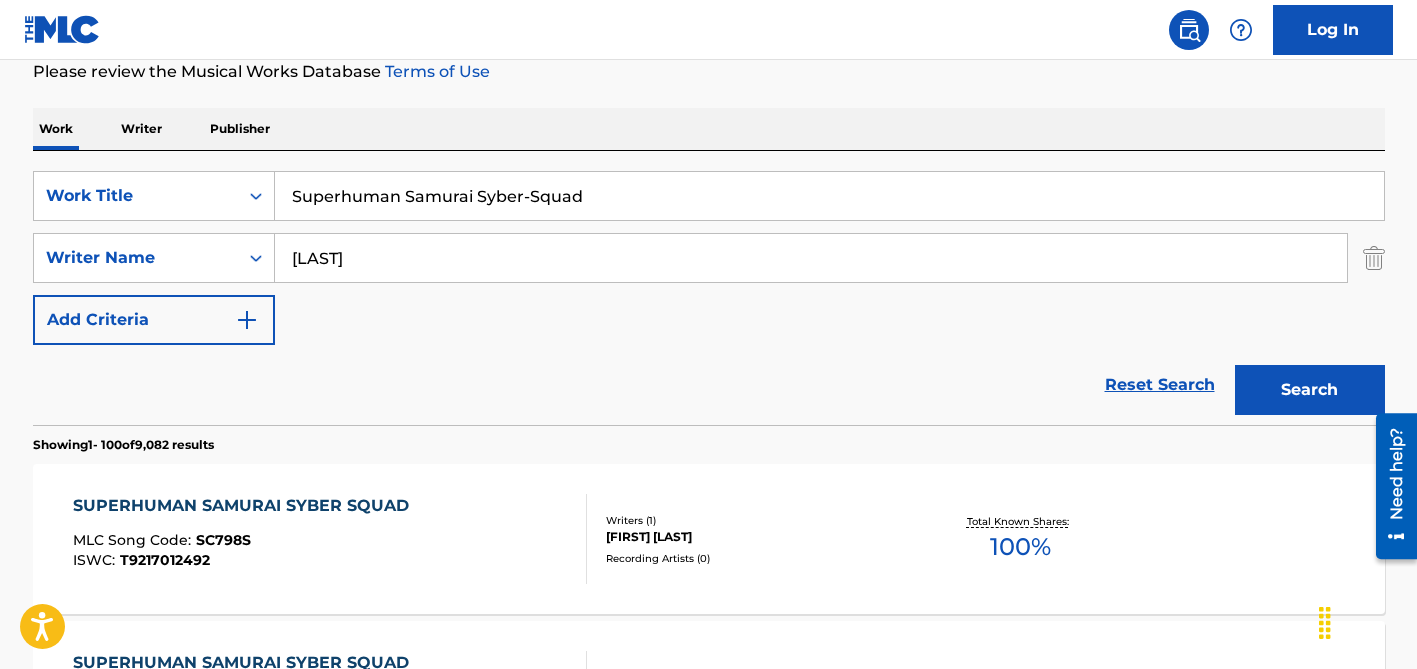 click on "[LAST]" at bounding box center (811, 258) 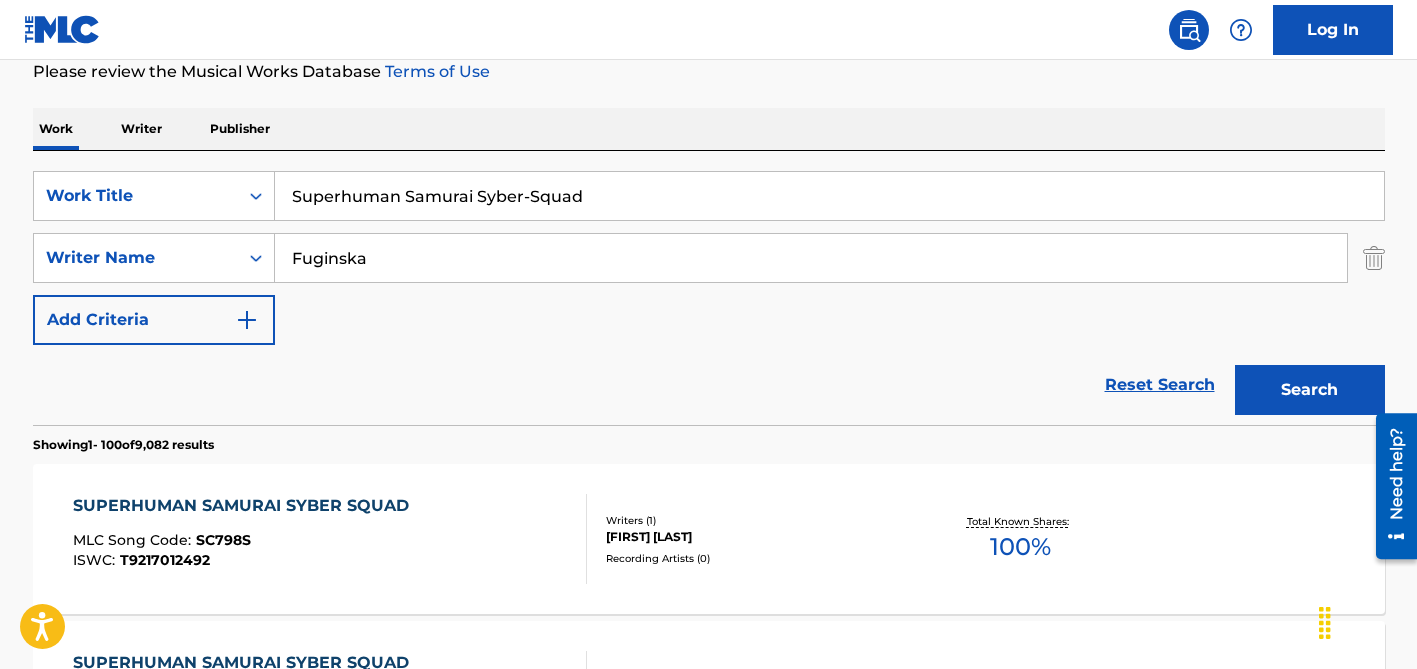 type on "Fuginska" 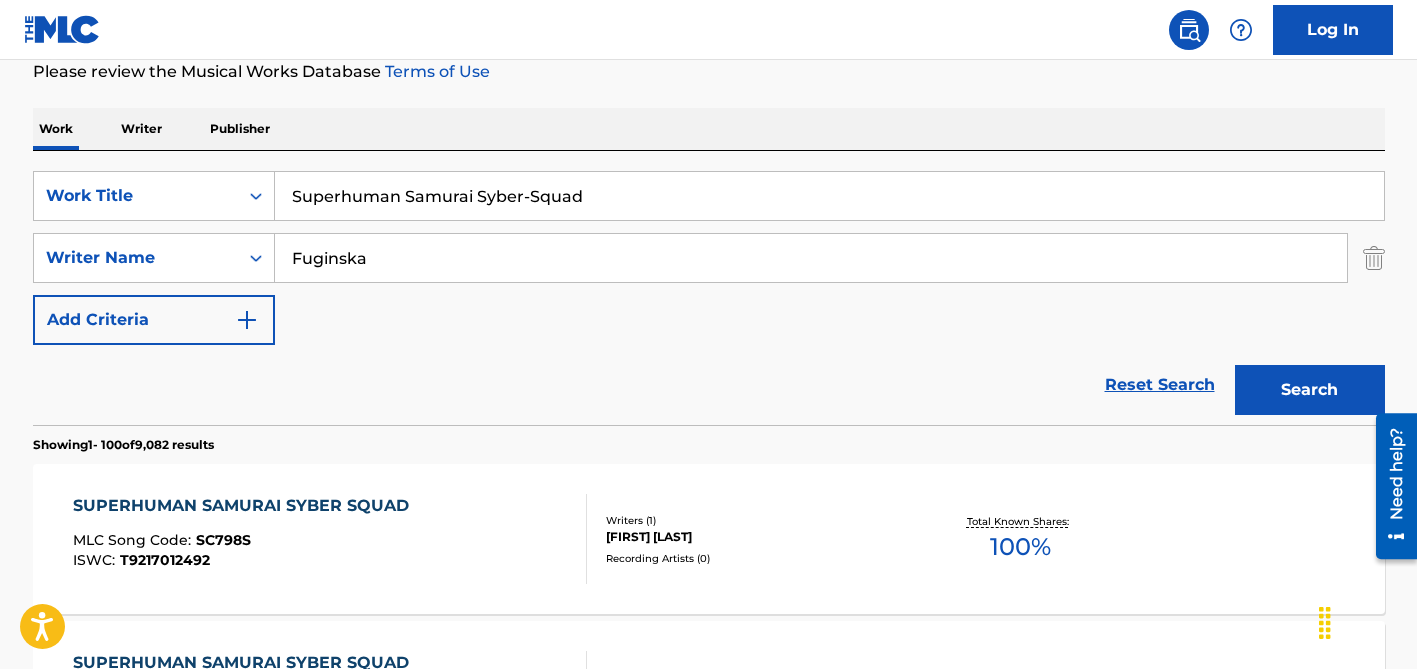 click on "Superhuman Samurai Syber-Squad" at bounding box center (829, 196) 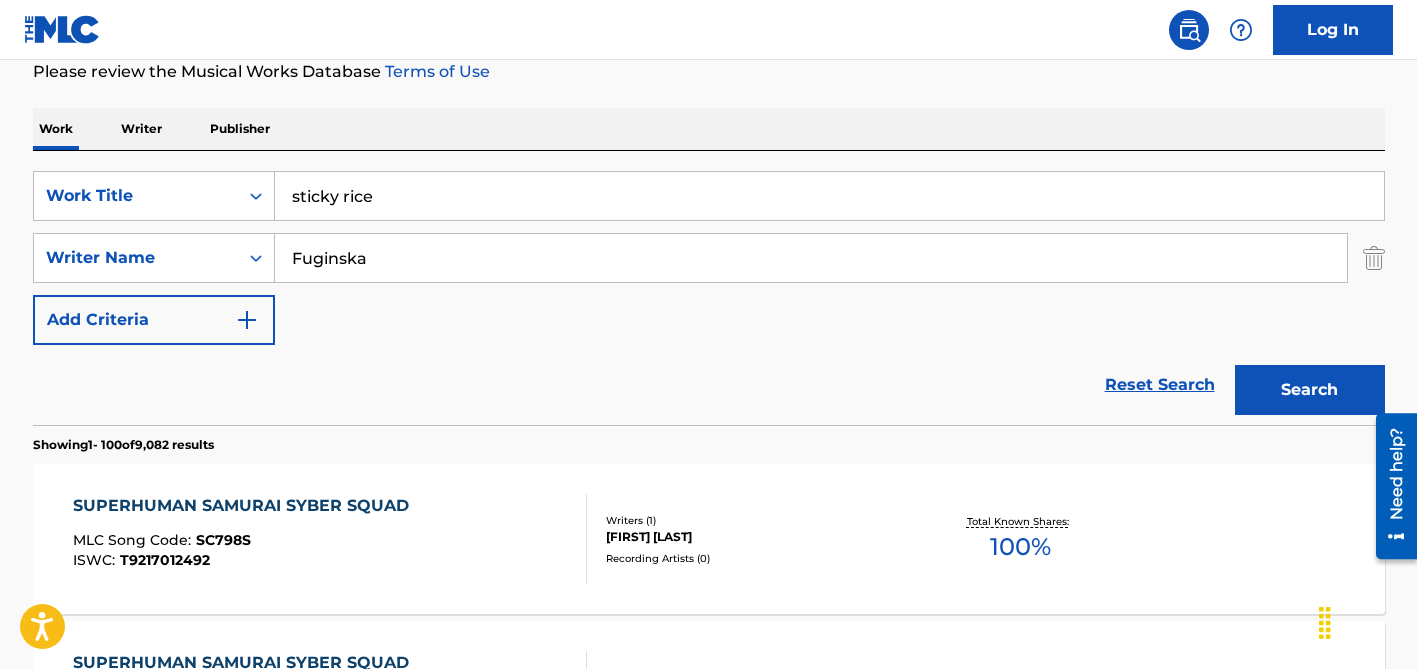 click on "Search" at bounding box center [1310, 390] 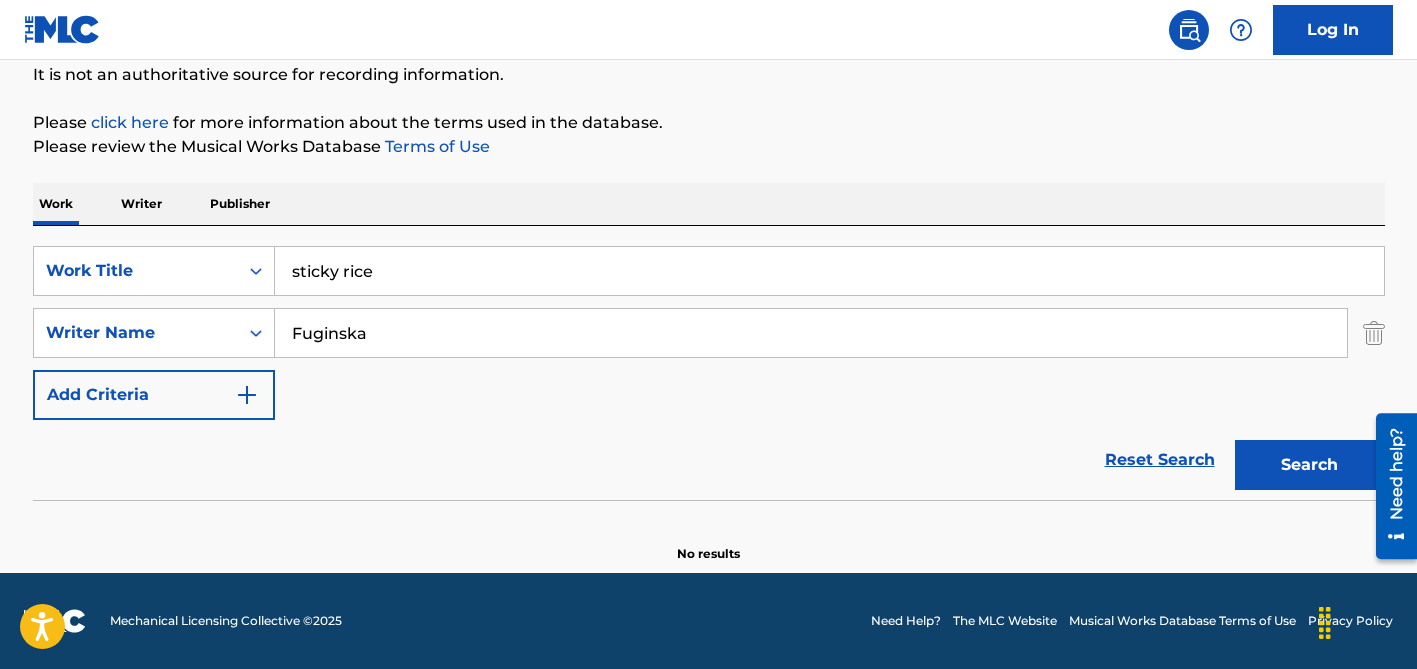 scroll, scrollTop: 199, scrollLeft: 0, axis: vertical 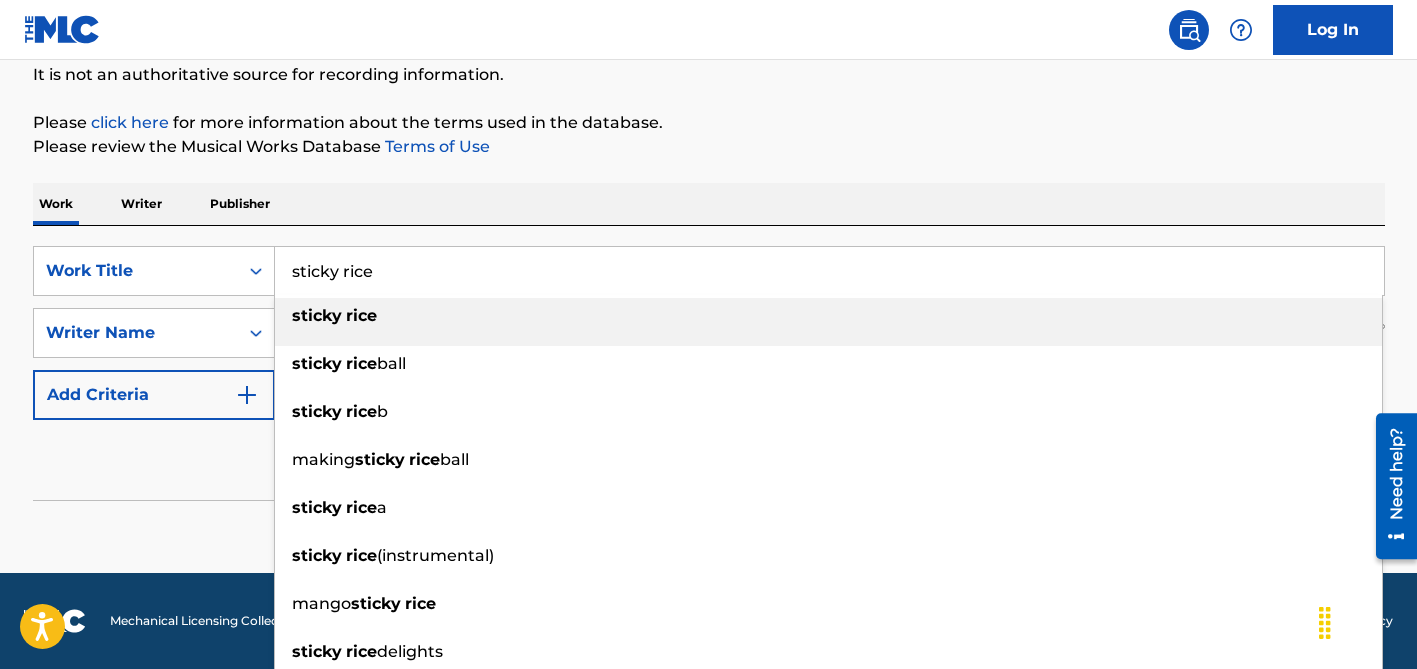click on "SearchWithCriteria[ID] Work Title sticky rice sticky   rice sticky   rice  ball sticky   rice  b making  sticky   rice ball sticky   rice  a sticky   rice  (instrumental) mango  sticky   rice sticky   rice  delights sticky   rice  cake coconut  sticky   rice SearchWithCriteria[ID] Writer Name [FIRST] [LAST]" at bounding box center [709, 237] 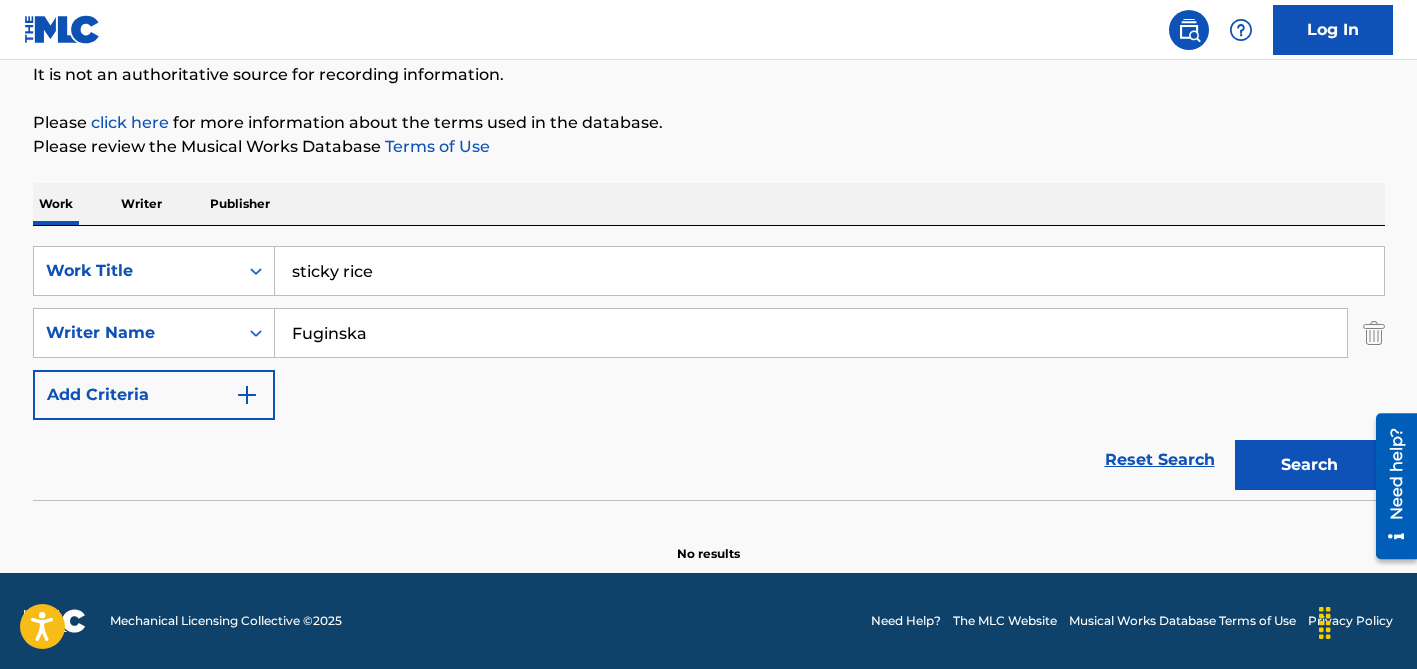 click on "sticky rice" at bounding box center (829, 271) 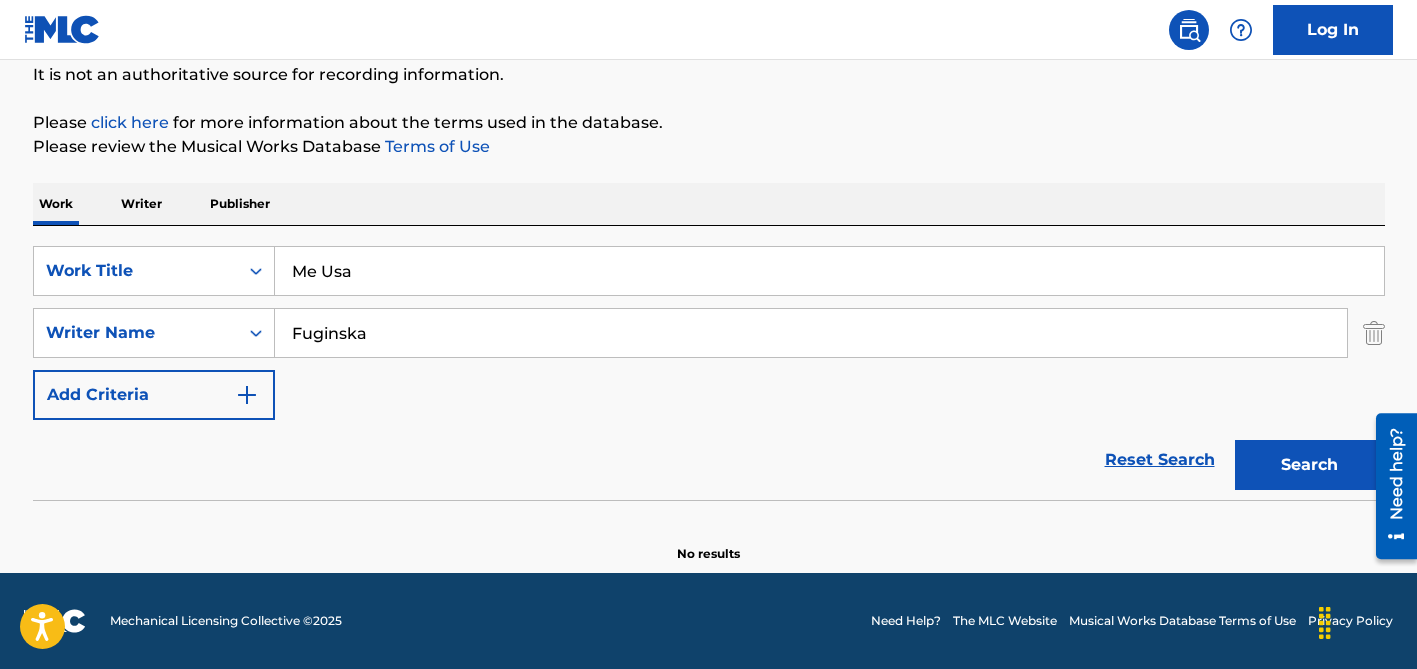 type on "Me Usa" 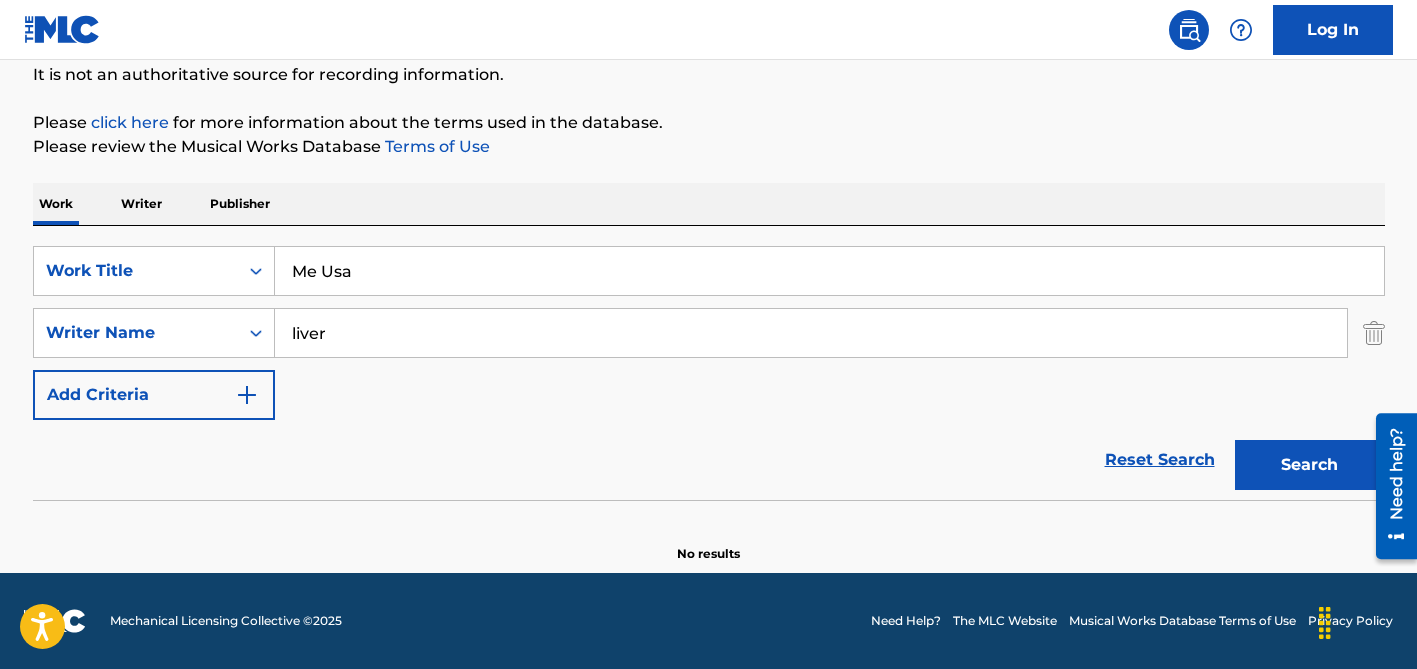 click on "Search" at bounding box center (1310, 465) 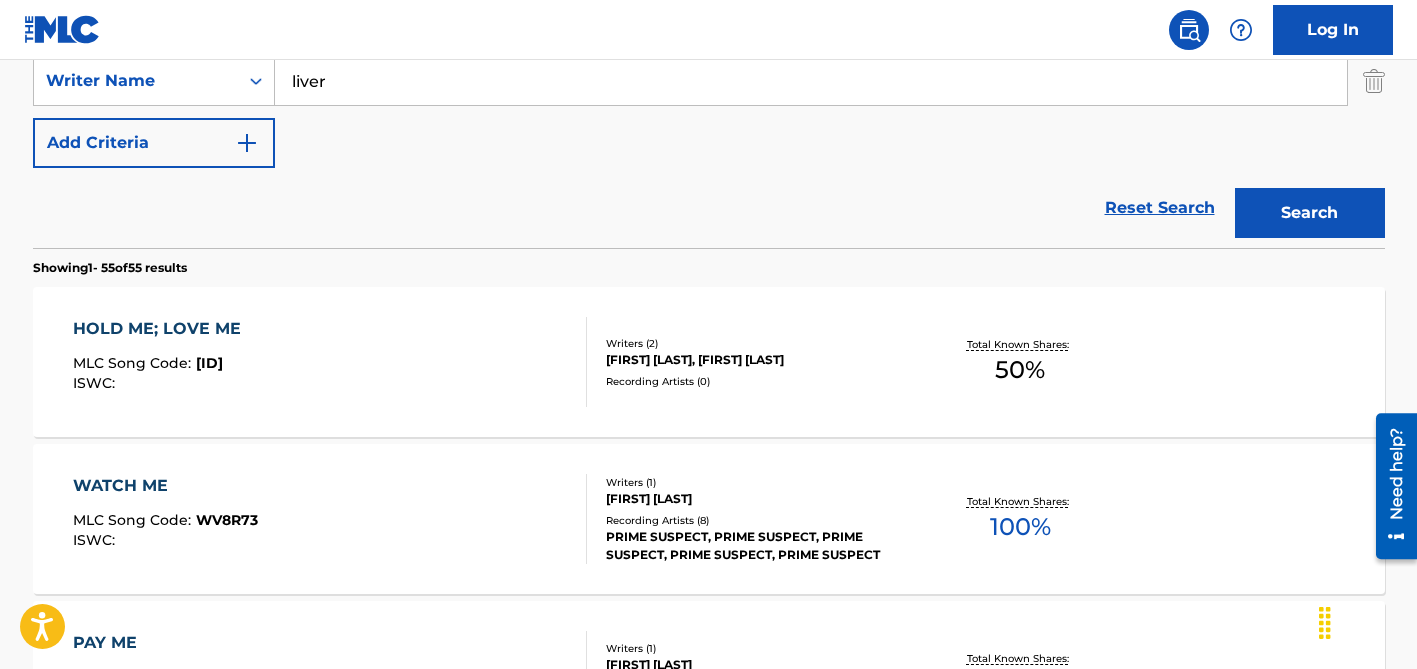 scroll, scrollTop: 452, scrollLeft: 0, axis: vertical 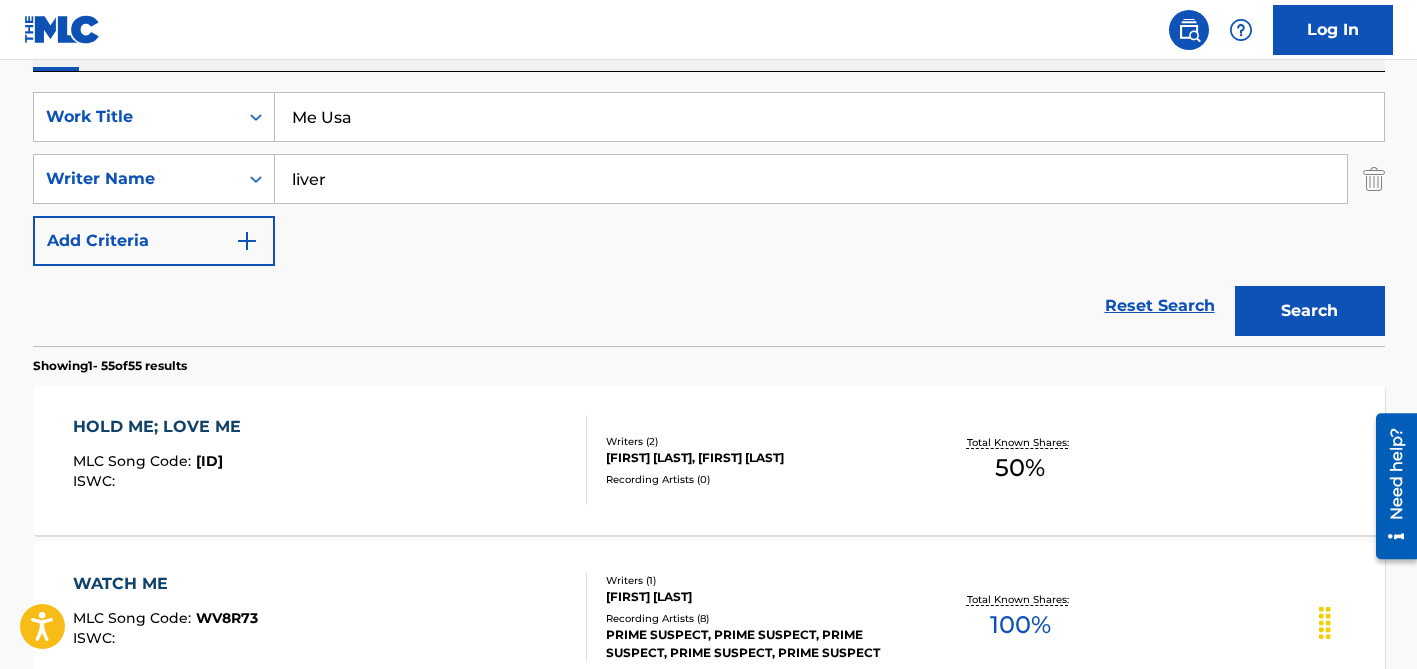 click on "liver" at bounding box center [811, 179] 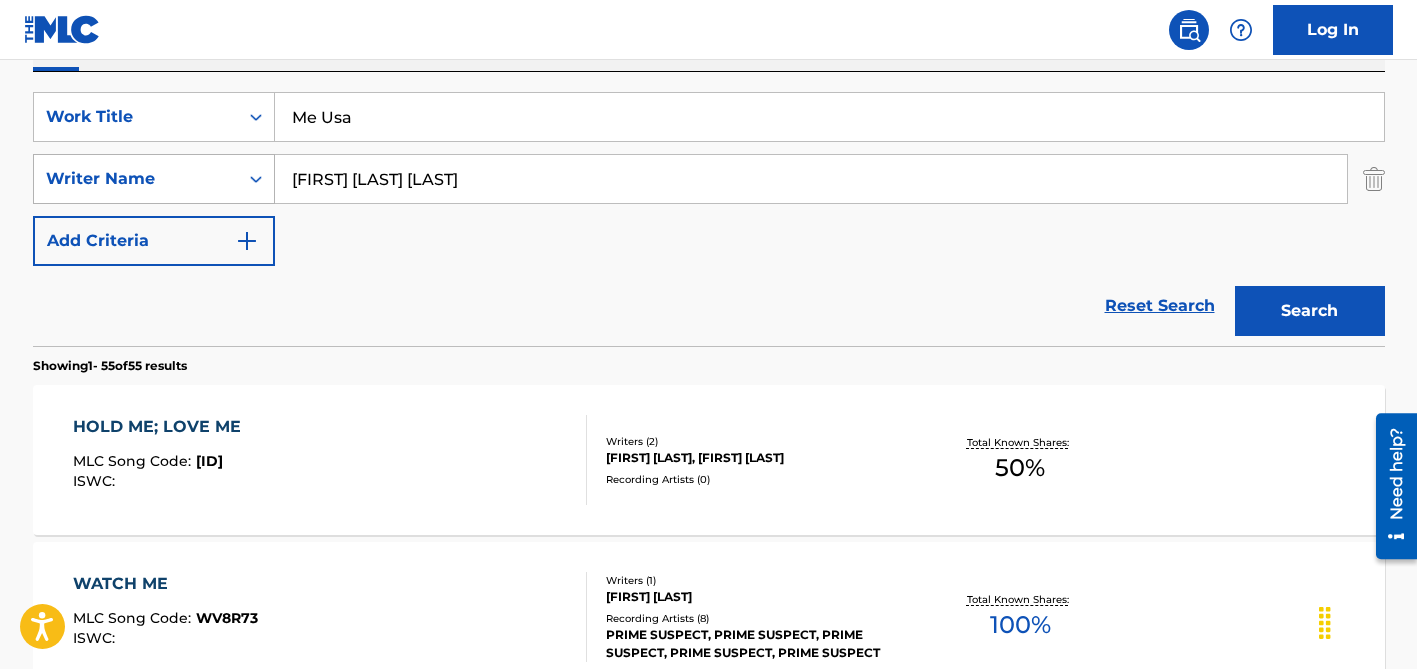 drag, startPoint x: 411, startPoint y: 181, endPoint x: 251, endPoint y: 173, distance: 160.19987 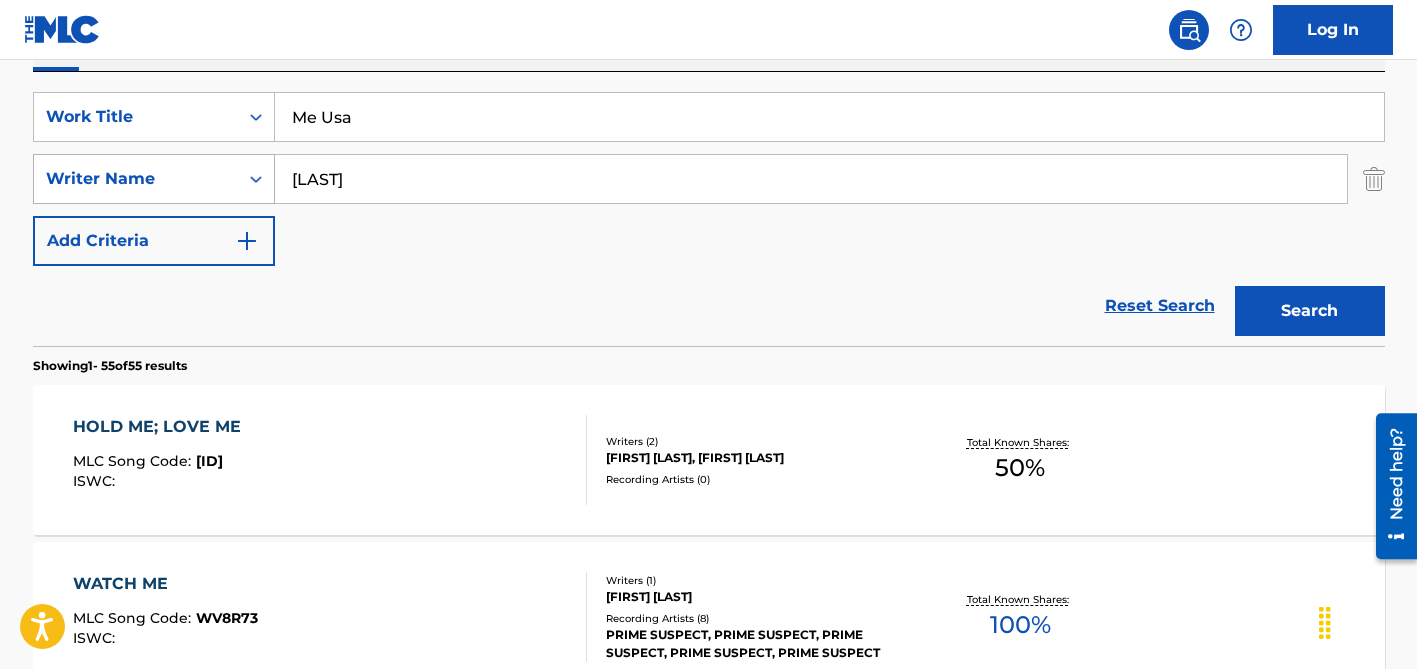 type on "[LAST]" 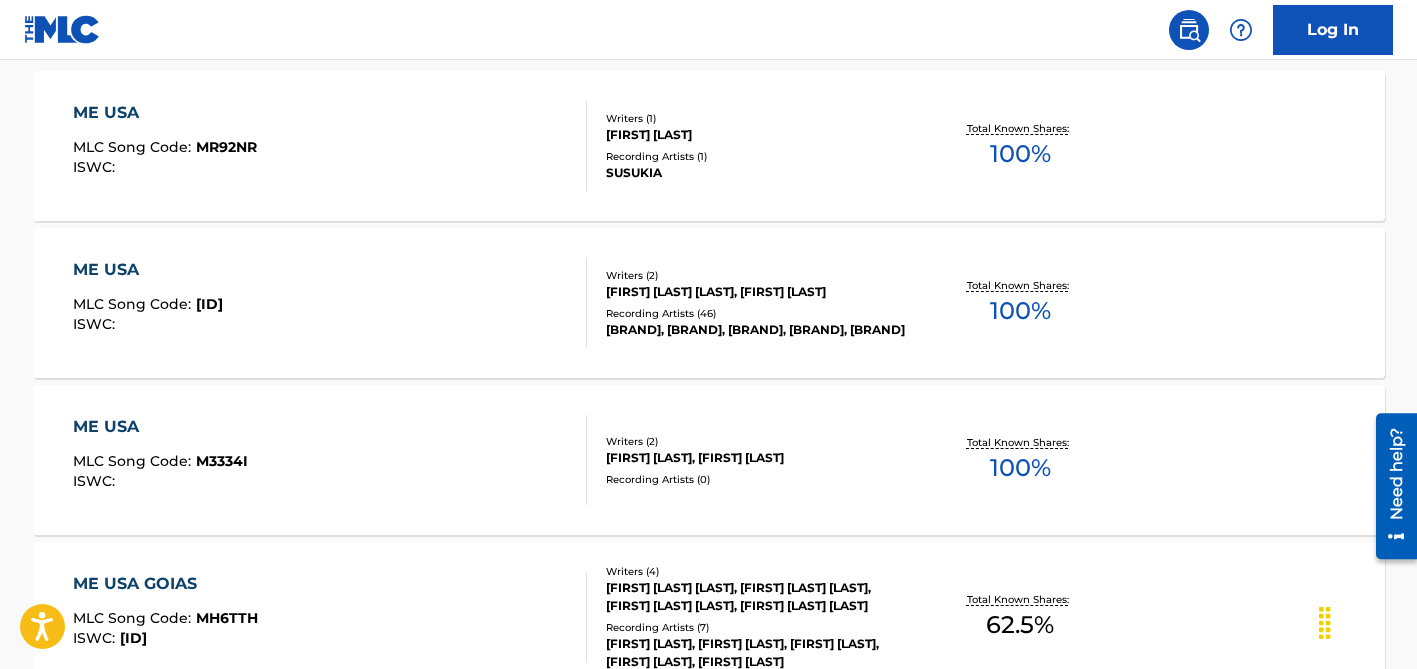 scroll, scrollTop: 672, scrollLeft: 0, axis: vertical 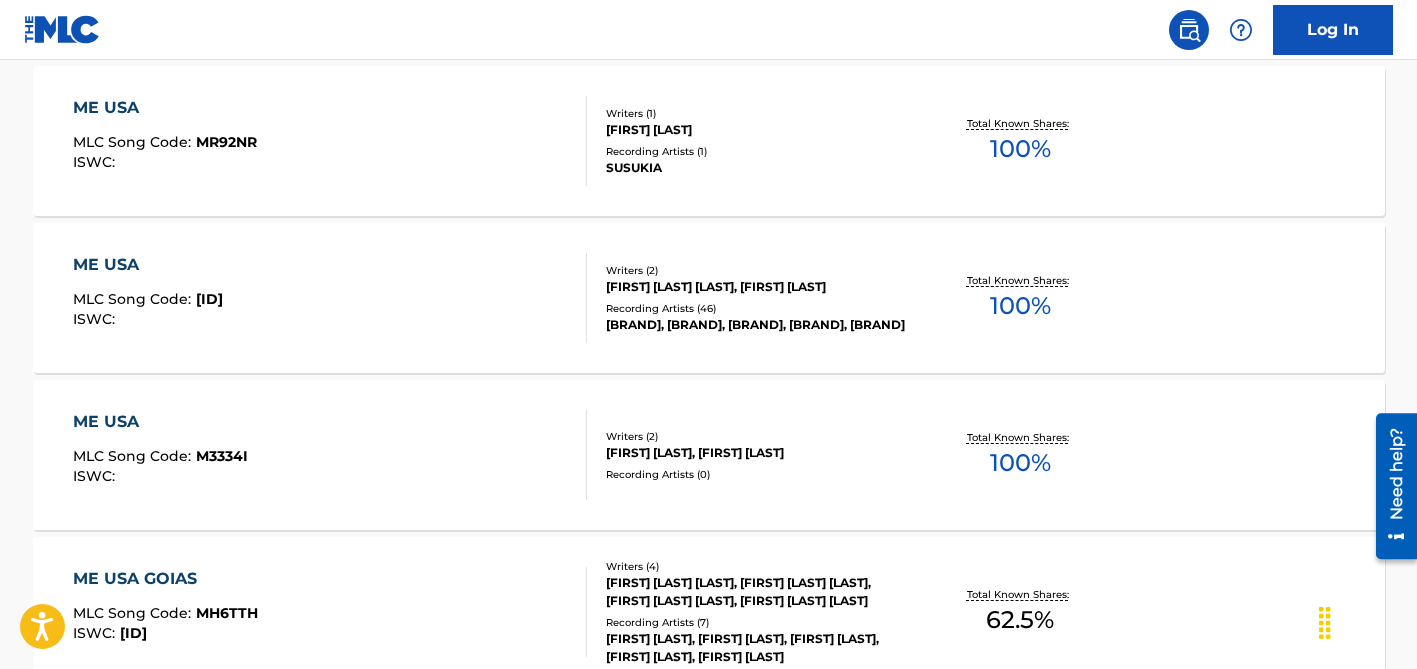click on "Recording Artists ( 46 )" at bounding box center [757, 308] 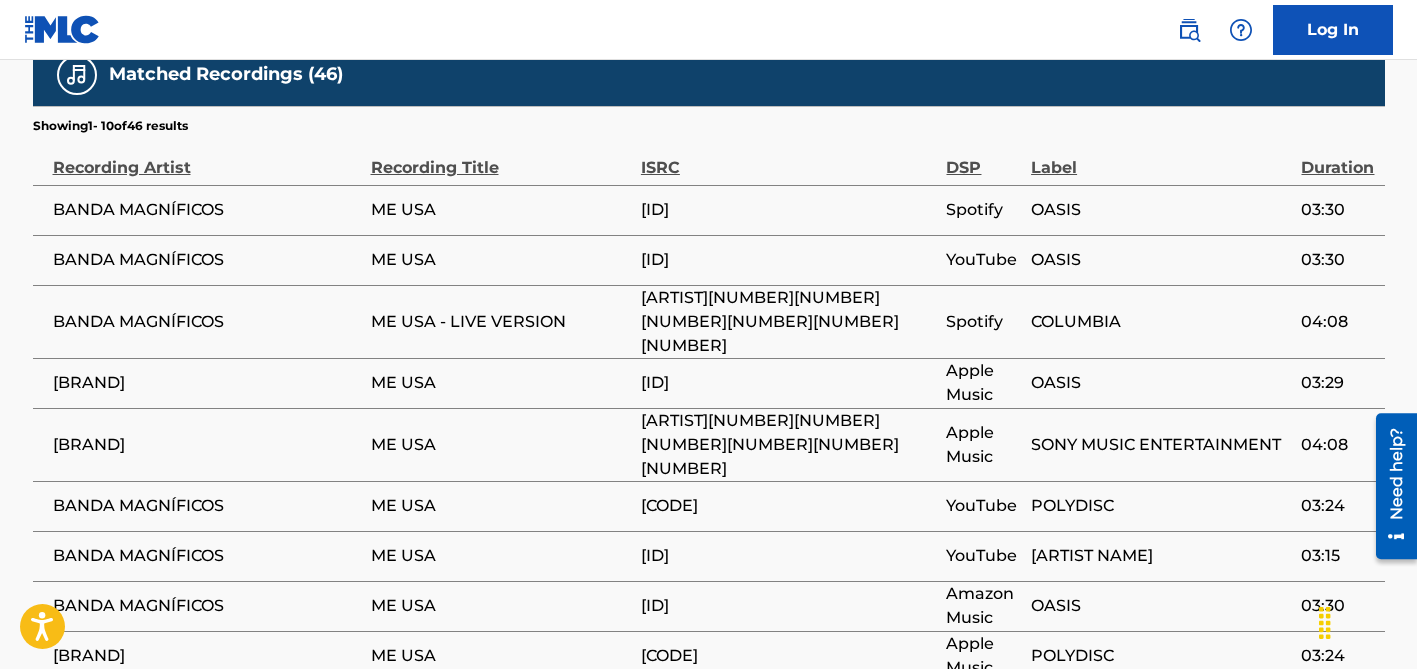 scroll, scrollTop: 1400, scrollLeft: 0, axis: vertical 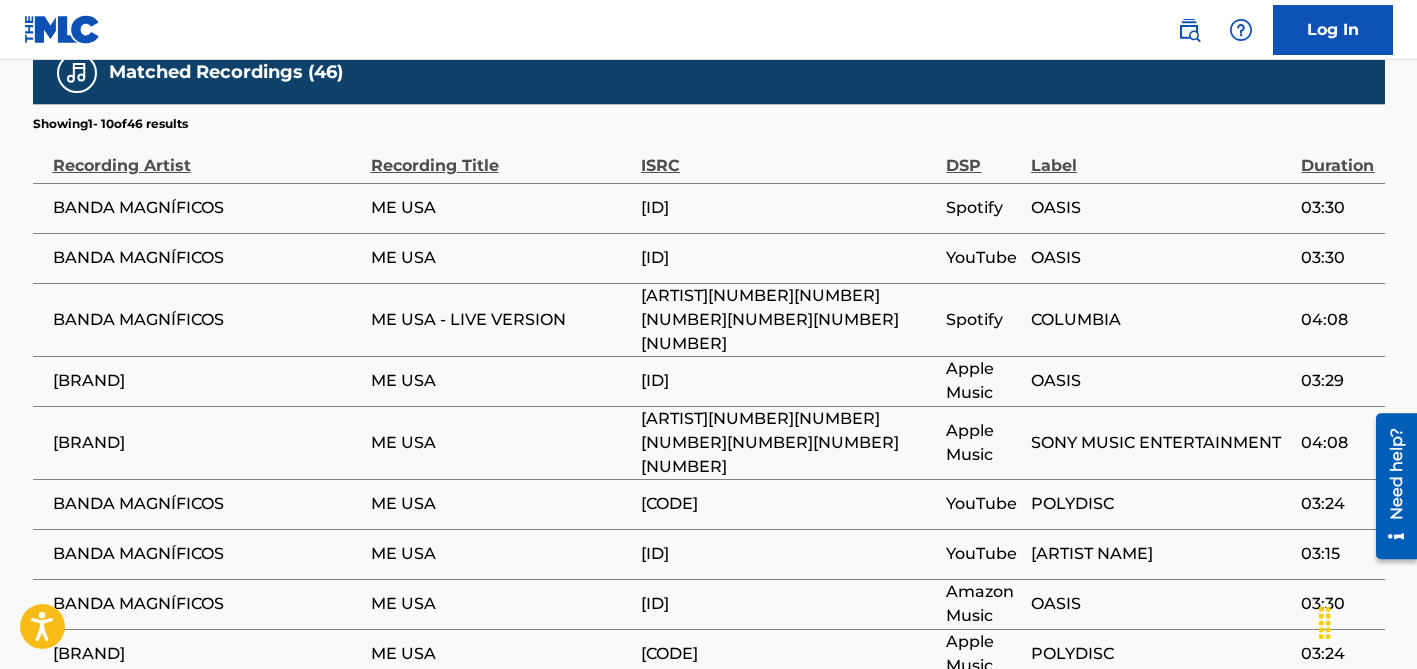 click on "[BRAND]" at bounding box center (207, 381) 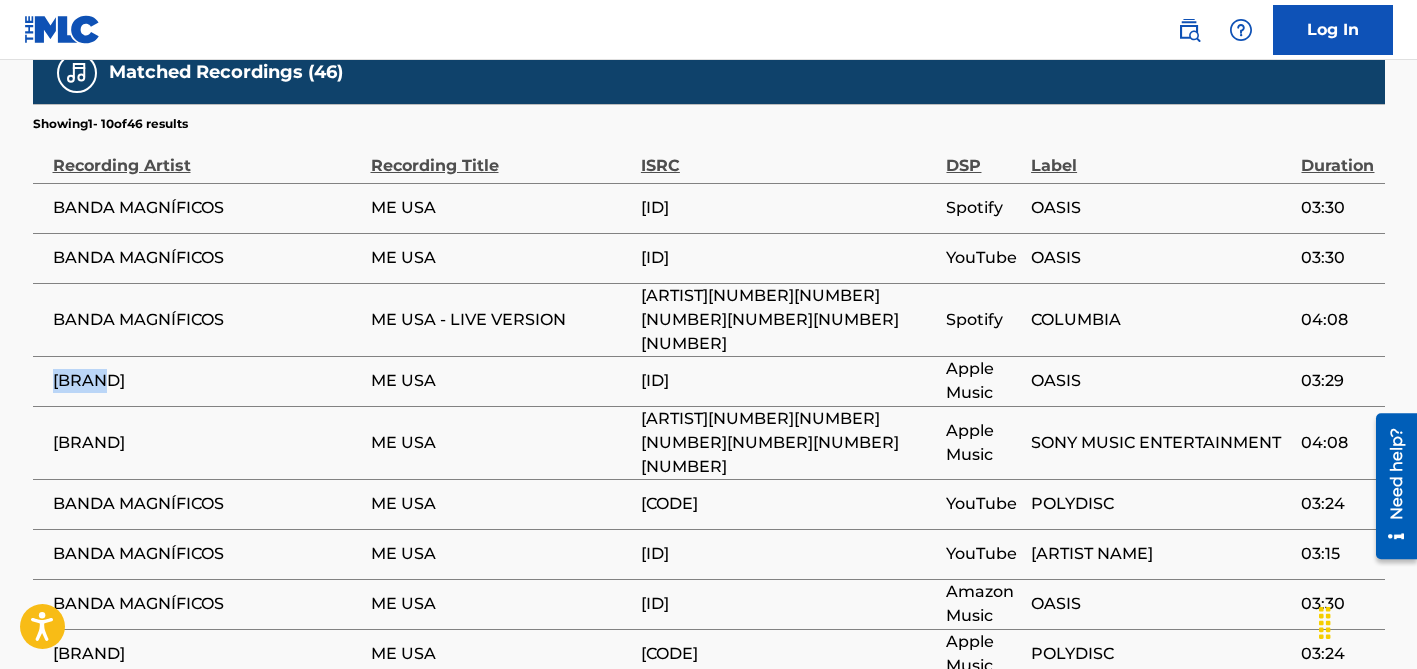 click on "[BRAND]" at bounding box center [207, 381] 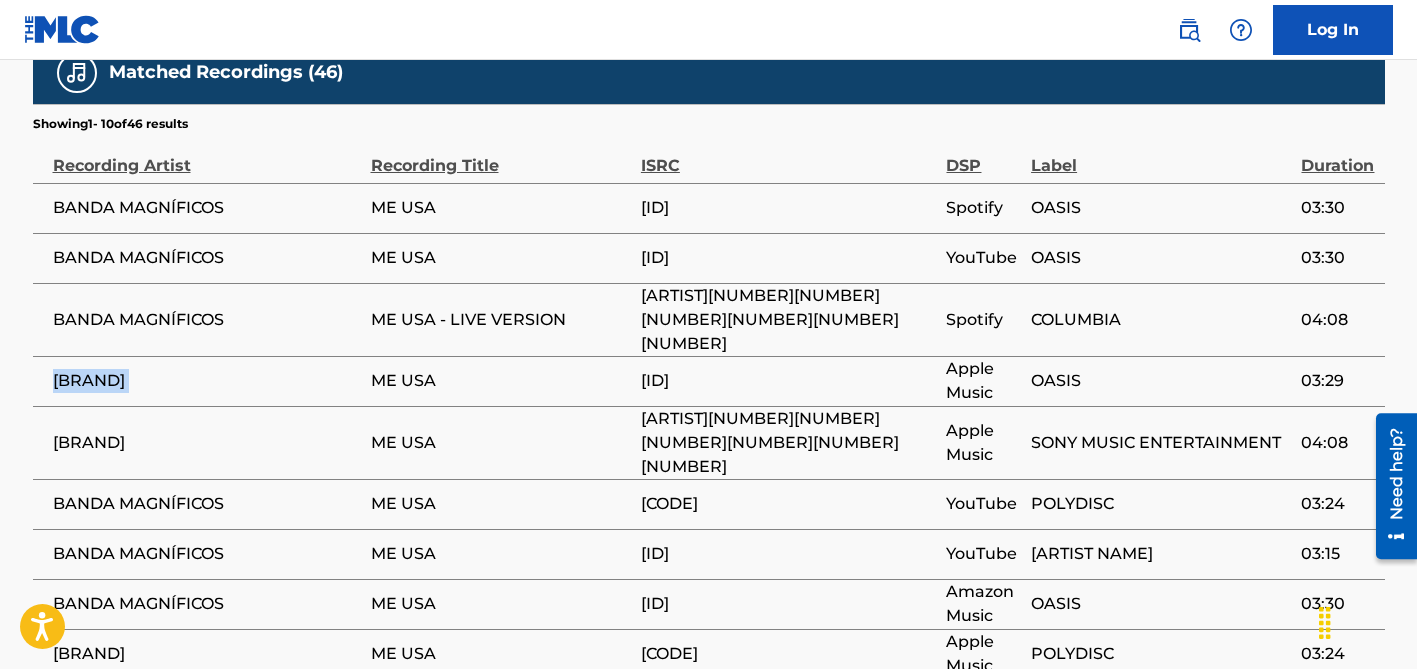 click on "[BRAND]" at bounding box center [207, 381] 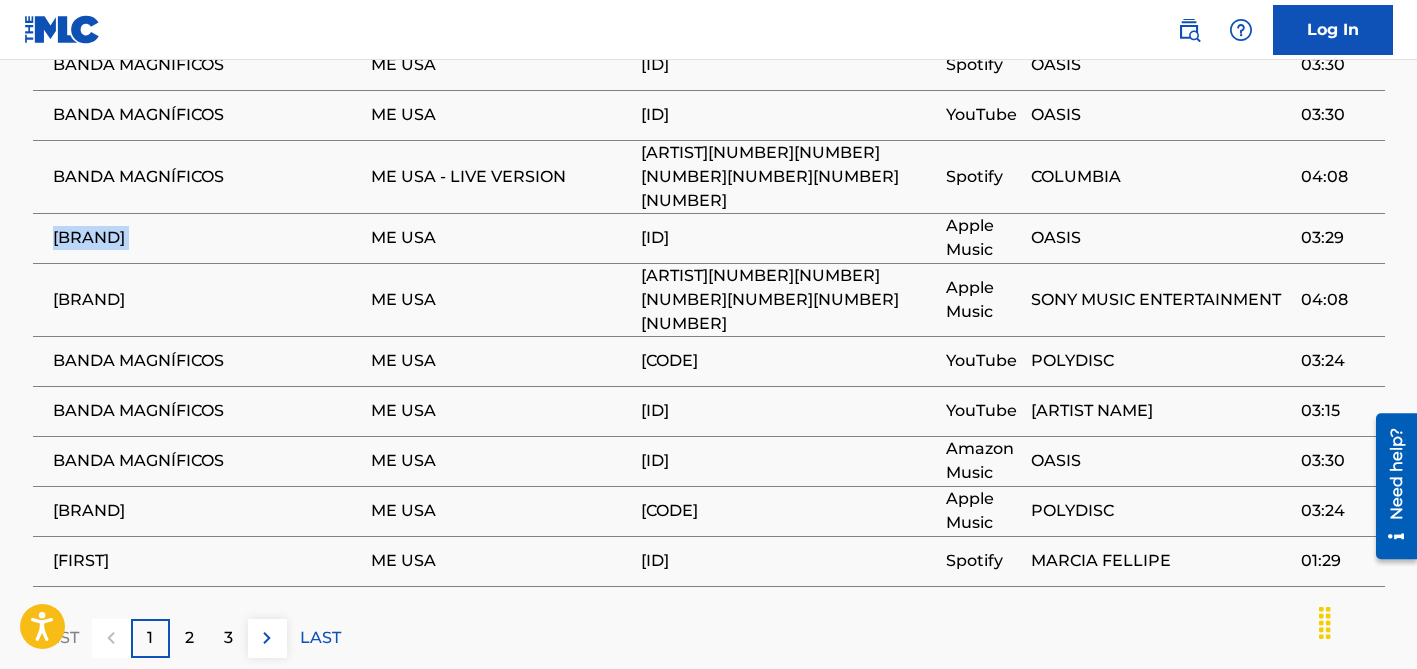 scroll, scrollTop: 1590, scrollLeft: 0, axis: vertical 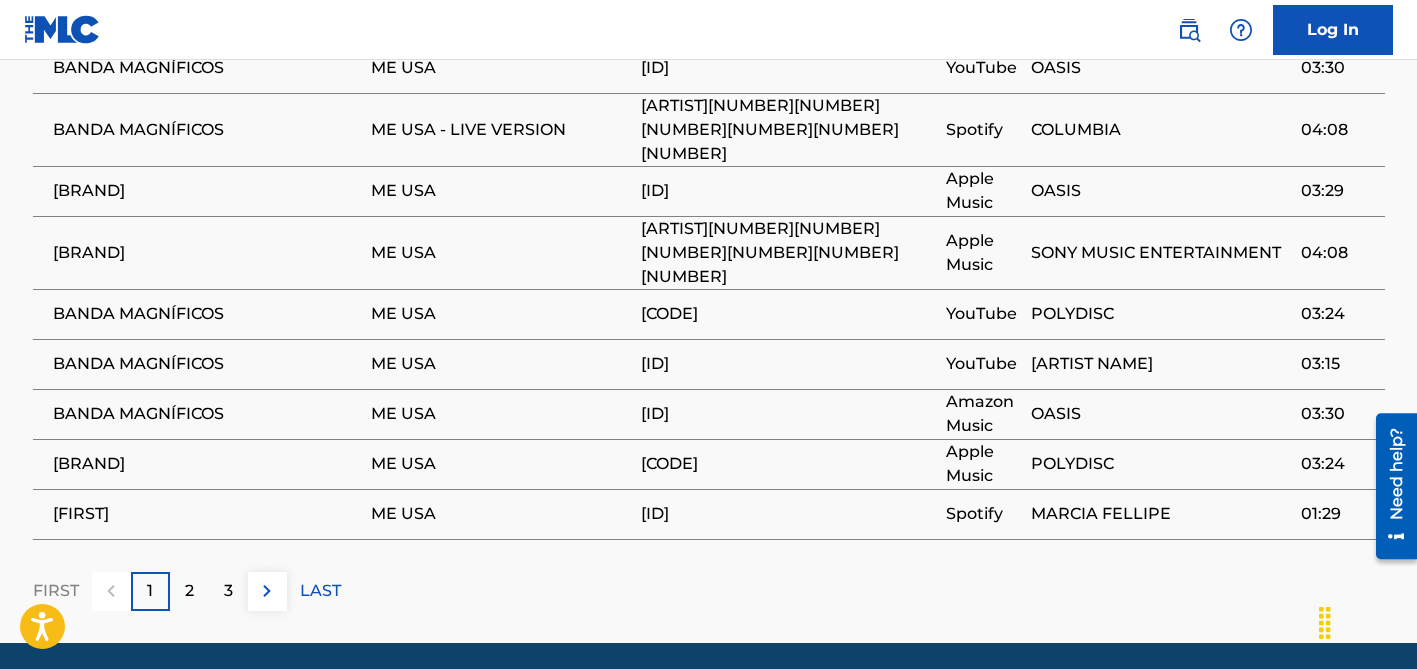 click on "2" at bounding box center [189, 591] 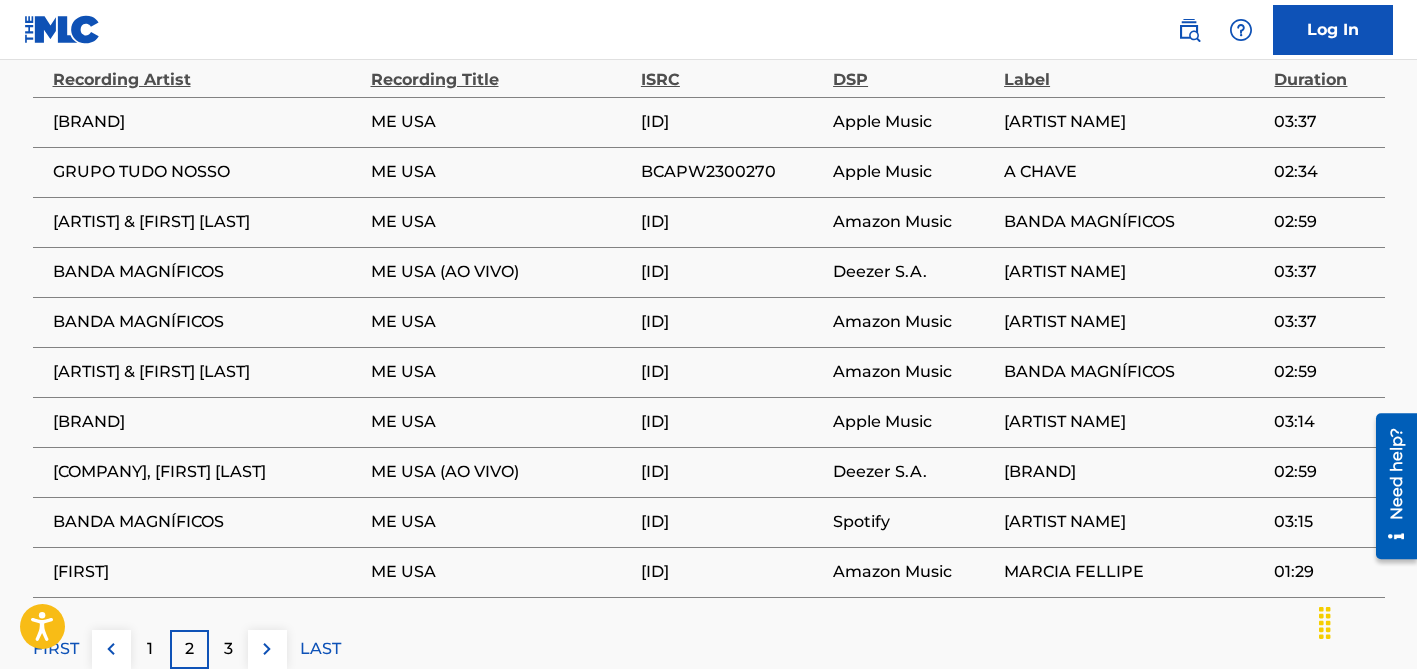scroll, scrollTop: 1508, scrollLeft: 0, axis: vertical 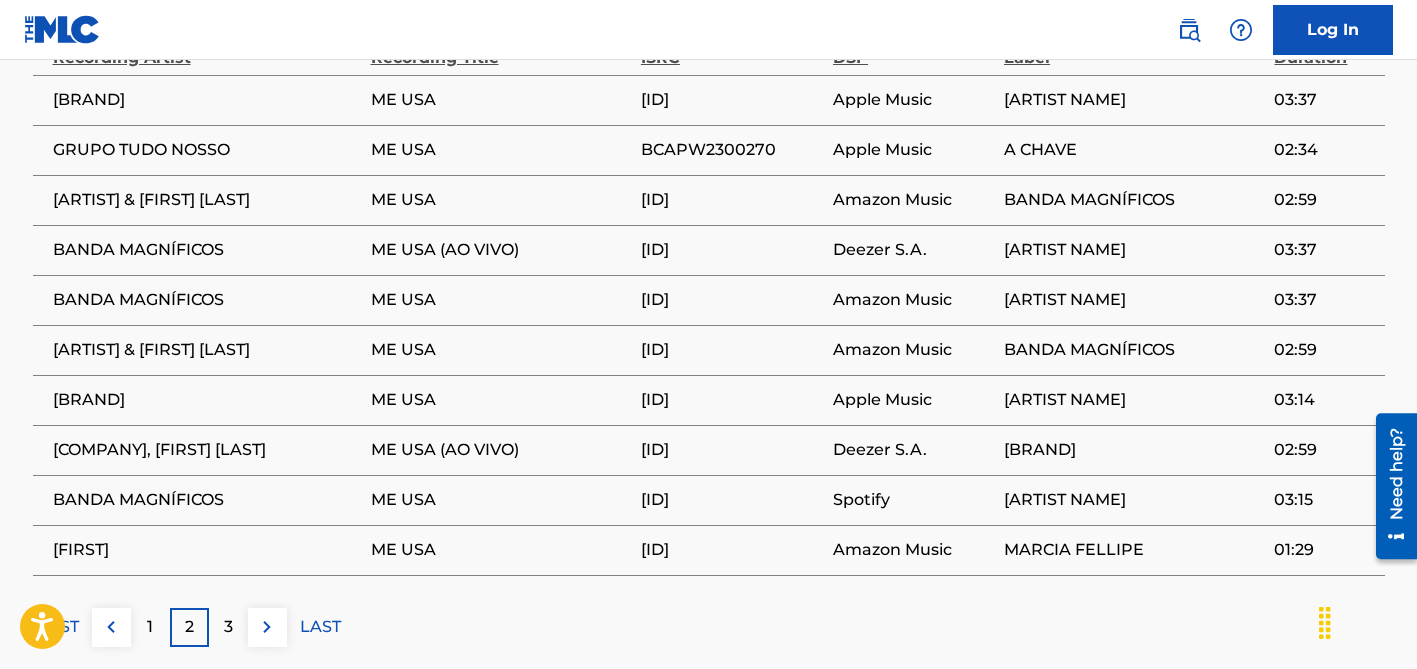 click on "3" at bounding box center [228, 627] 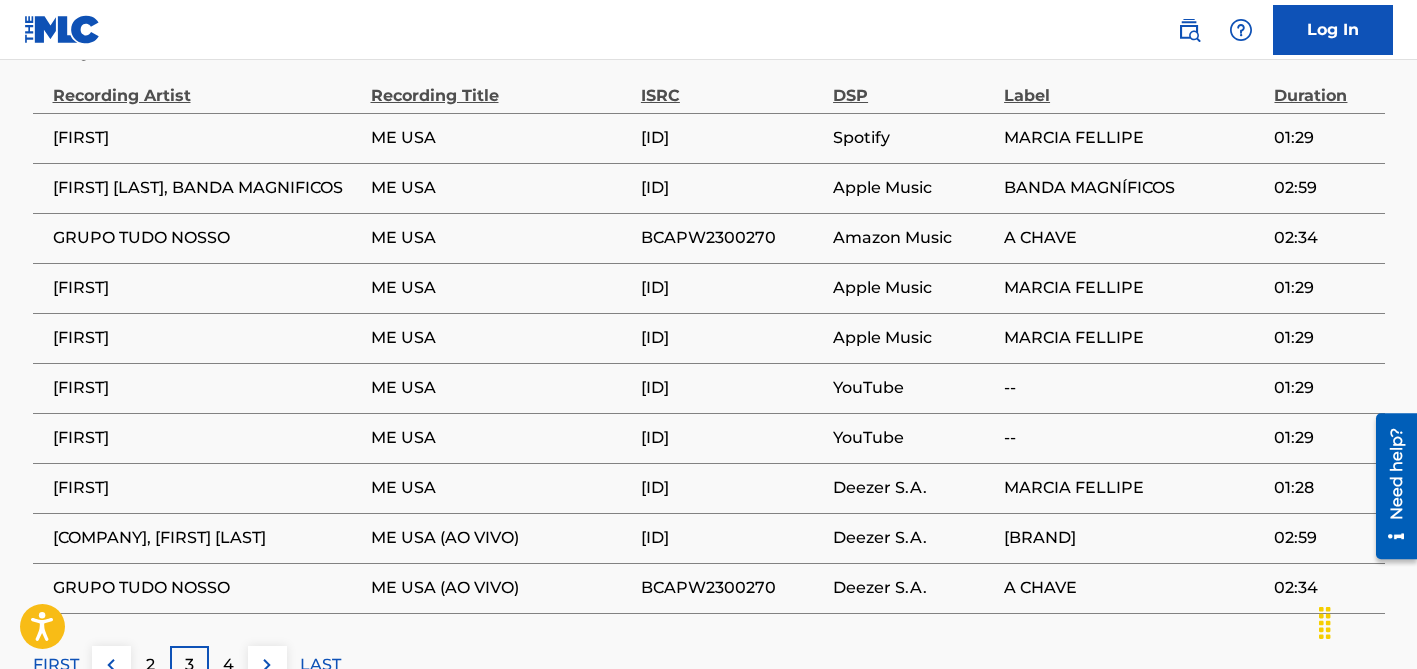 scroll, scrollTop: 1460, scrollLeft: 0, axis: vertical 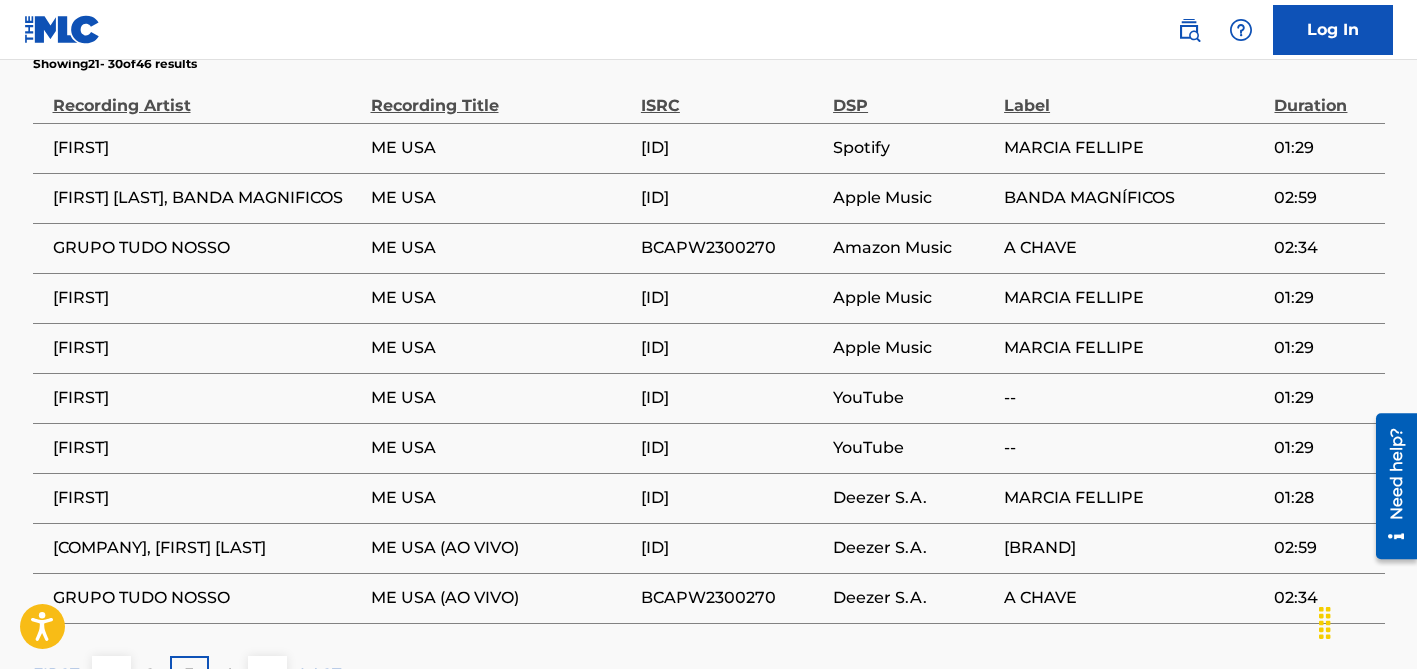 click on "[FIRST]" at bounding box center [207, 298] 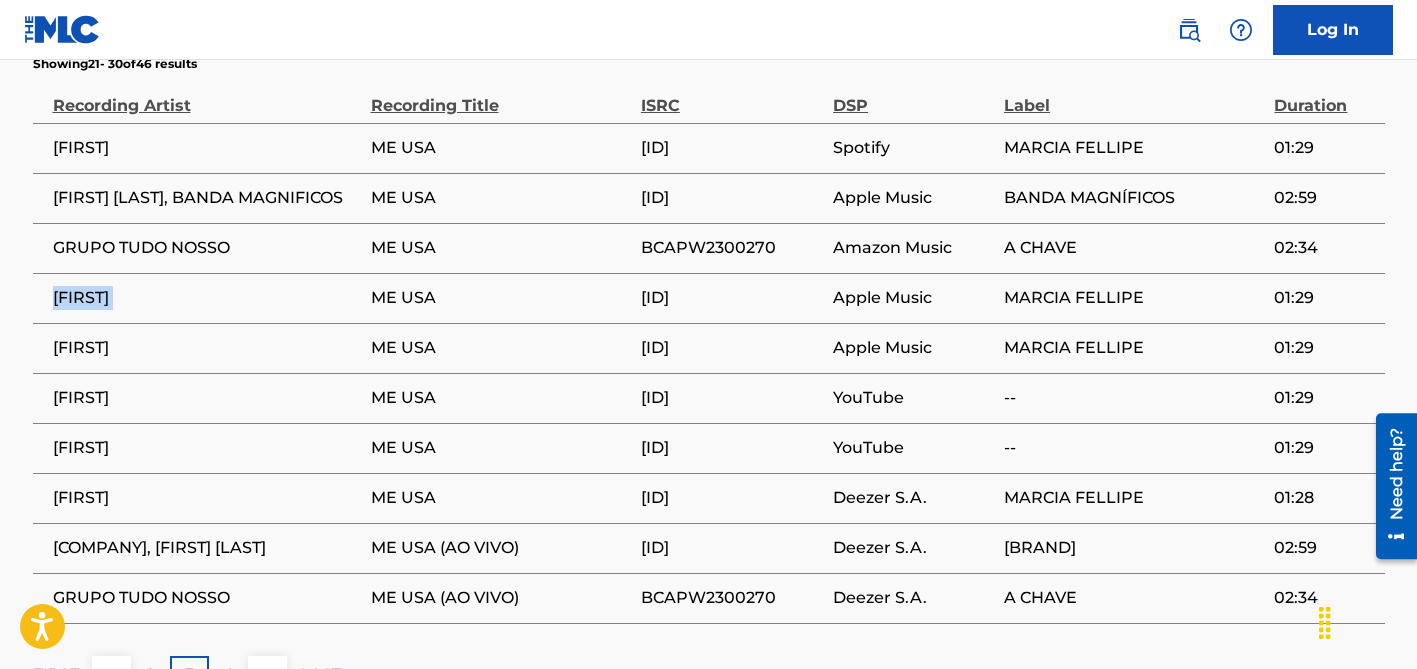 click on "[FIRST]" at bounding box center (207, 298) 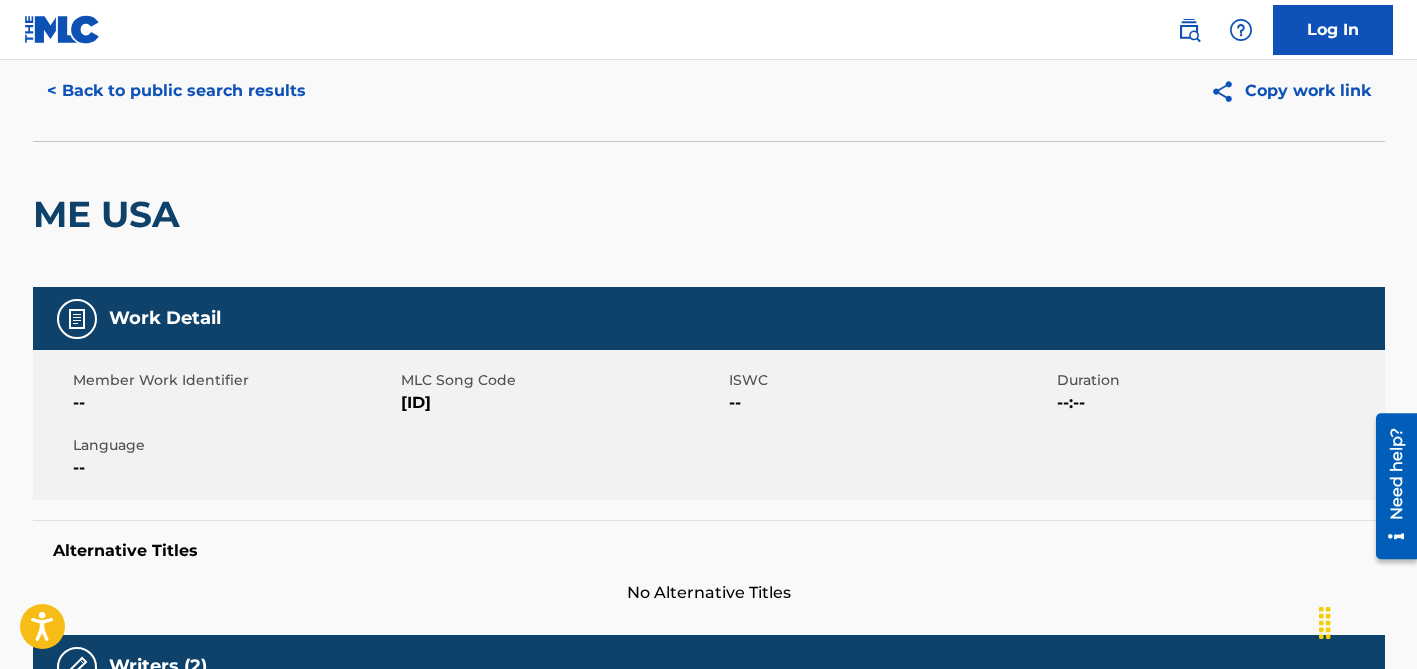 scroll, scrollTop: 0, scrollLeft: 0, axis: both 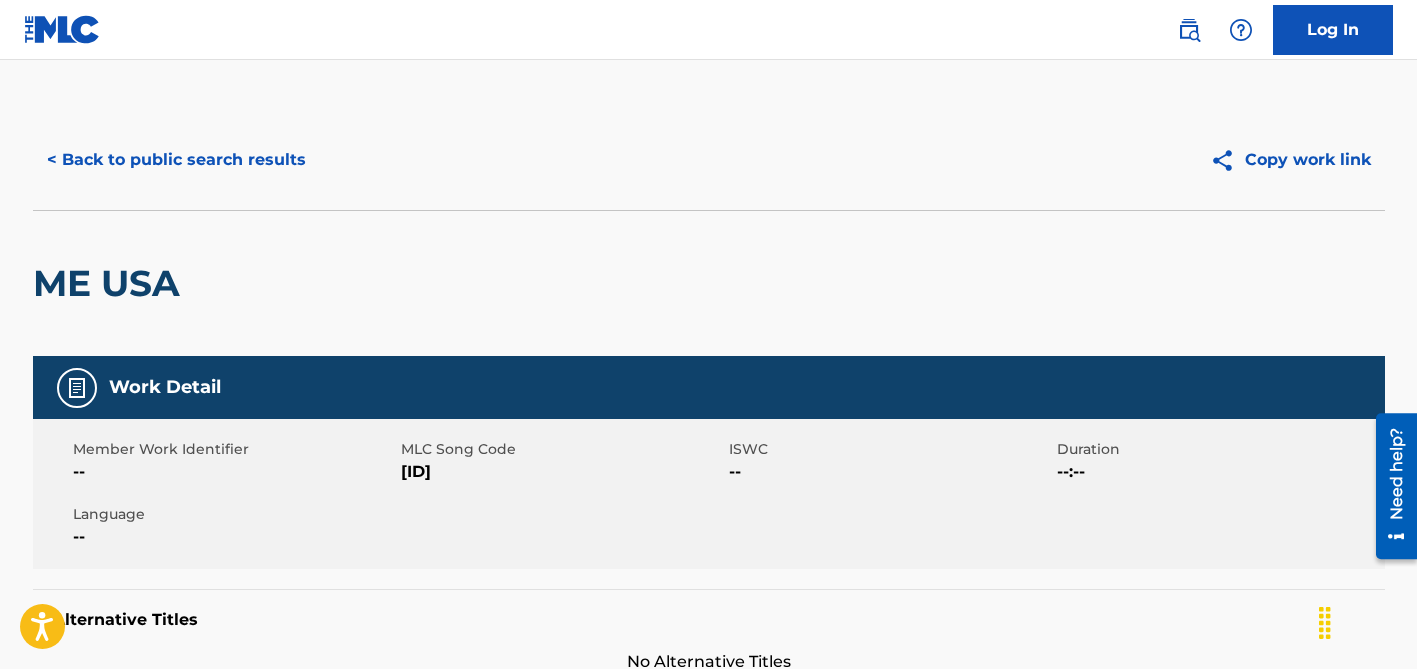 click on "< Back to public search results" at bounding box center (176, 160) 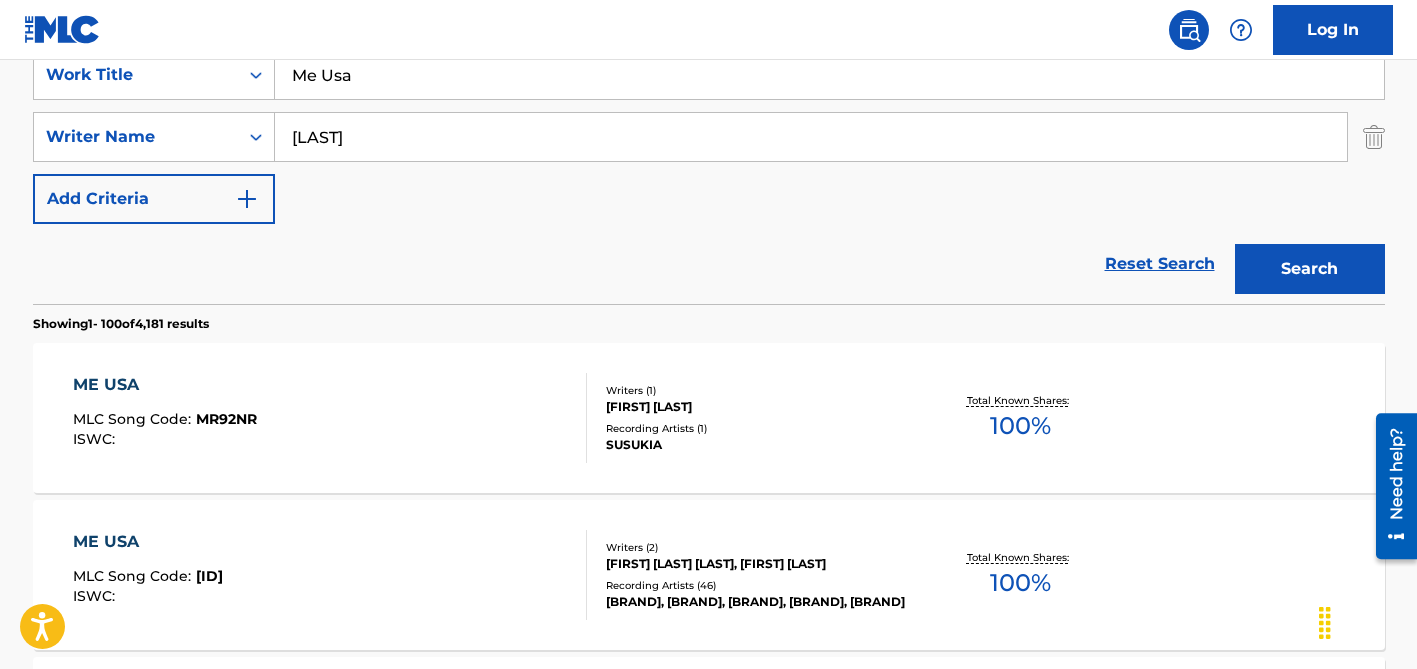 scroll, scrollTop: 365, scrollLeft: 0, axis: vertical 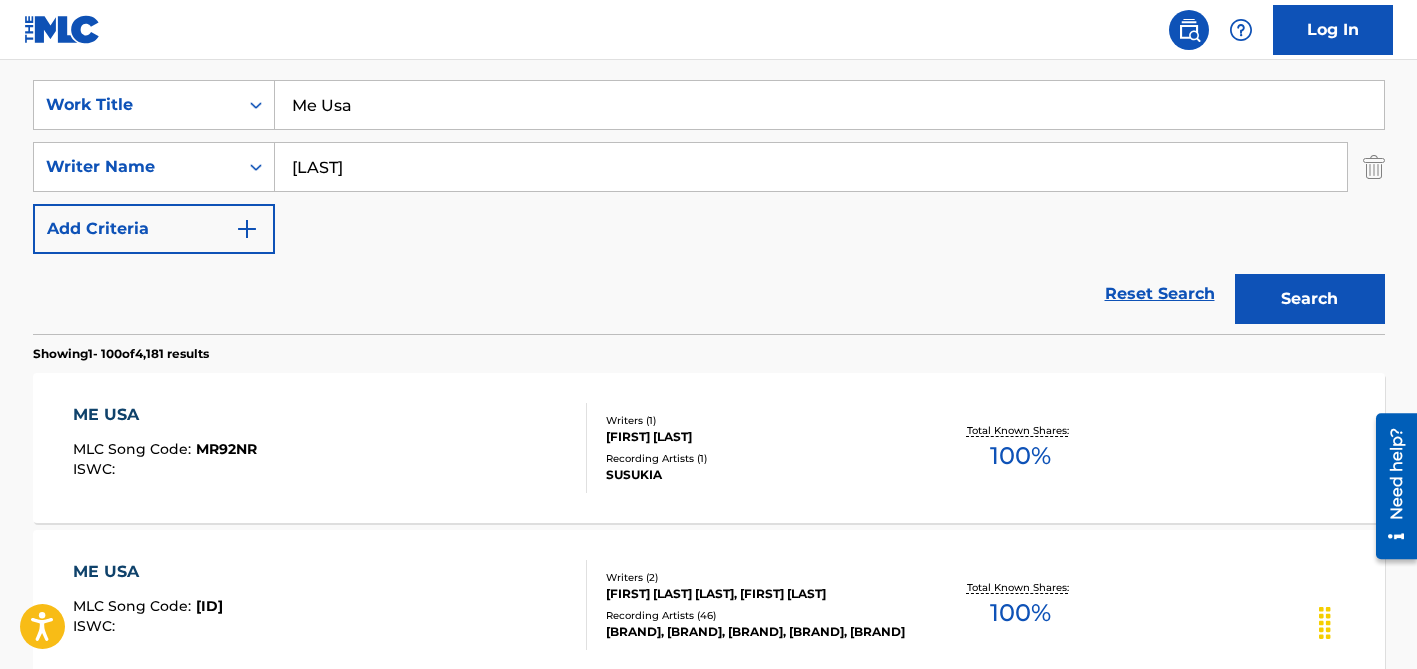 click on "[LAST]" at bounding box center (811, 167) 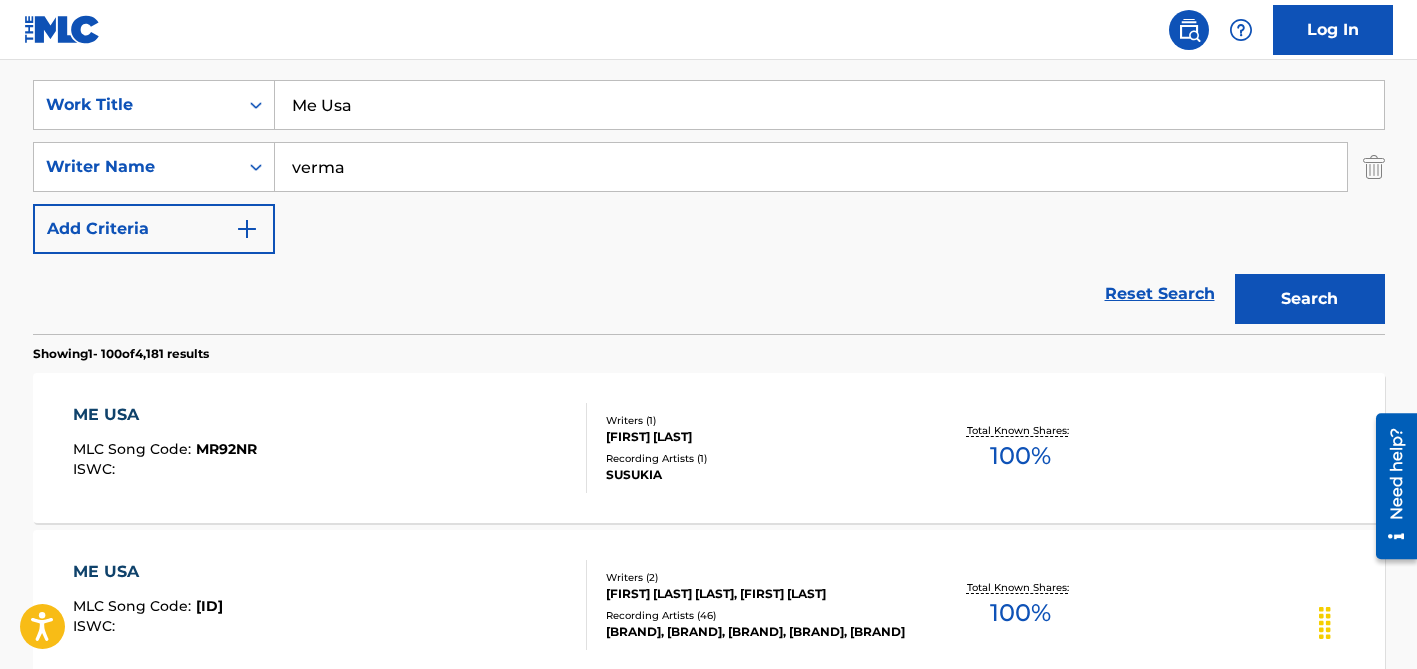 type on "verma" 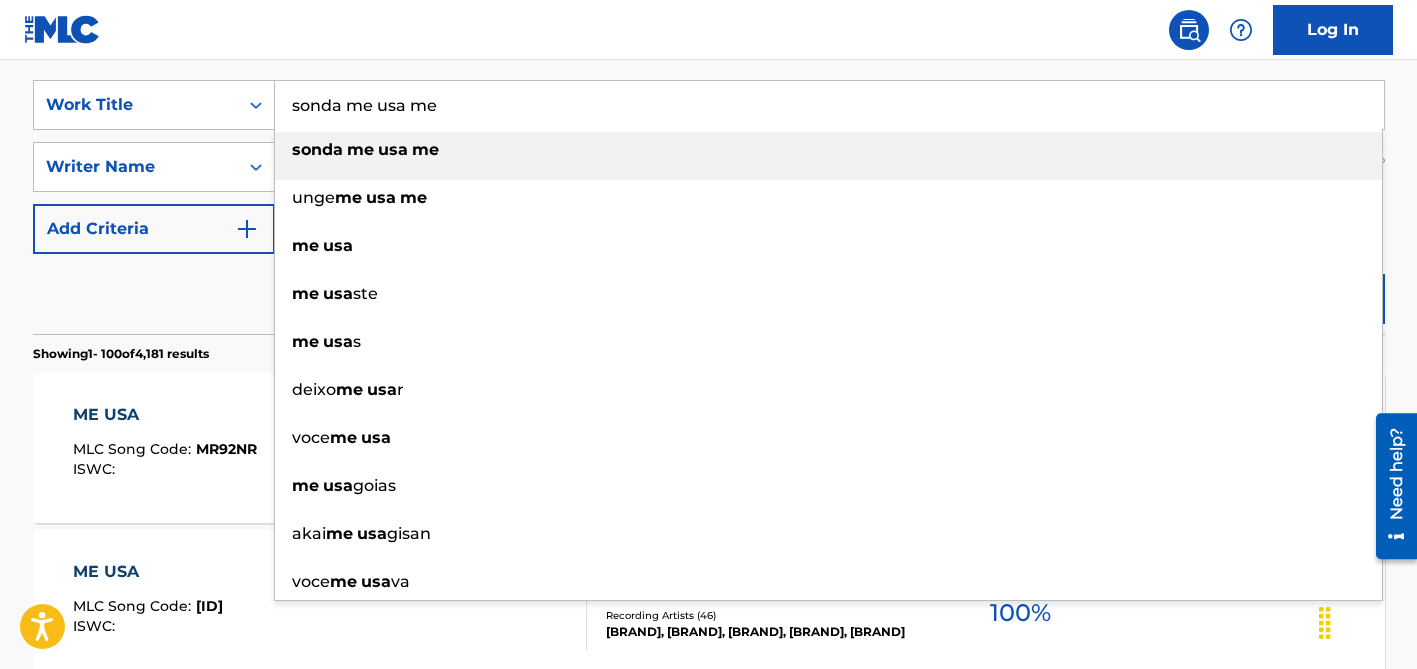 click on "sonda me usa me" at bounding box center [829, 105] 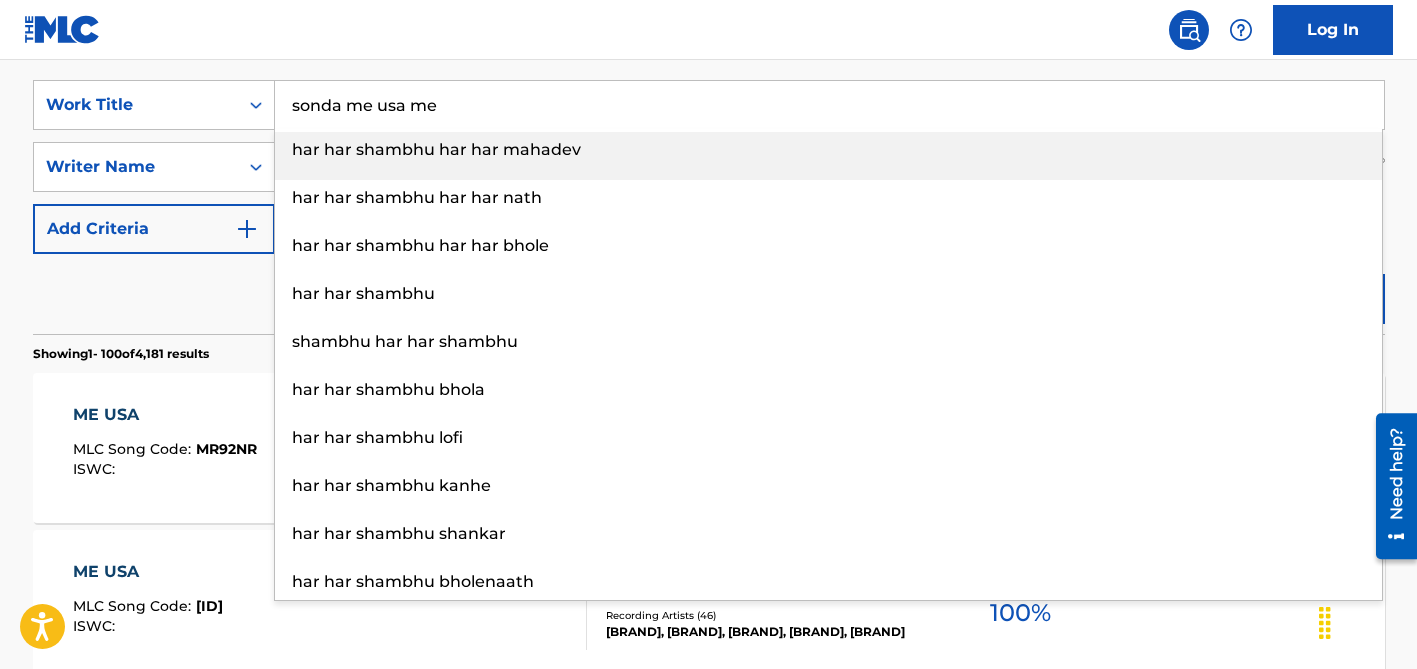 click on "sonda me usa me" at bounding box center [829, 105] 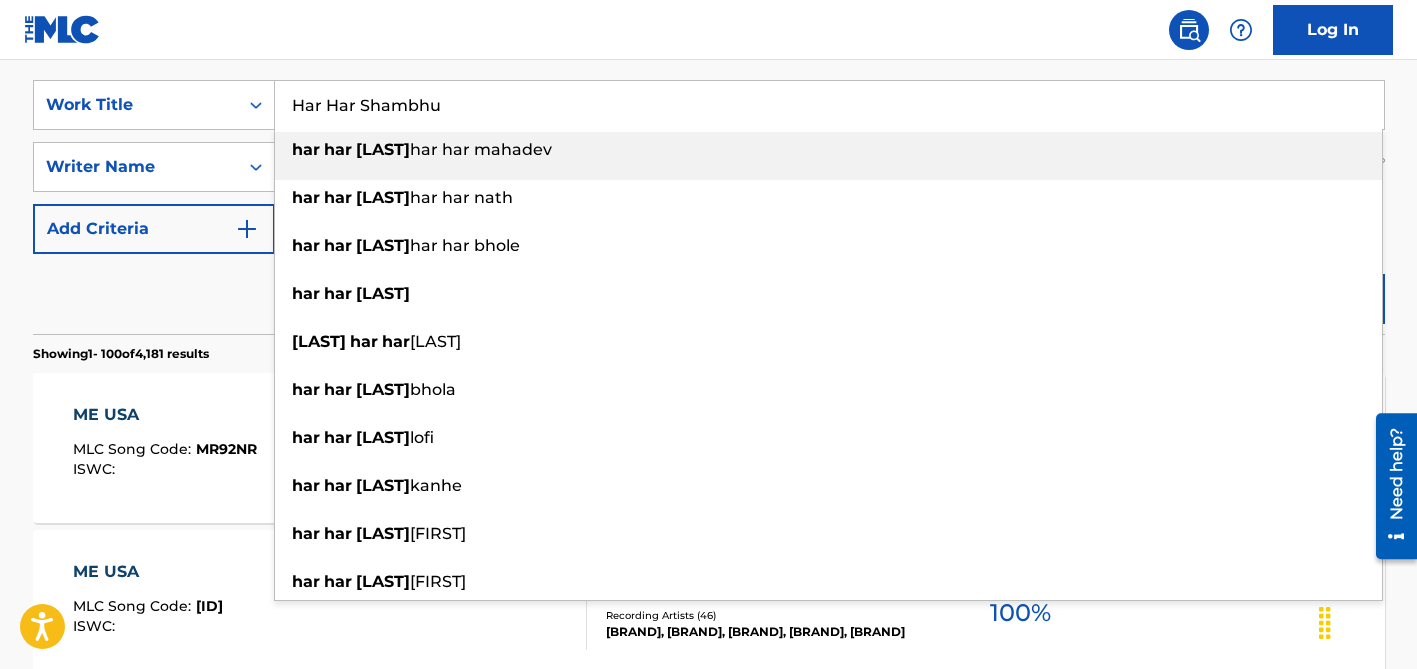 type on "Har Har Shambhu" 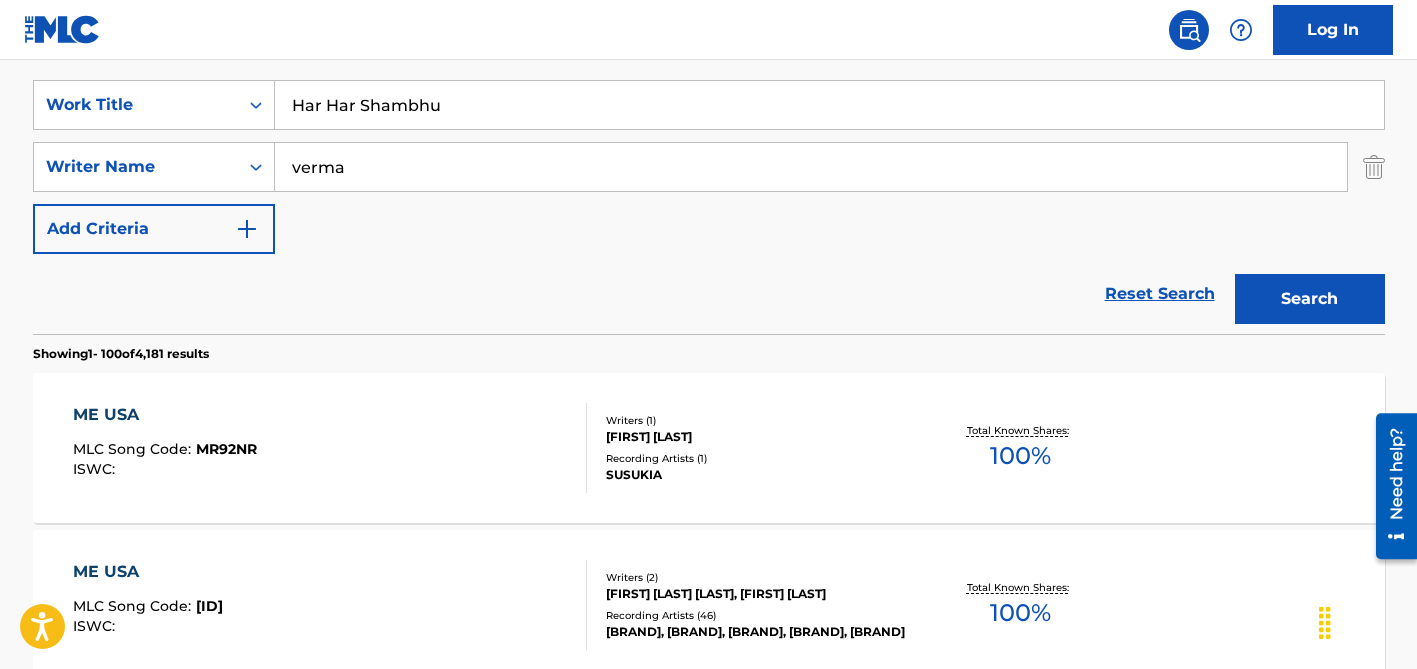 click on "Log In" at bounding box center (708, 30) 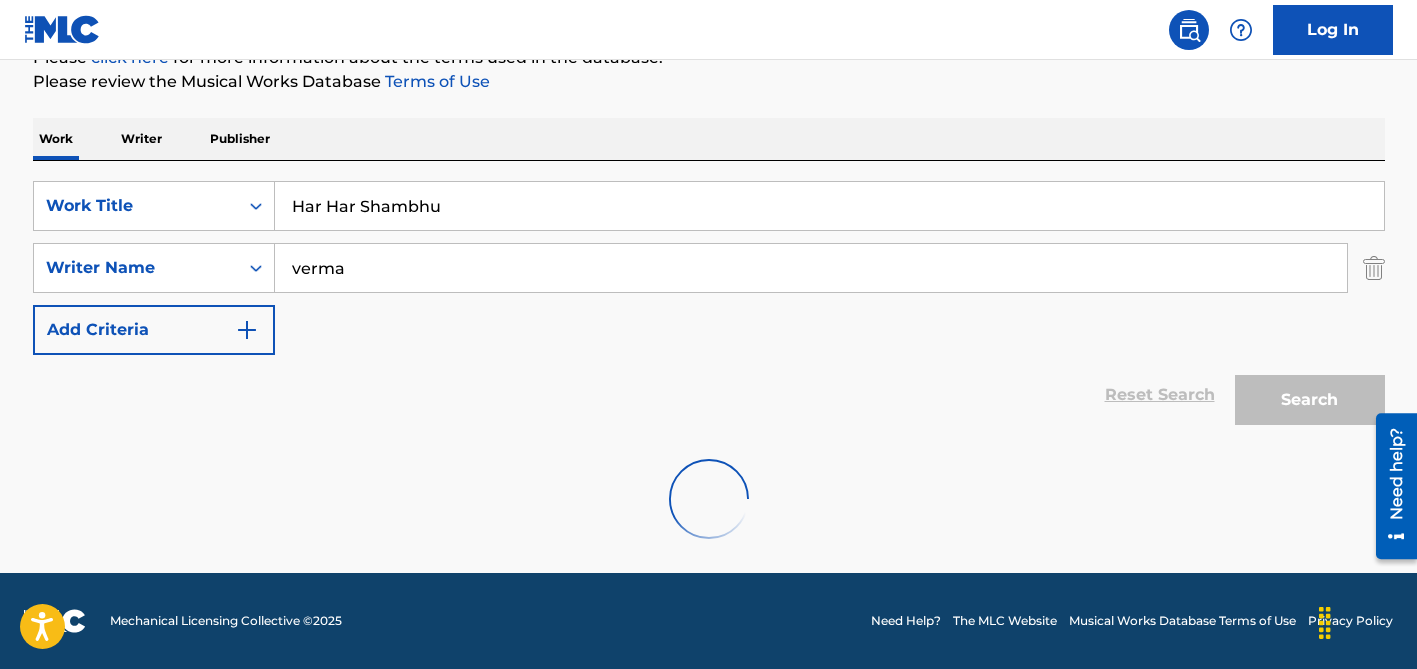 scroll, scrollTop: 264, scrollLeft: 0, axis: vertical 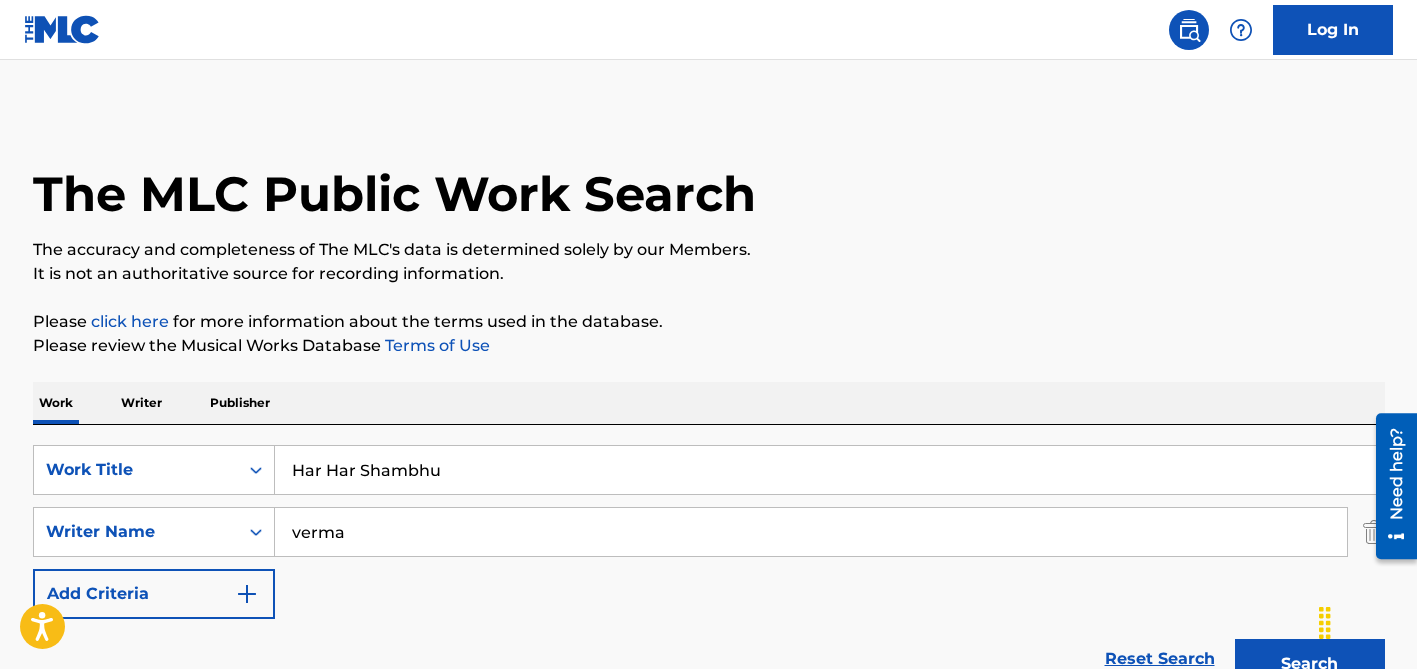 click on "verma" at bounding box center [811, 532] 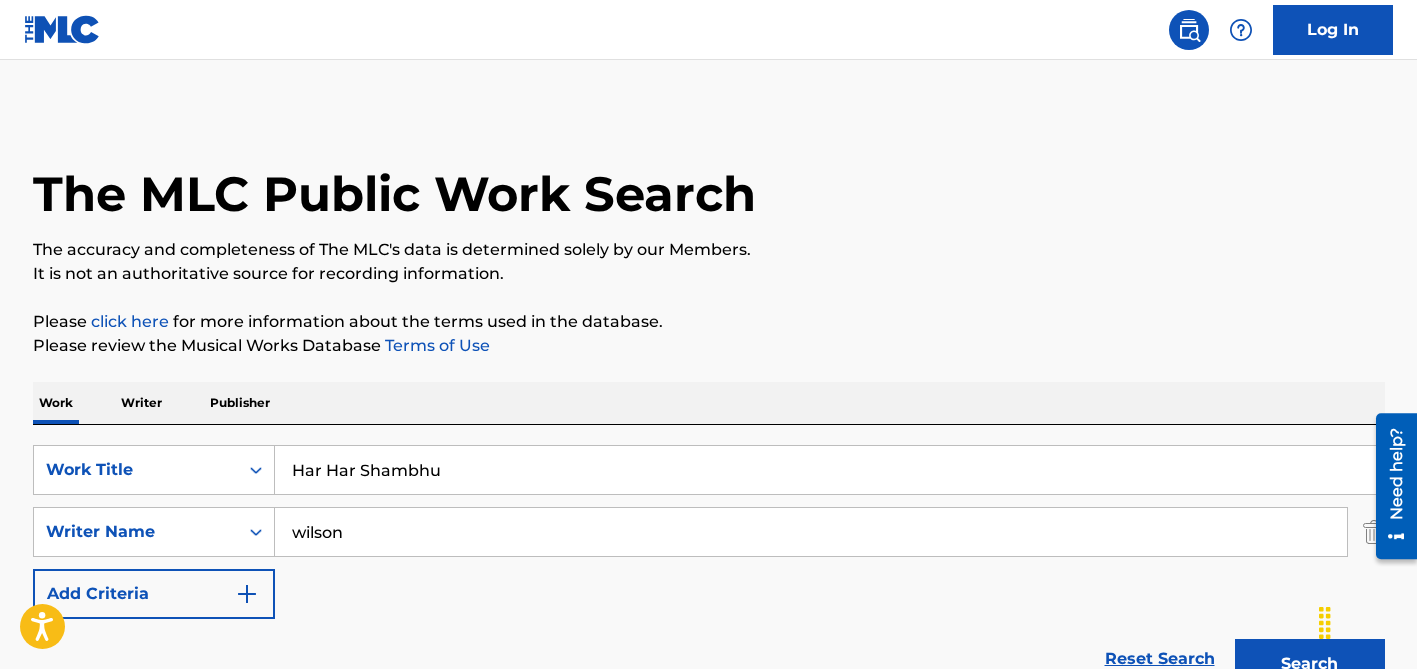 type on "wilson" 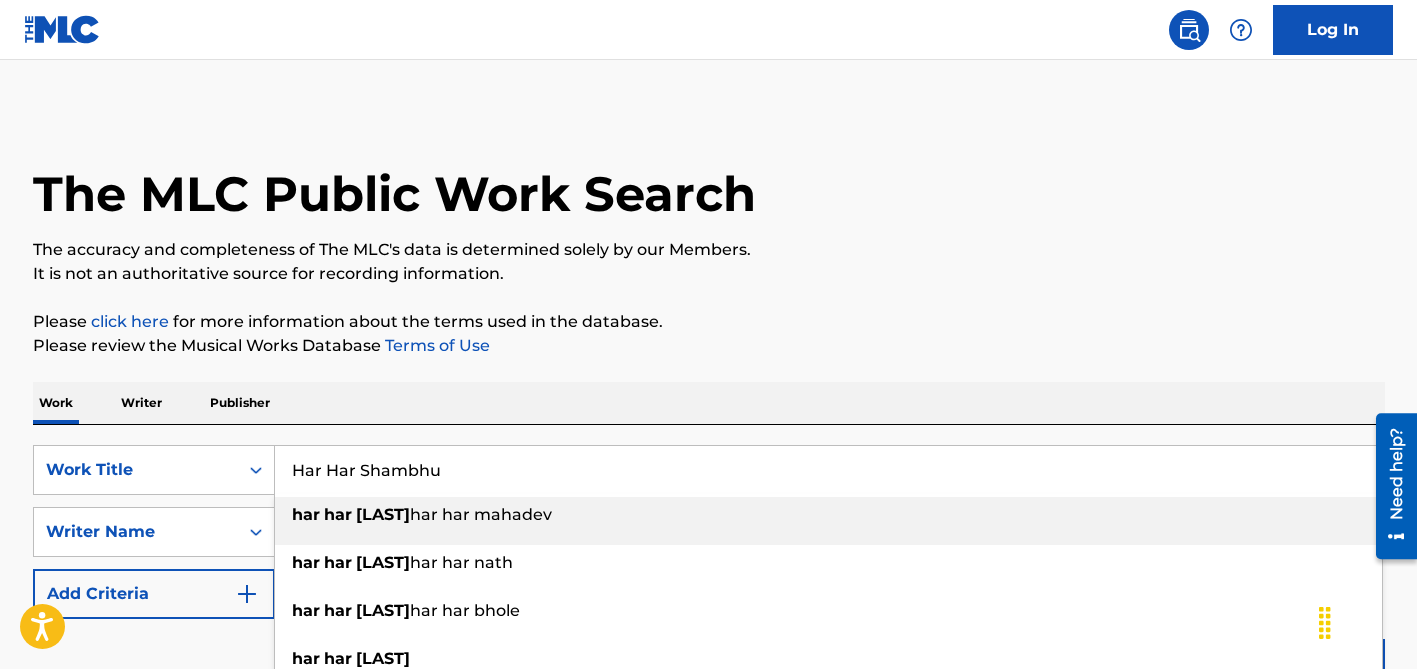 click on "Har Har Shambhu" at bounding box center [829, 470] 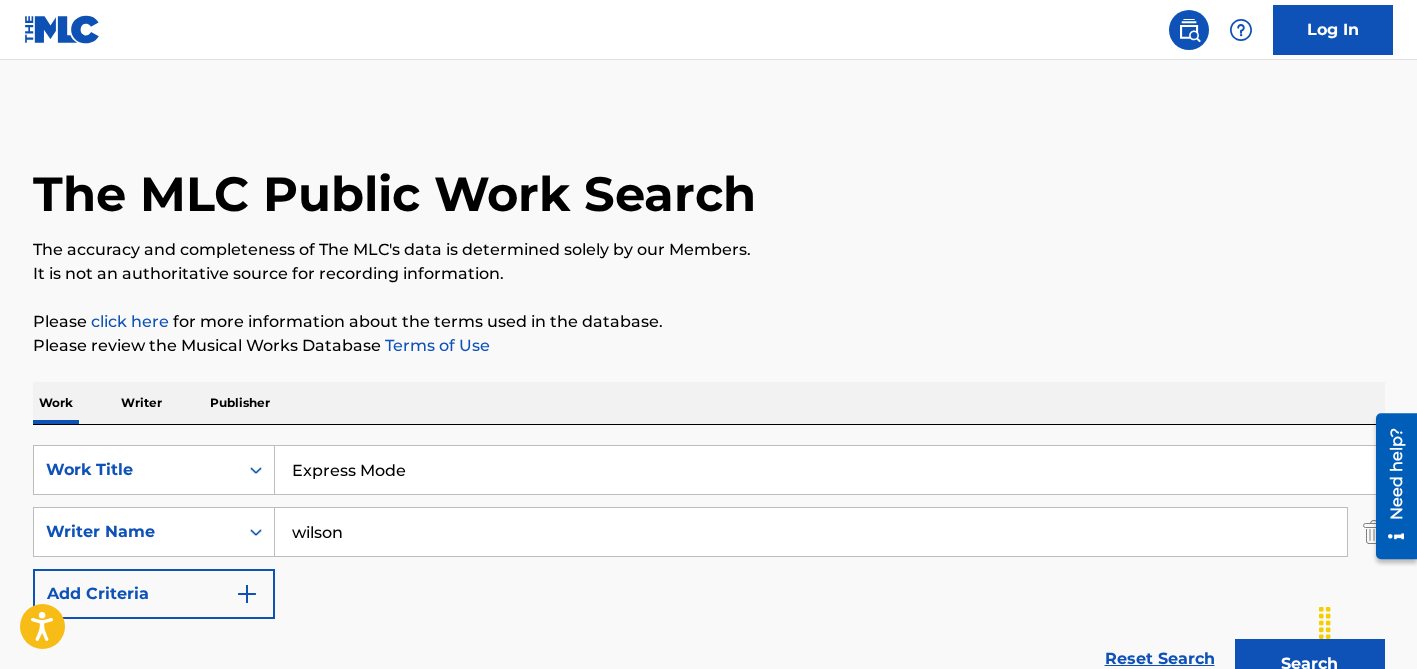 click on "Work Writer Publisher" at bounding box center (709, 403) 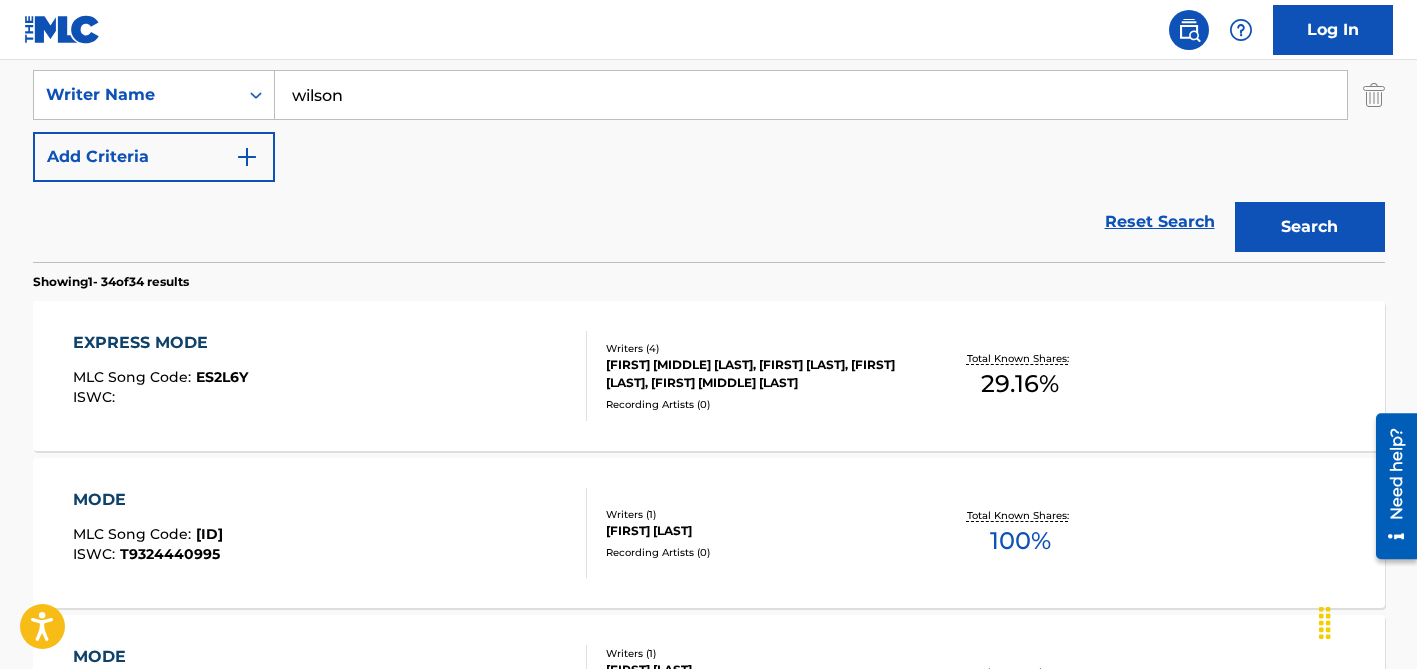 scroll, scrollTop: 482, scrollLeft: 0, axis: vertical 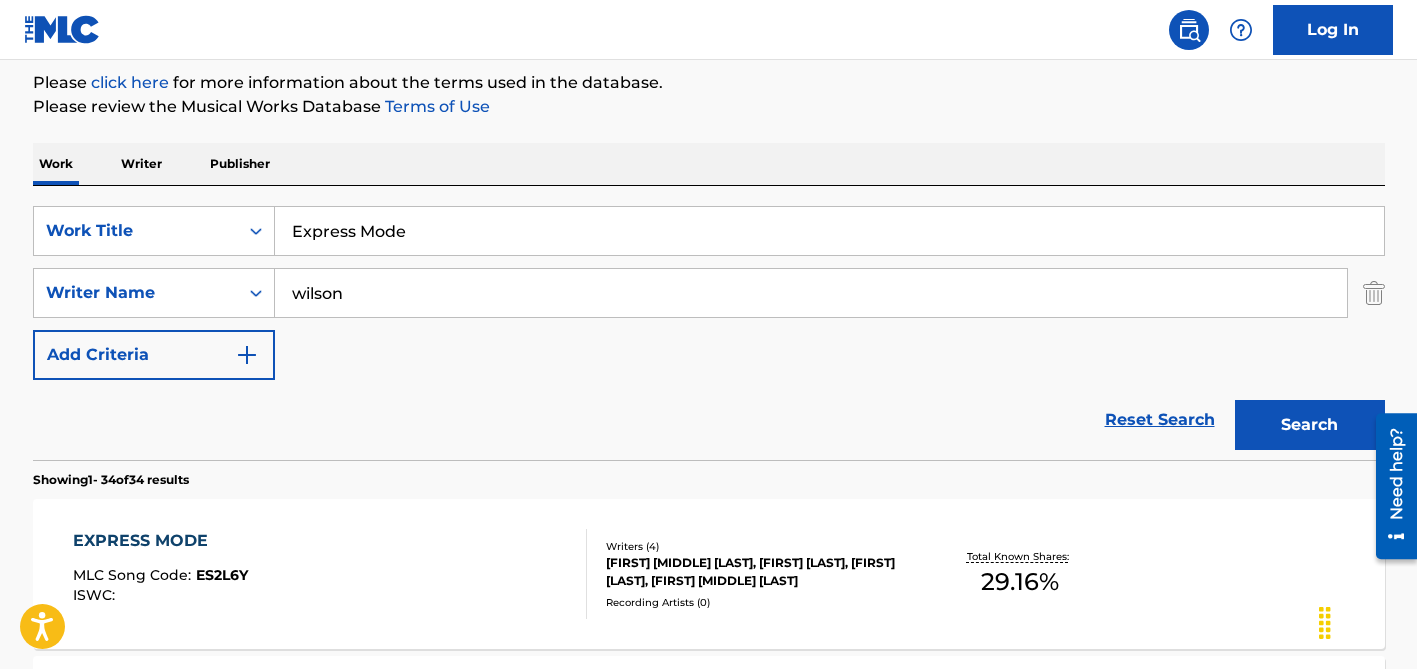 click on "Express Mode" at bounding box center (829, 231) 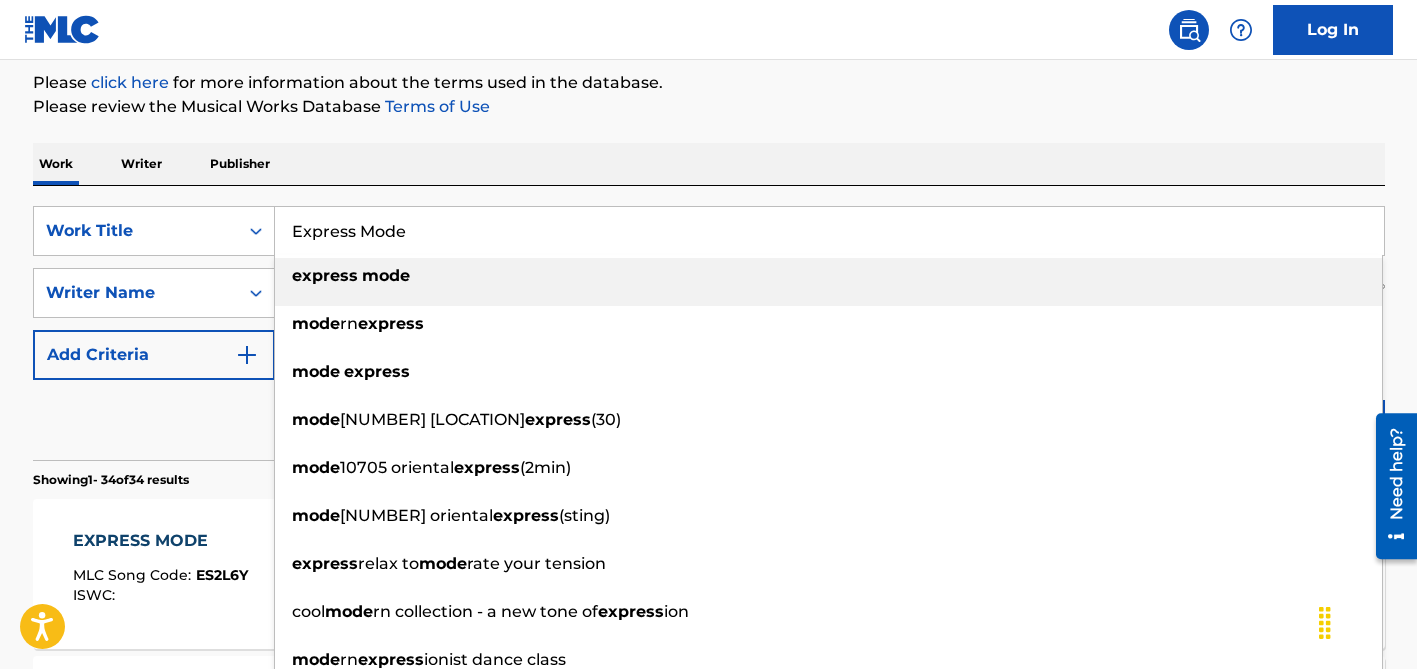 click on "Express Mode" at bounding box center (829, 231) 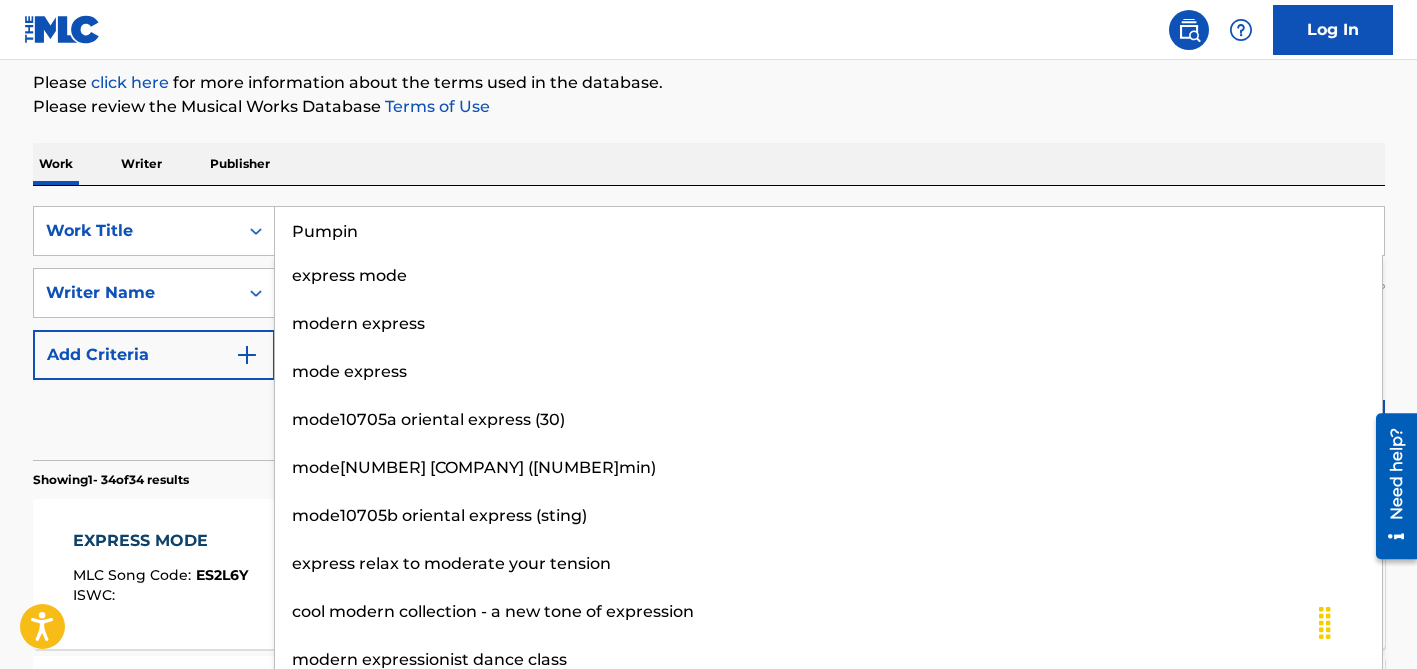 type on "Pumpin" 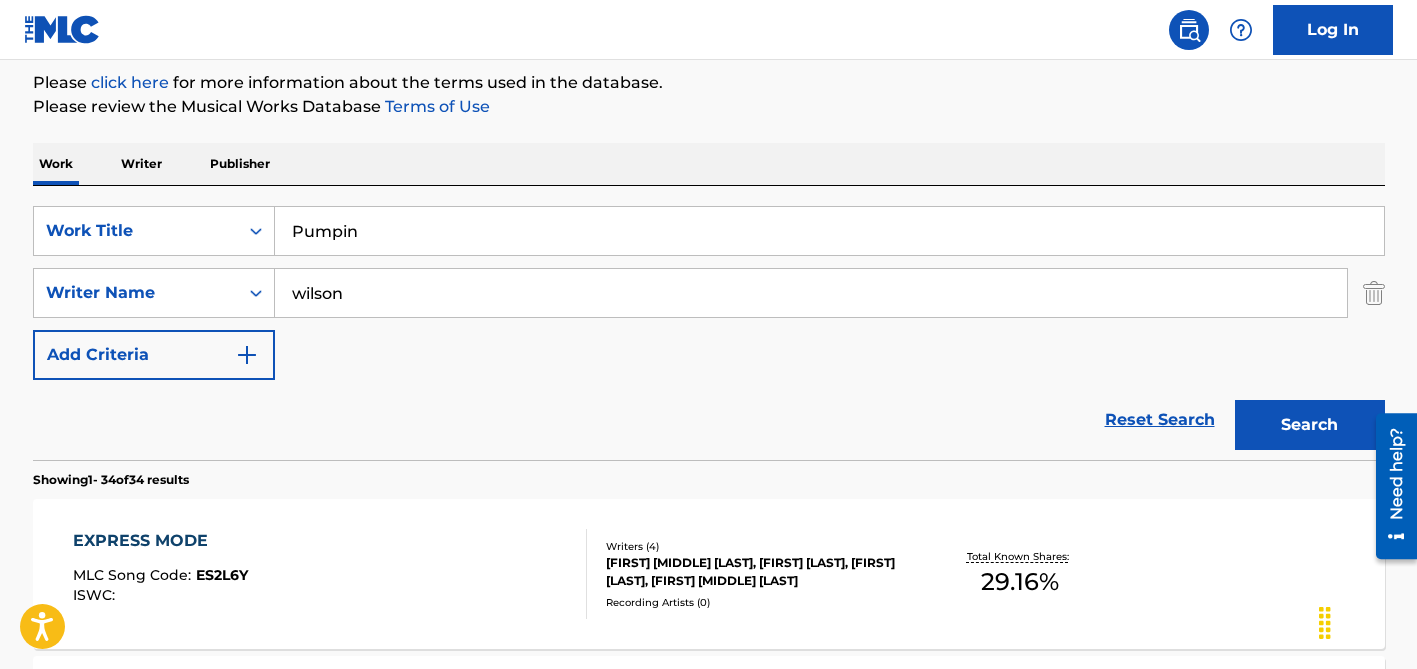 click on "Work Writer Publisher" at bounding box center [709, 164] 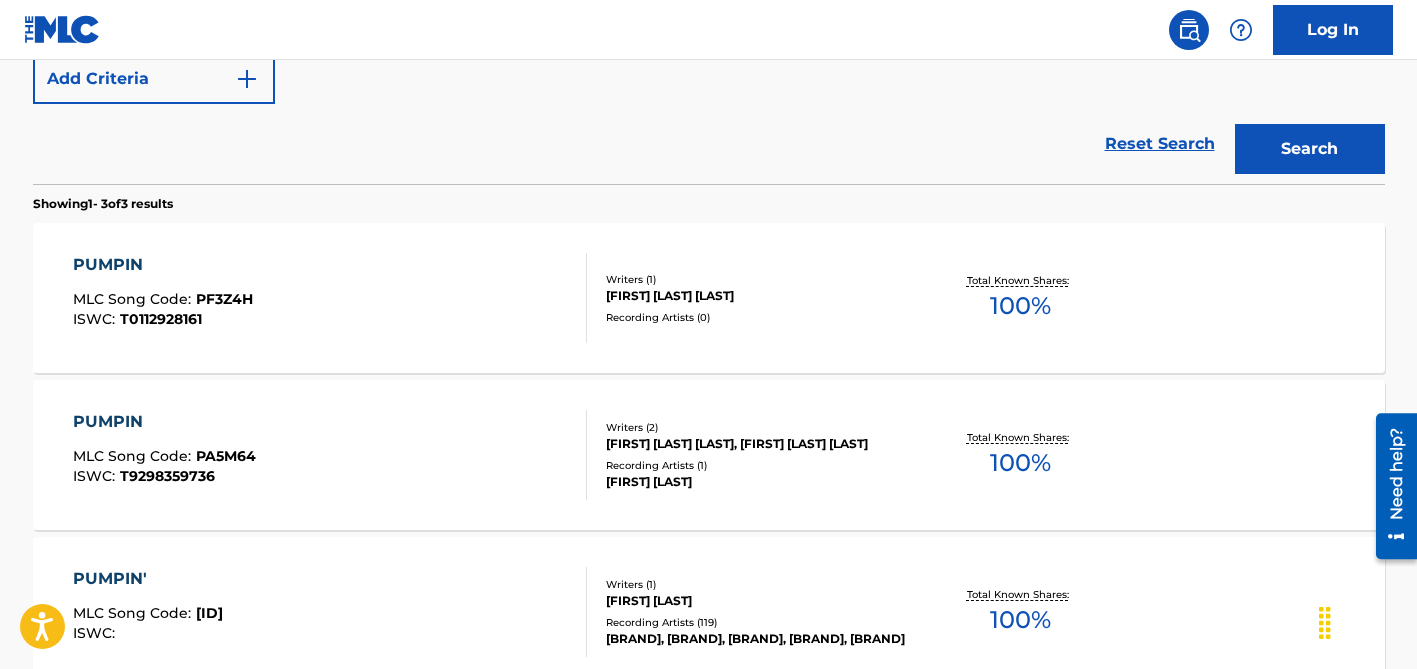 scroll, scrollTop: 517, scrollLeft: 0, axis: vertical 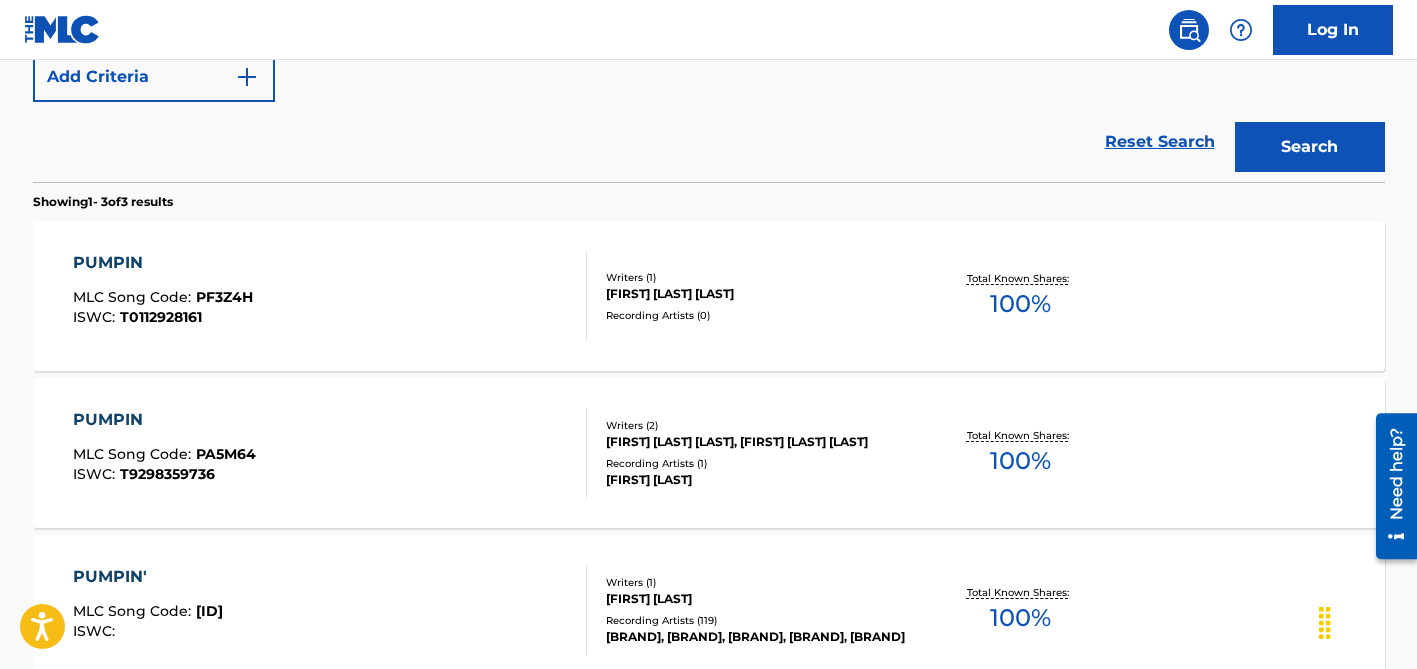 click on "[FIRST] [LAST] [LAST], [FIRST] [LAST] [LAST]" at bounding box center [757, 442] 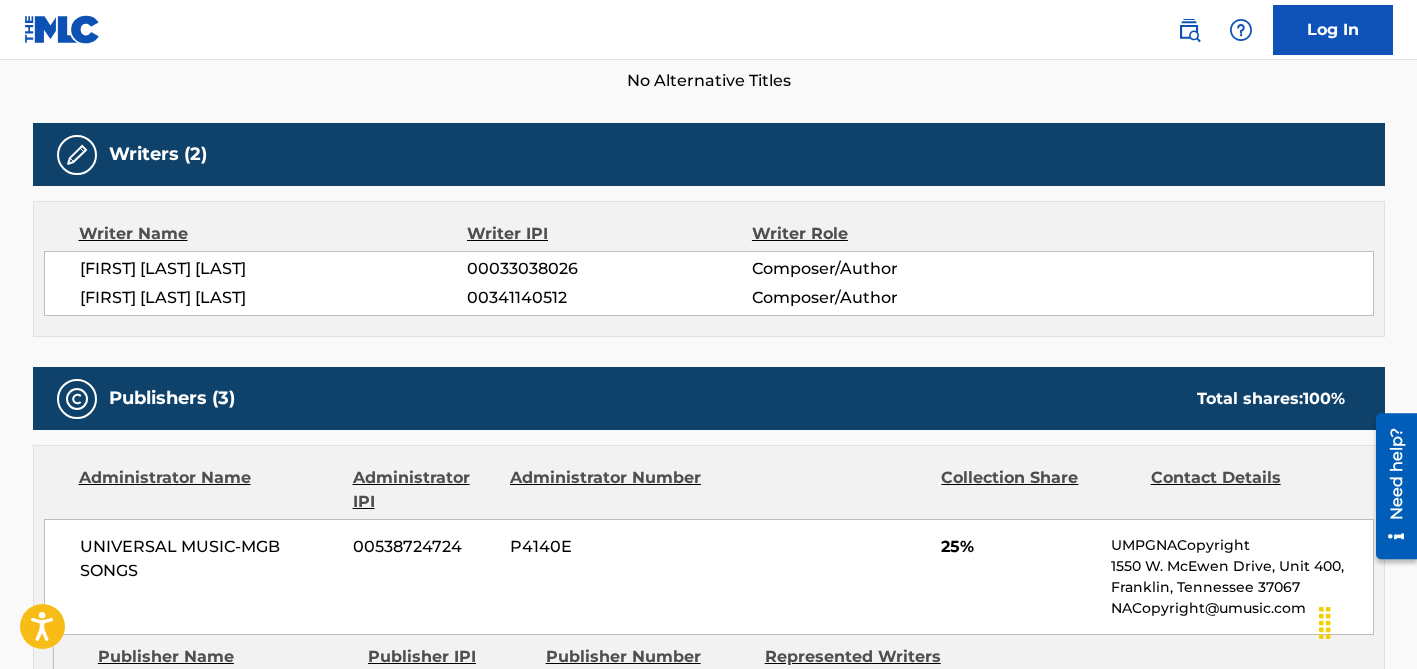 scroll, scrollTop: 0, scrollLeft: 0, axis: both 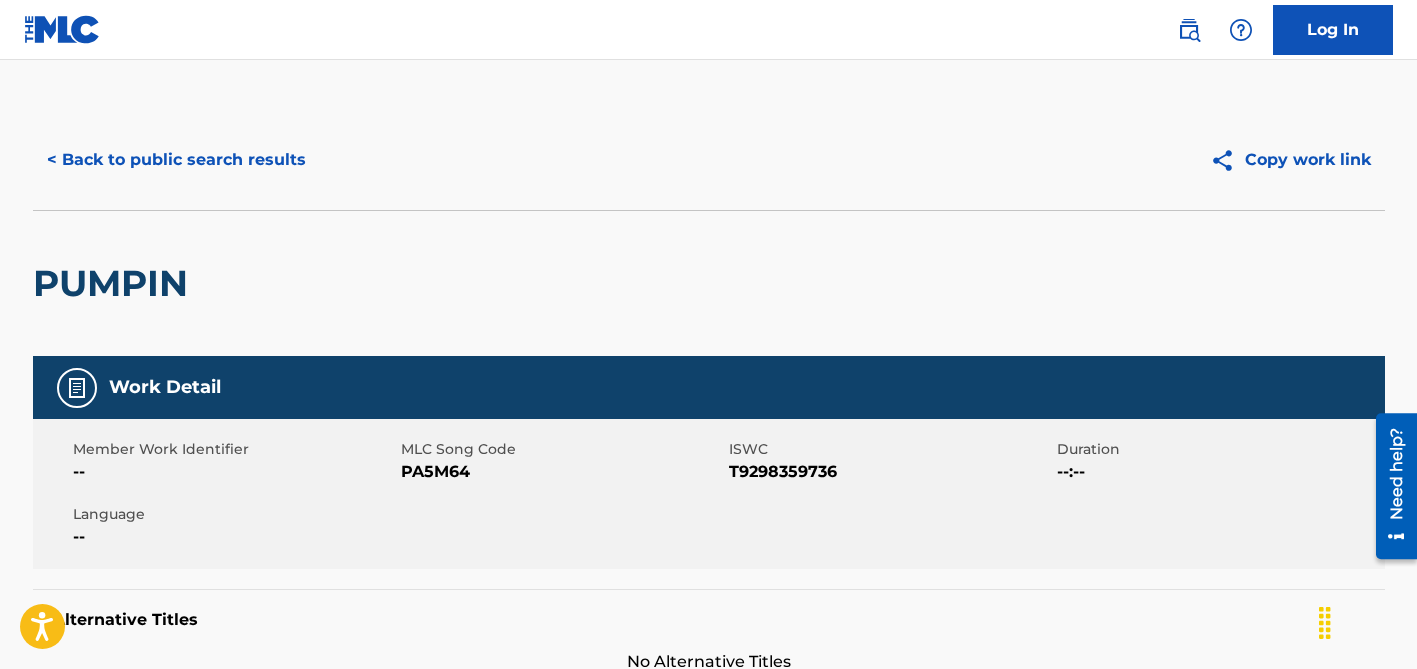 click on "< Back to public search results" at bounding box center [176, 160] 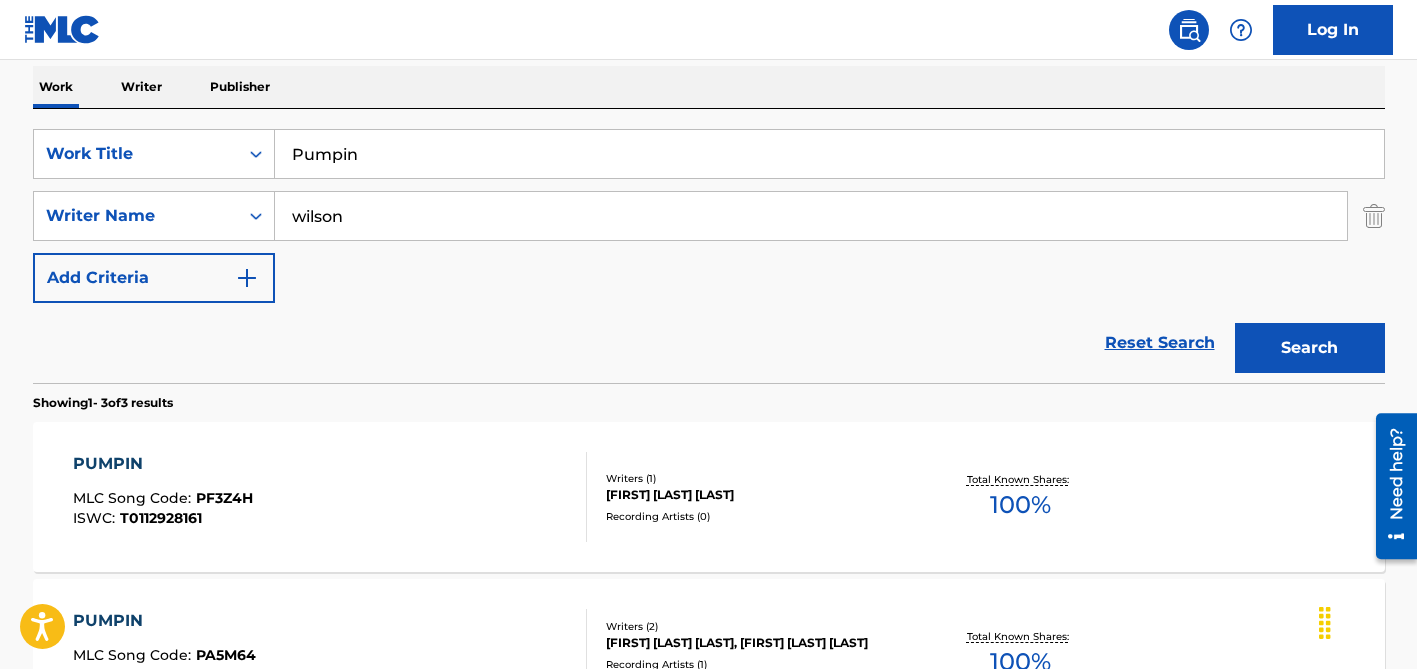 scroll, scrollTop: 255, scrollLeft: 0, axis: vertical 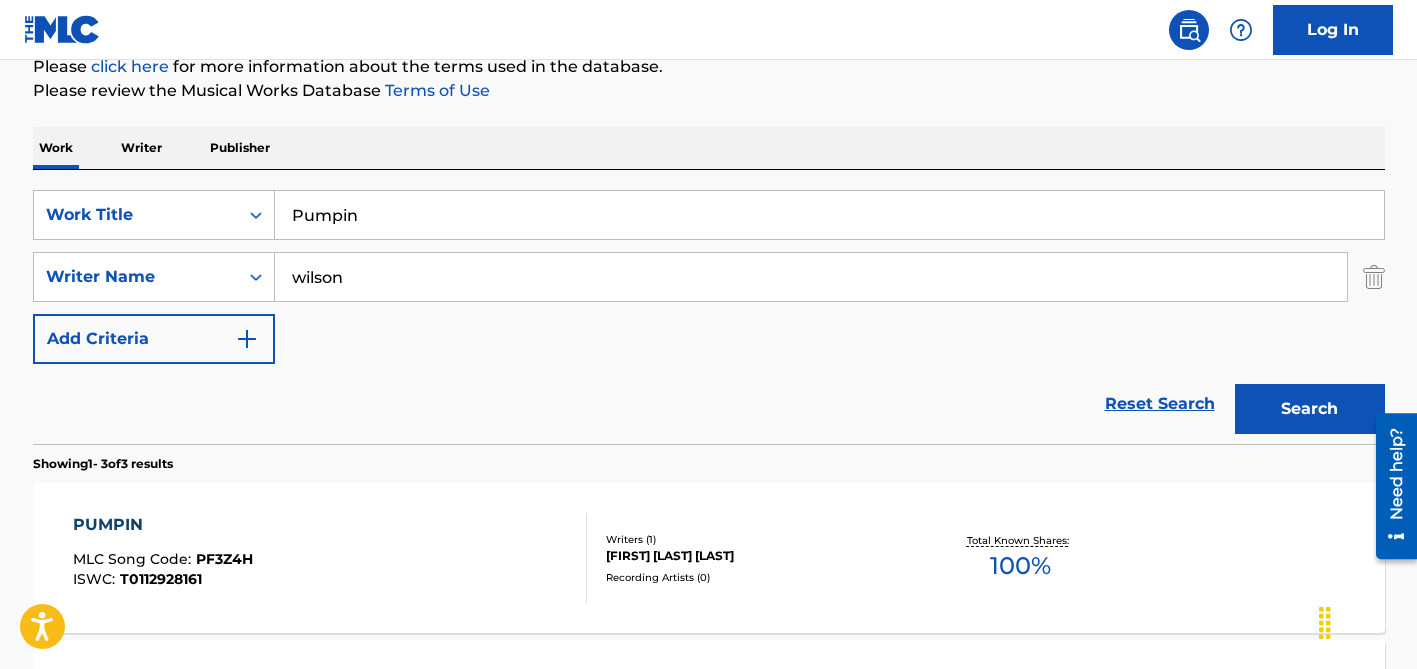 click on "Pumpin" at bounding box center [829, 215] 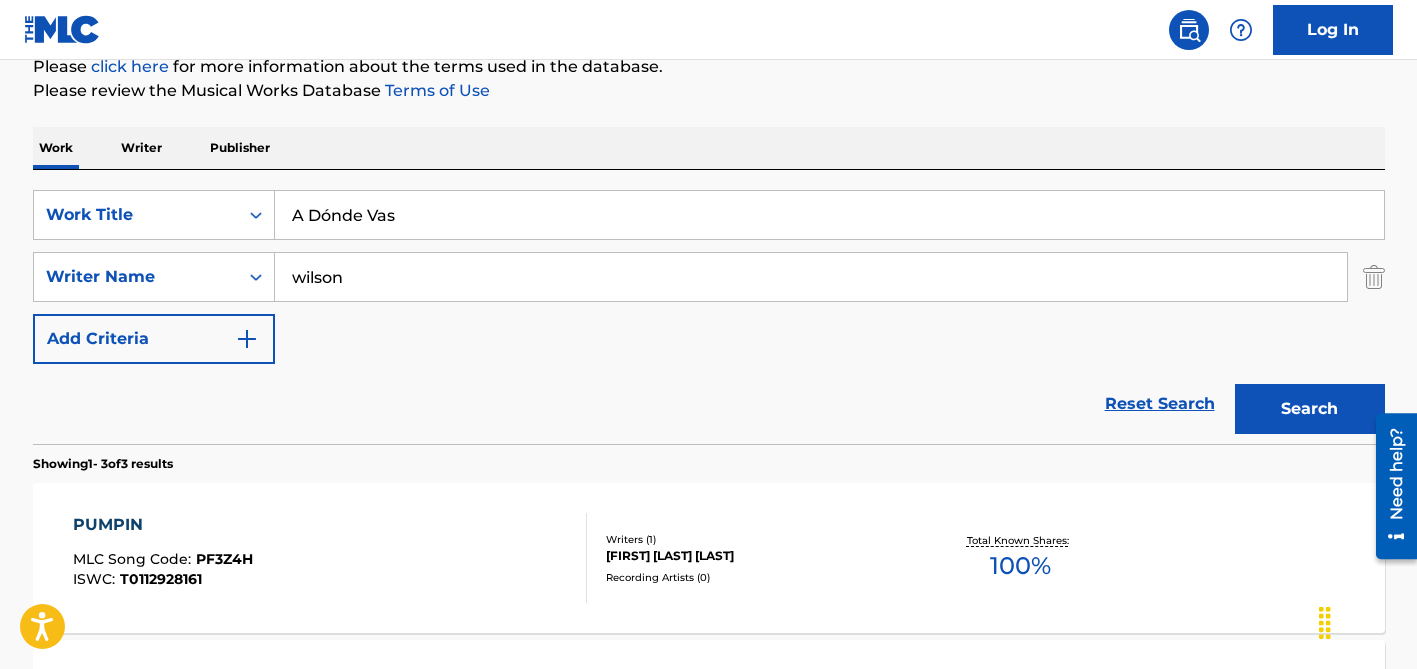 type on "A Dónde Vas" 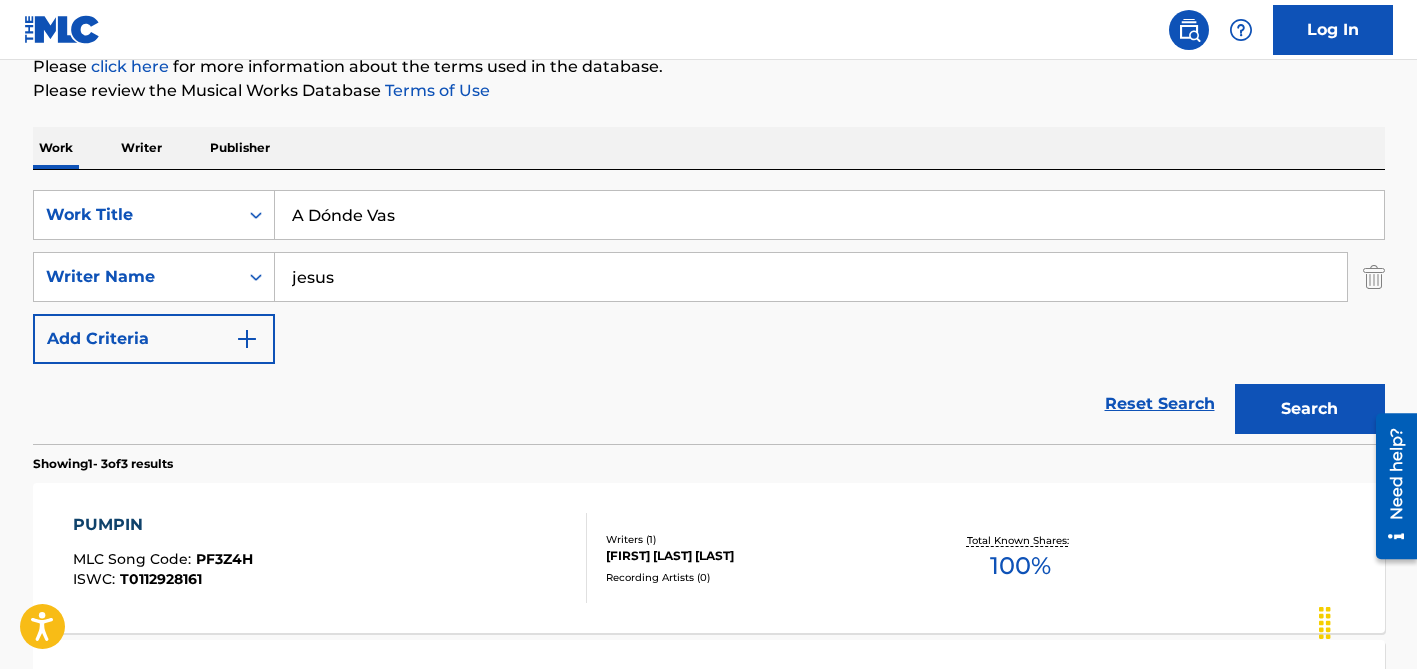 type on "jesus" 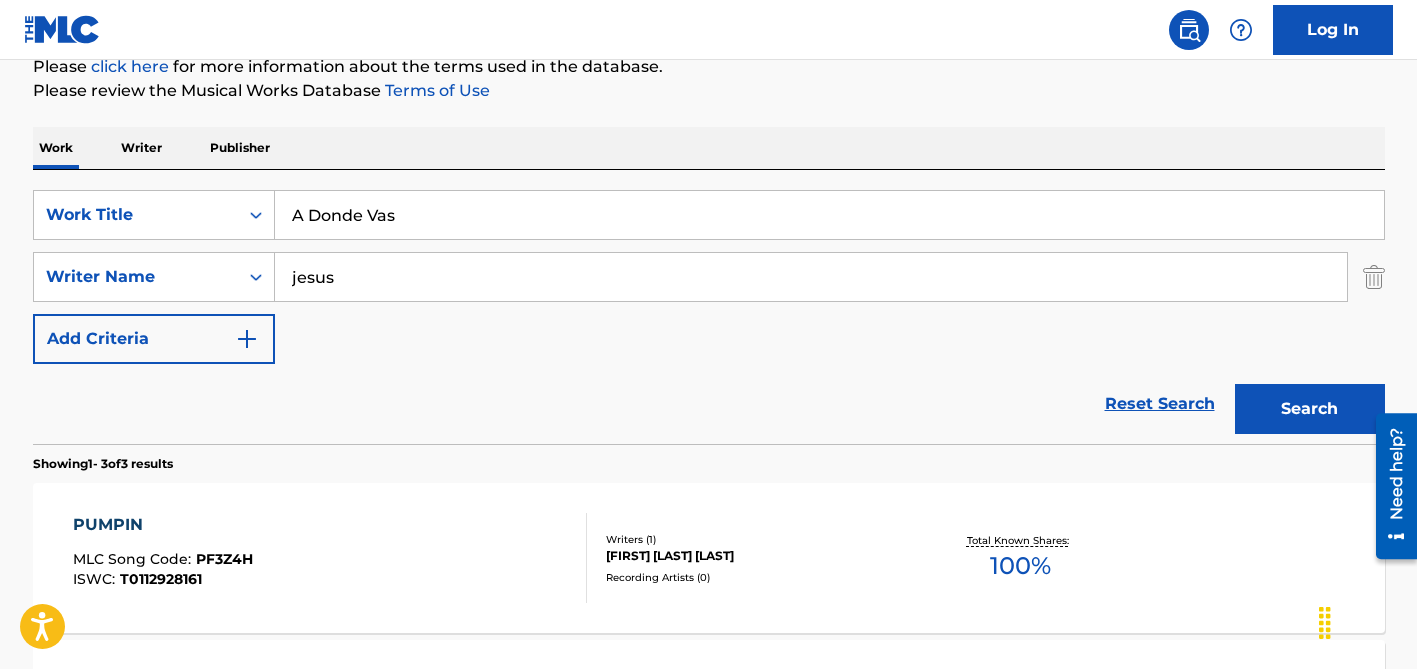 type on "A Donde Vas" 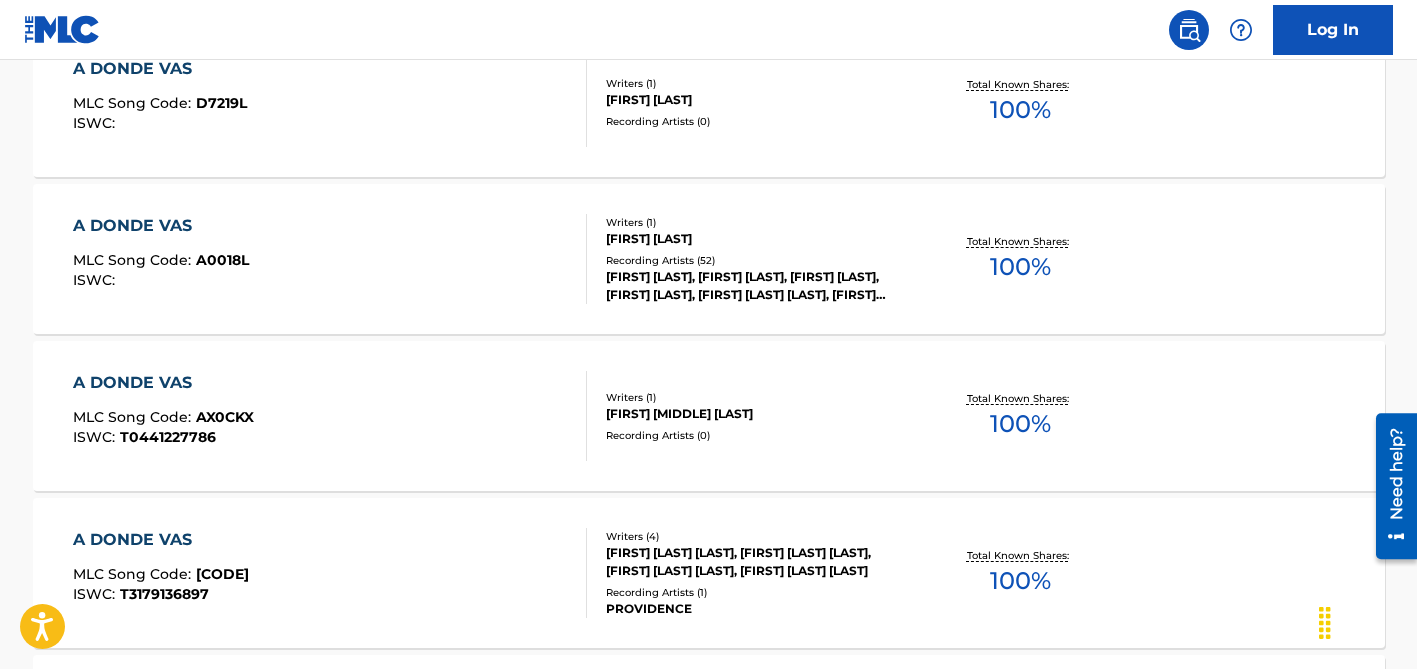scroll, scrollTop: 1501, scrollLeft: 0, axis: vertical 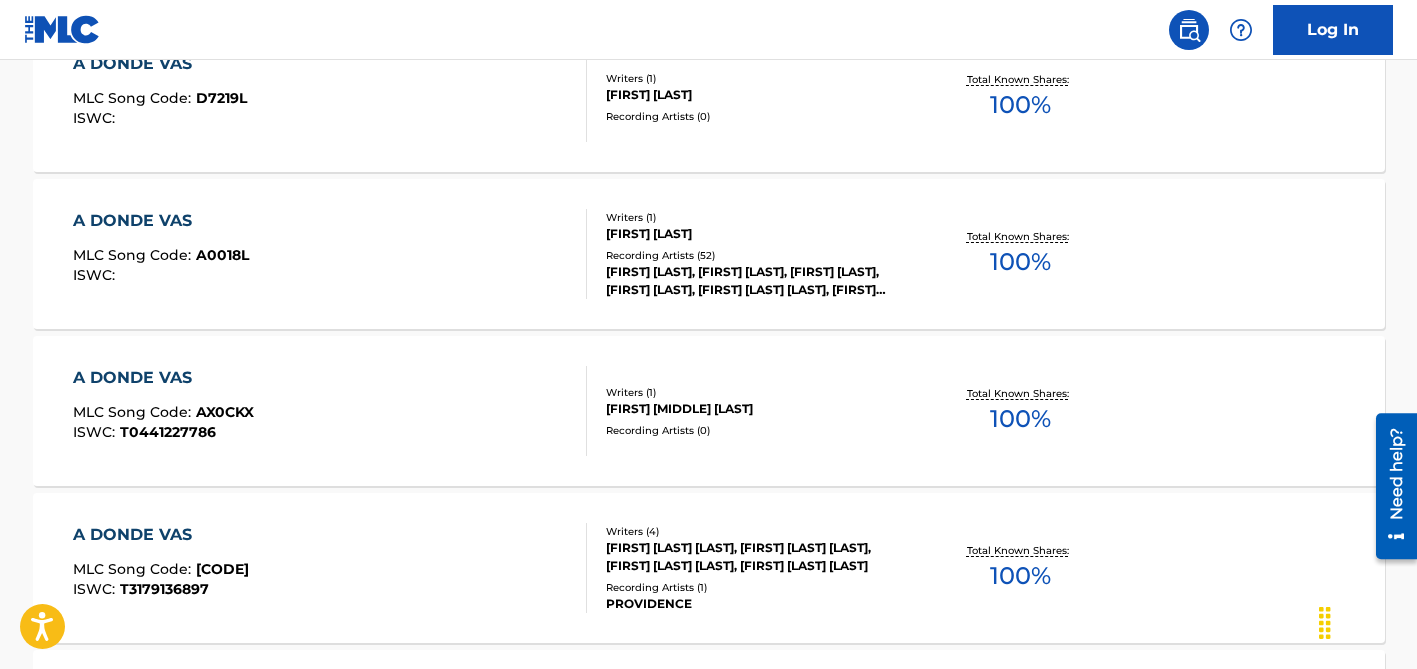 click on "[FIRST] [LAST]" at bounding box center (757, 234) 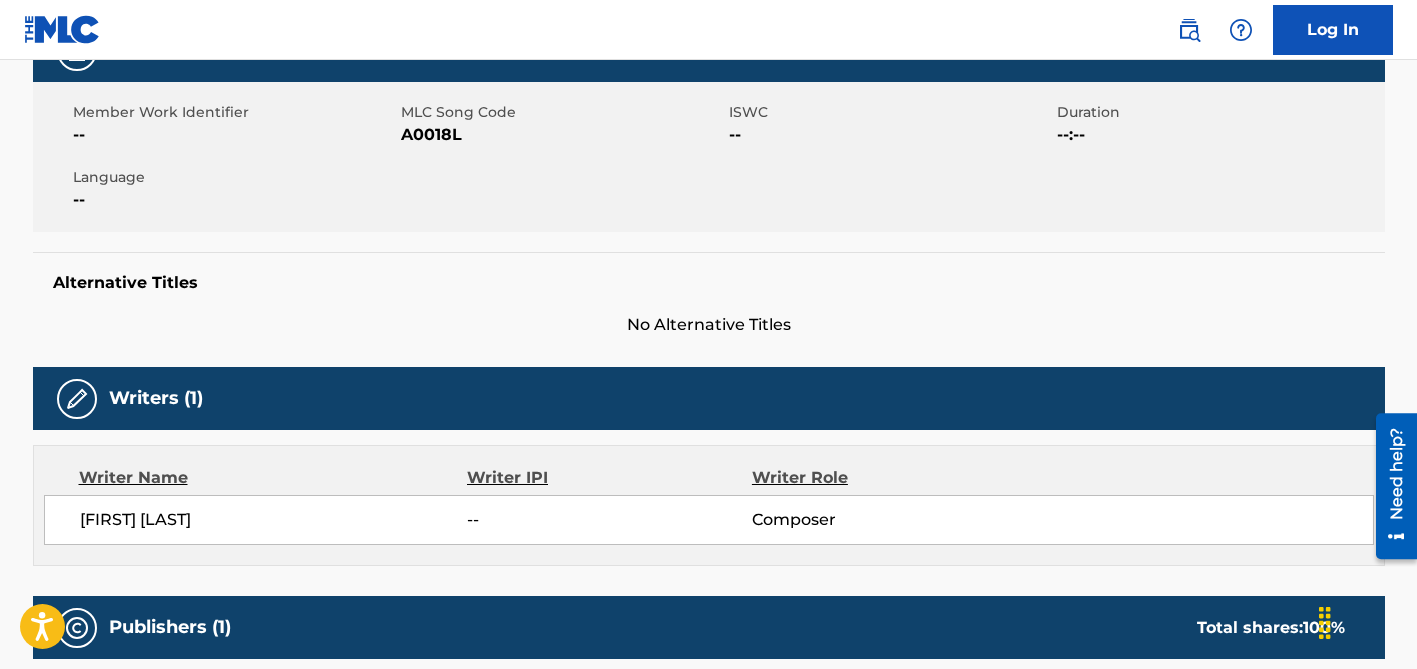scroll, scrollTop: 342, scrollLeft: 0, axis: vertical 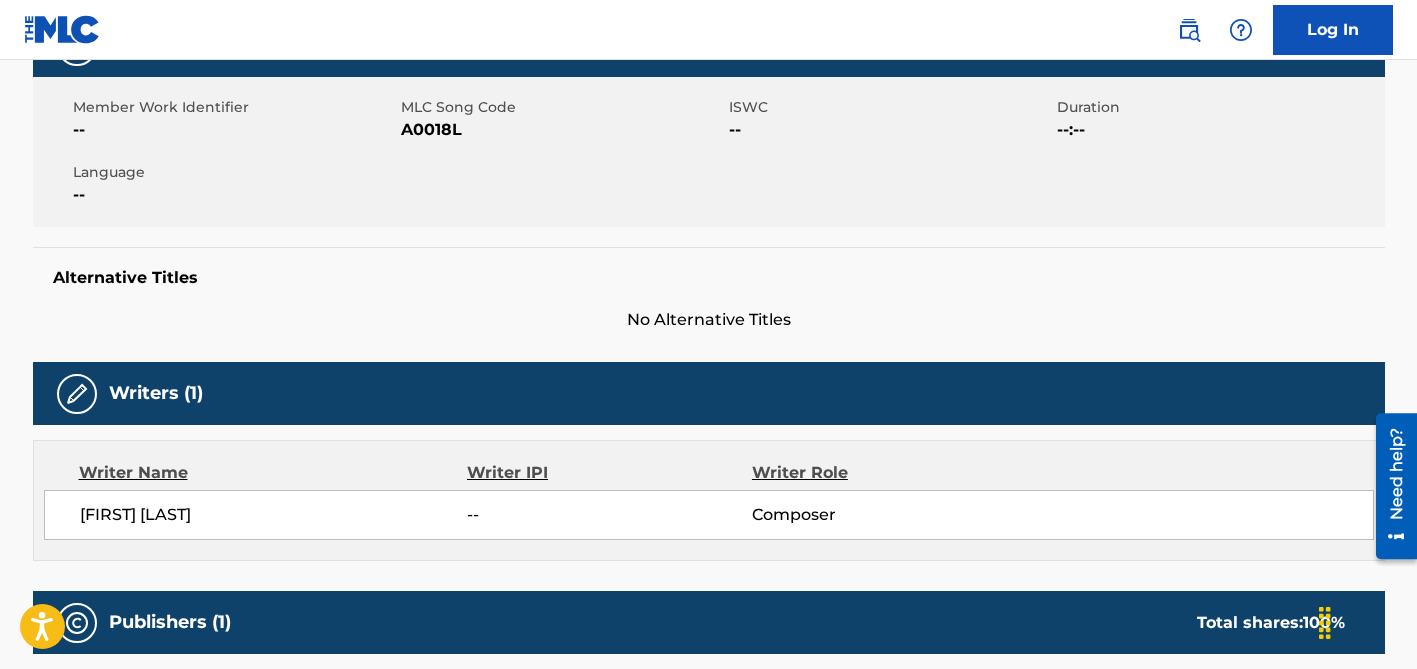 click on "[FIRST] [LAST]" at bounding box center [274, 515] 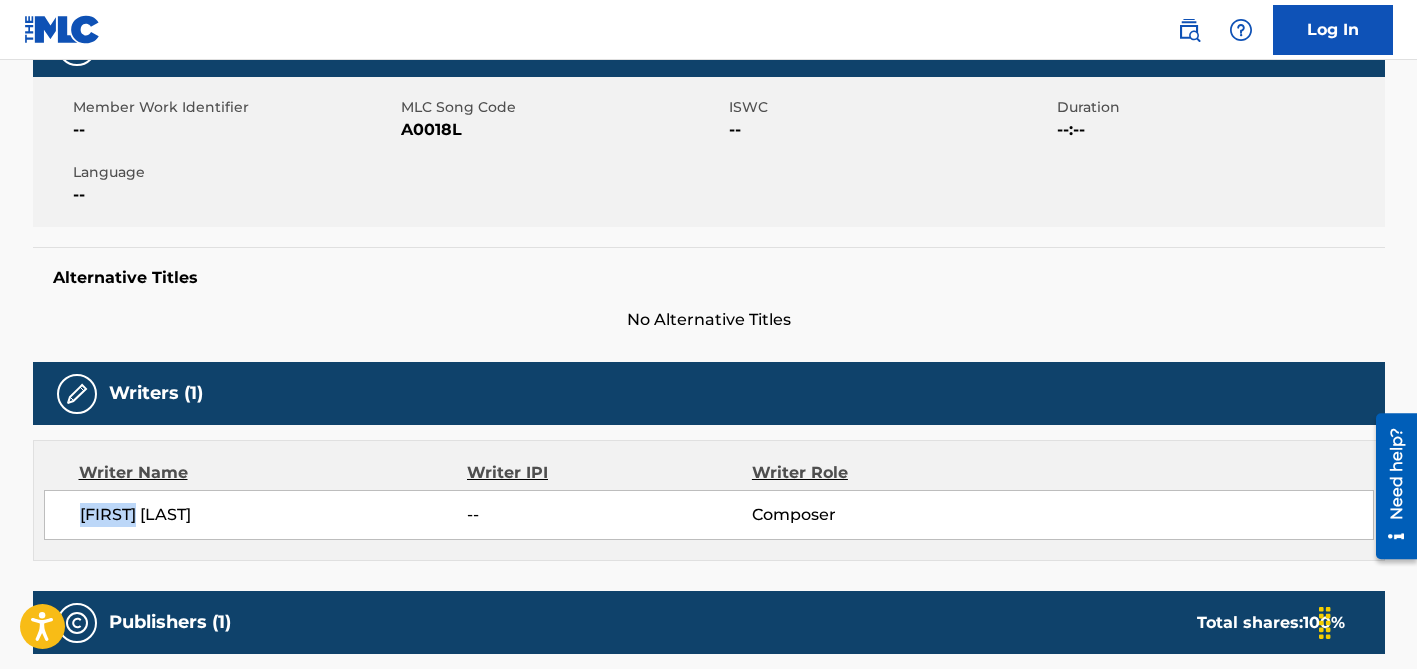 click on "[FIRST] [LAST]" at bounding box center (274, 515) 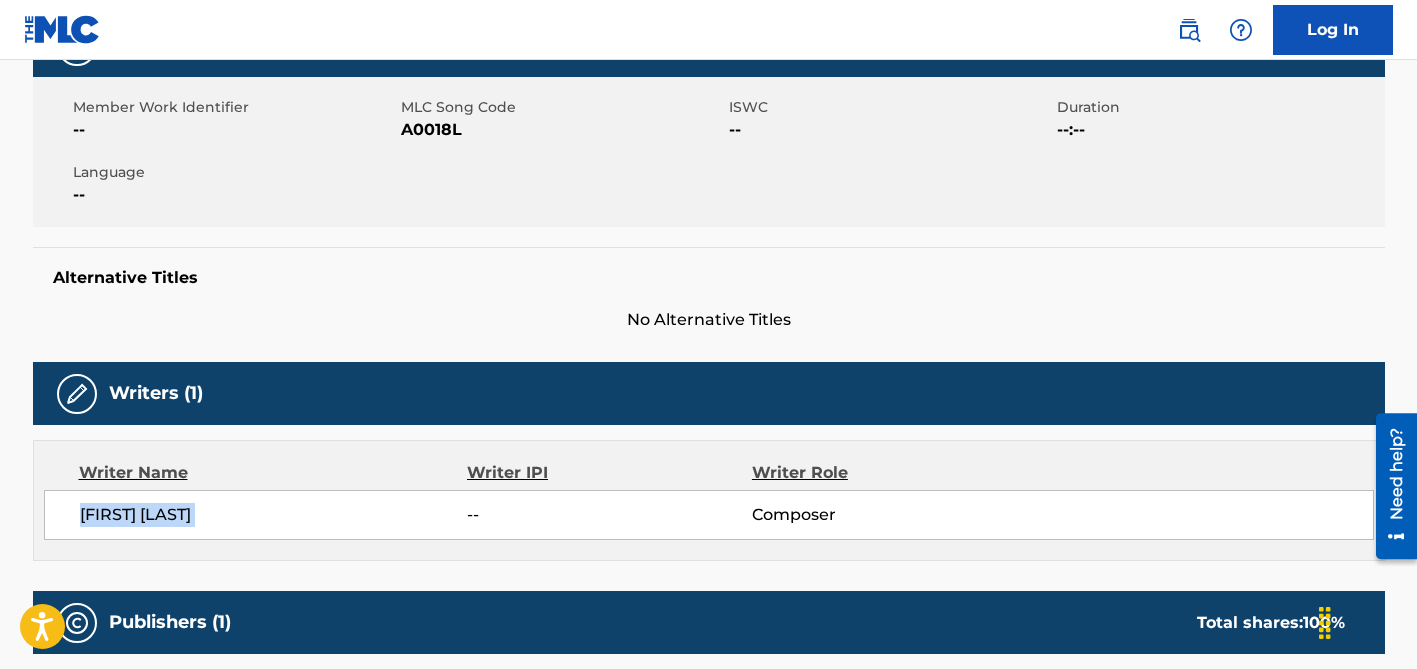 click on "[FIRST] [LAST]" at bounding box center [274, 515] 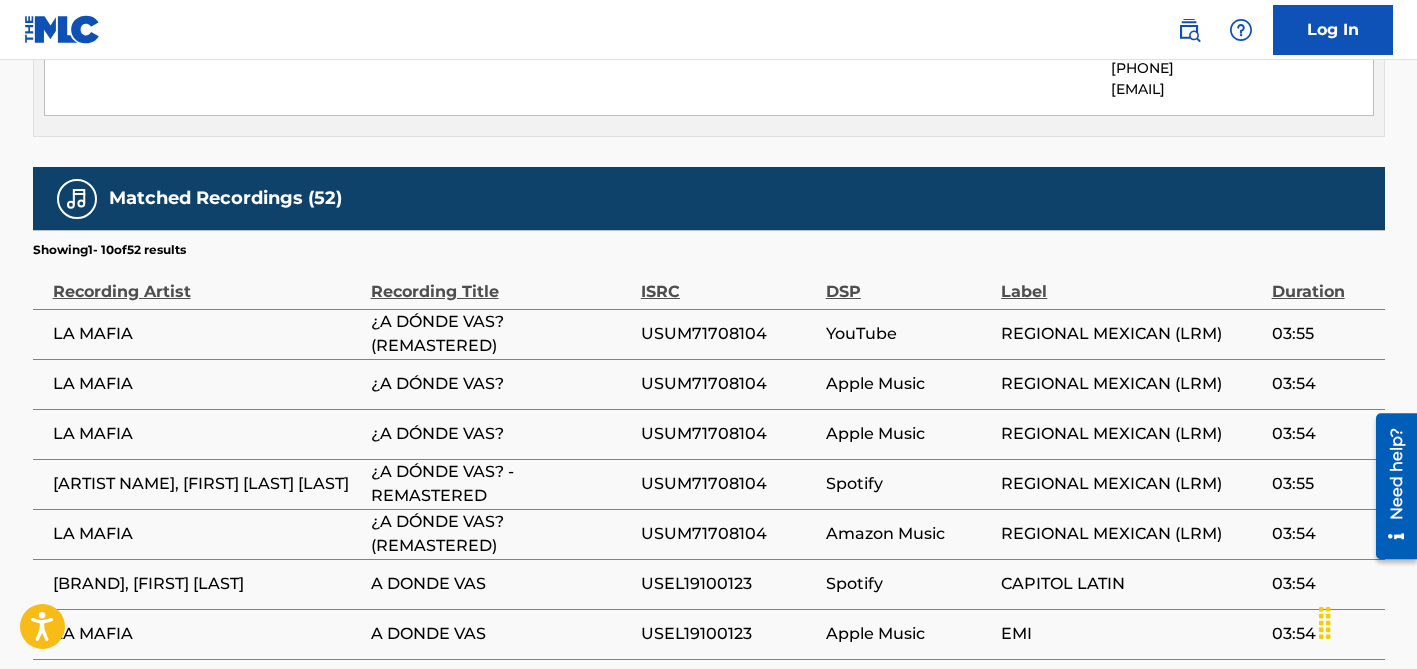 scroll, scrollTop: 1143, scrollLeft: 0, axis: vertical 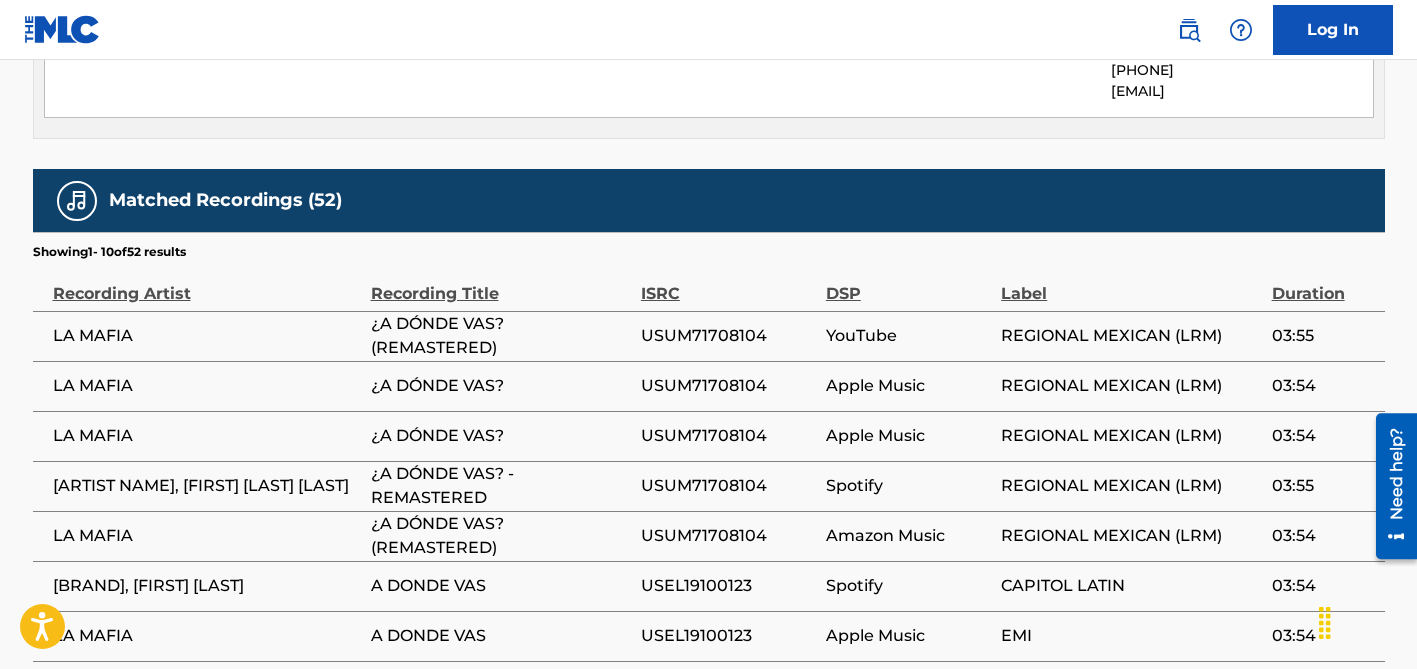 click on "USUM71708104" at bounding box center [728, 336] 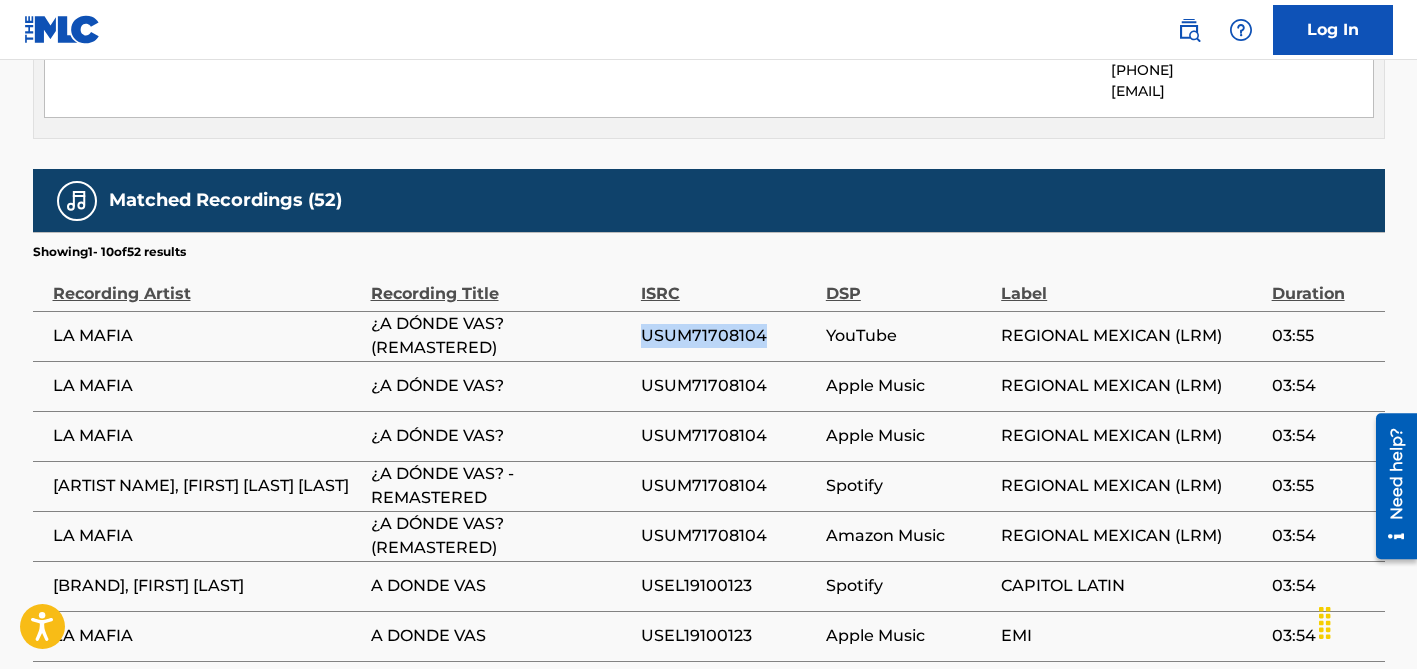 click on "USUM71708104" at bounding box center [728, 336] 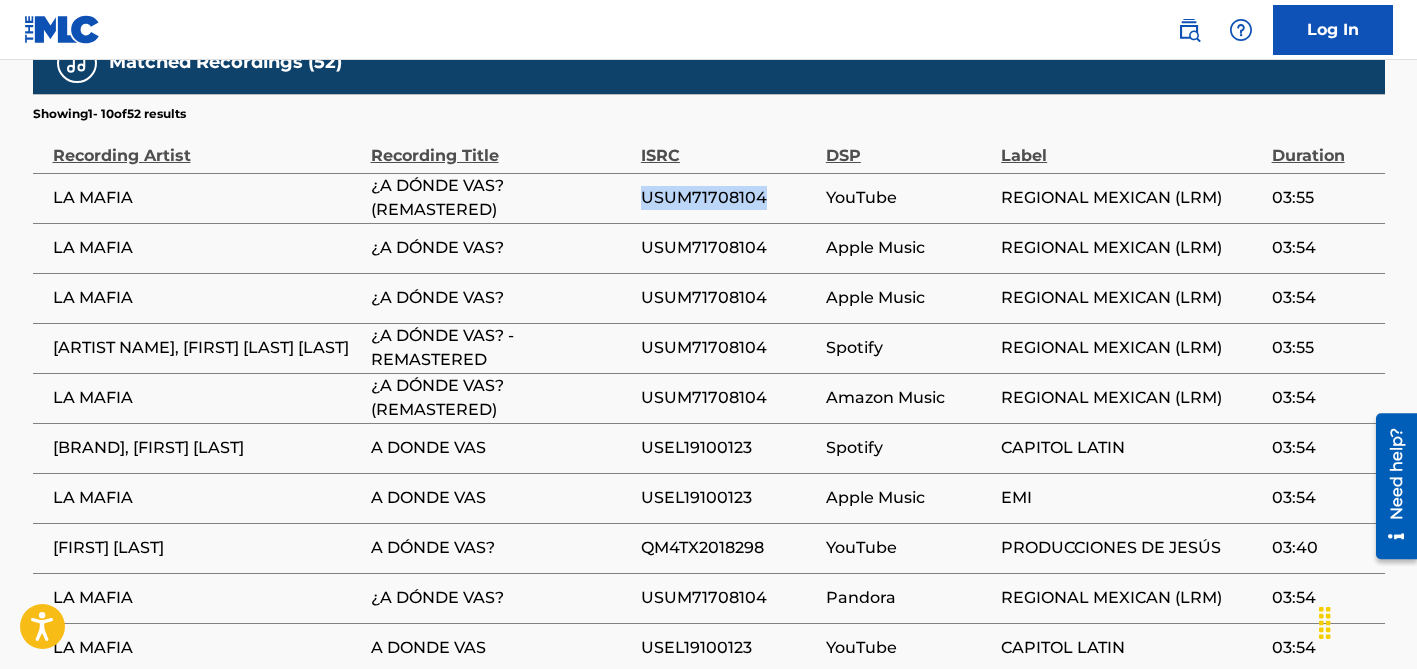 scroll, scrollTop: 1286, scrollLeft: 0, axis: vertical 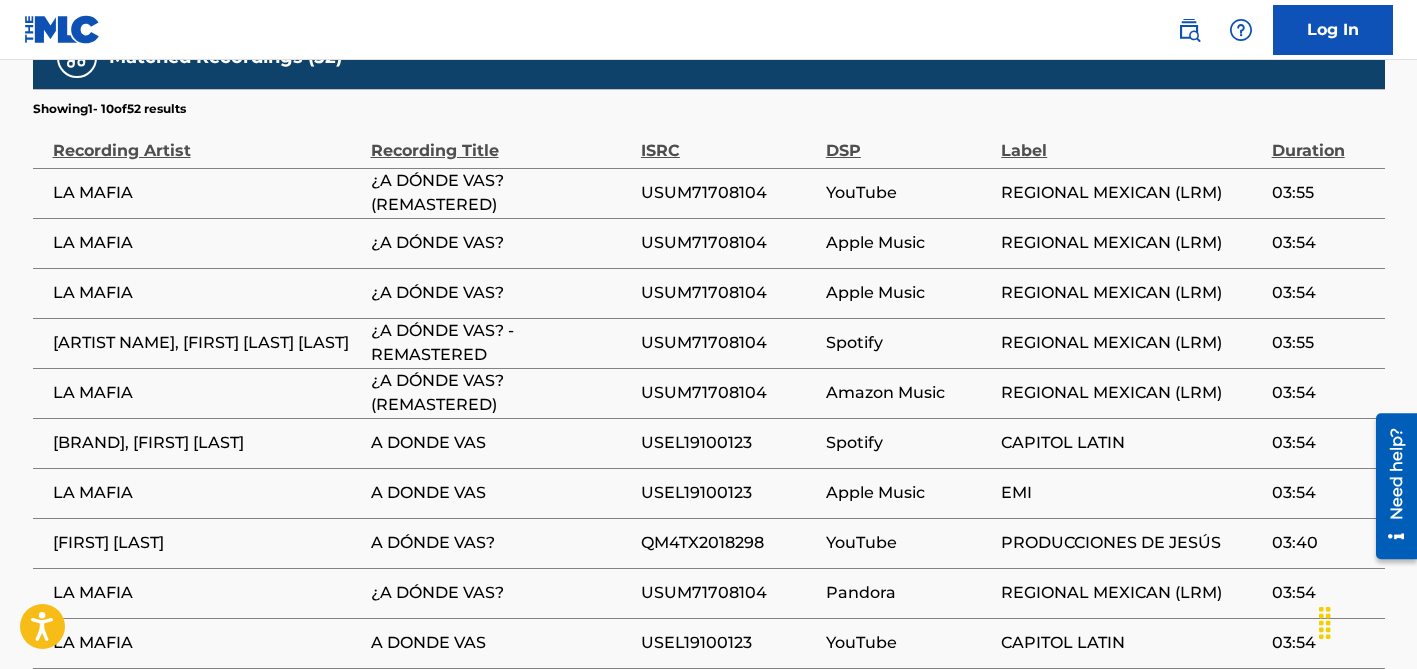 click on "QM4TX2018298" at bounding box center (728, 543) 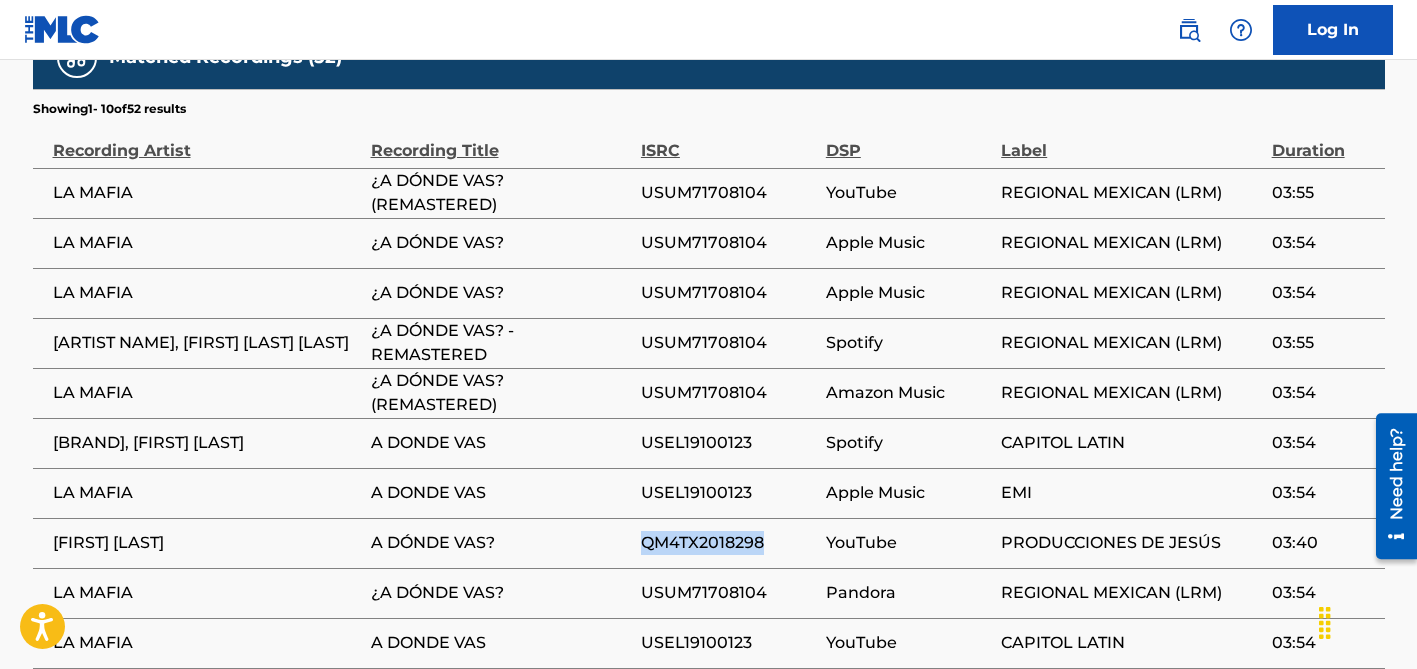 click on "QM4TX2018298" at bounding box center [728, 543] 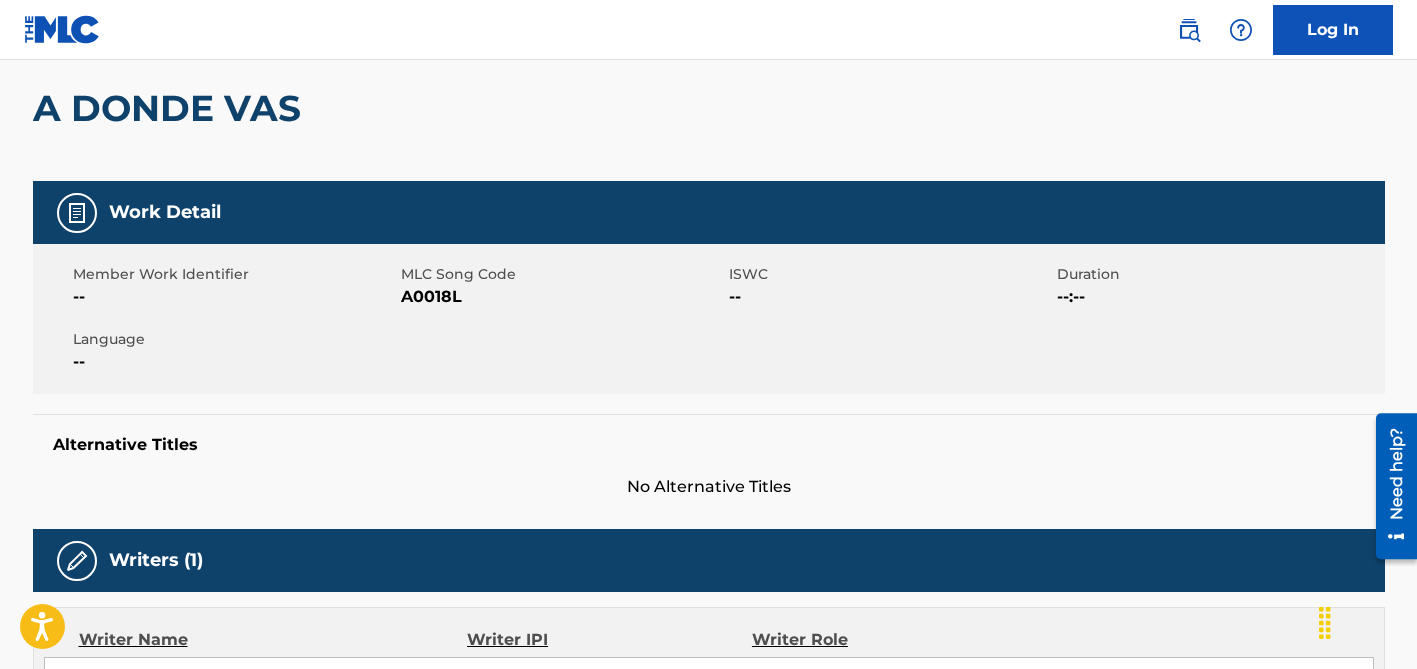 scroll, scrollTop: 0, scrollLeft: 0, axis: both 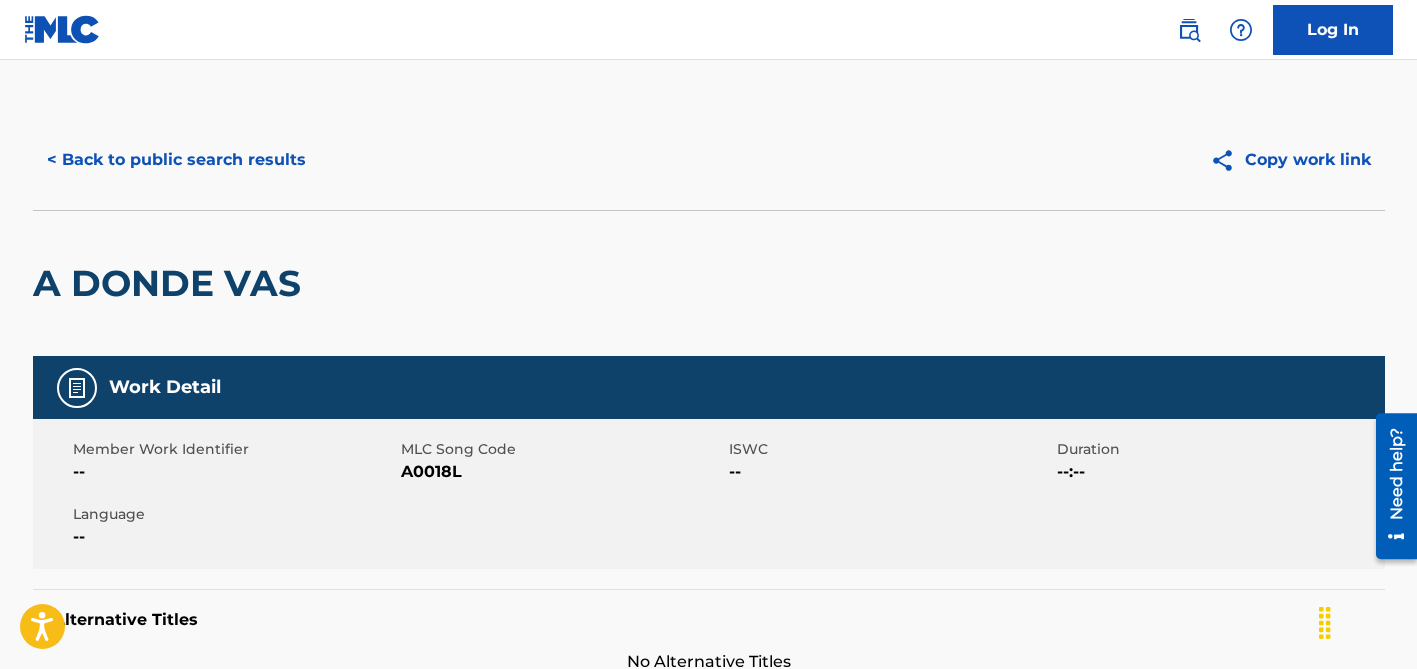 drag, startPoint x: 218, startPoint y: 168, endPoint x: 232, endPoint y: 173, distance: 14.866069 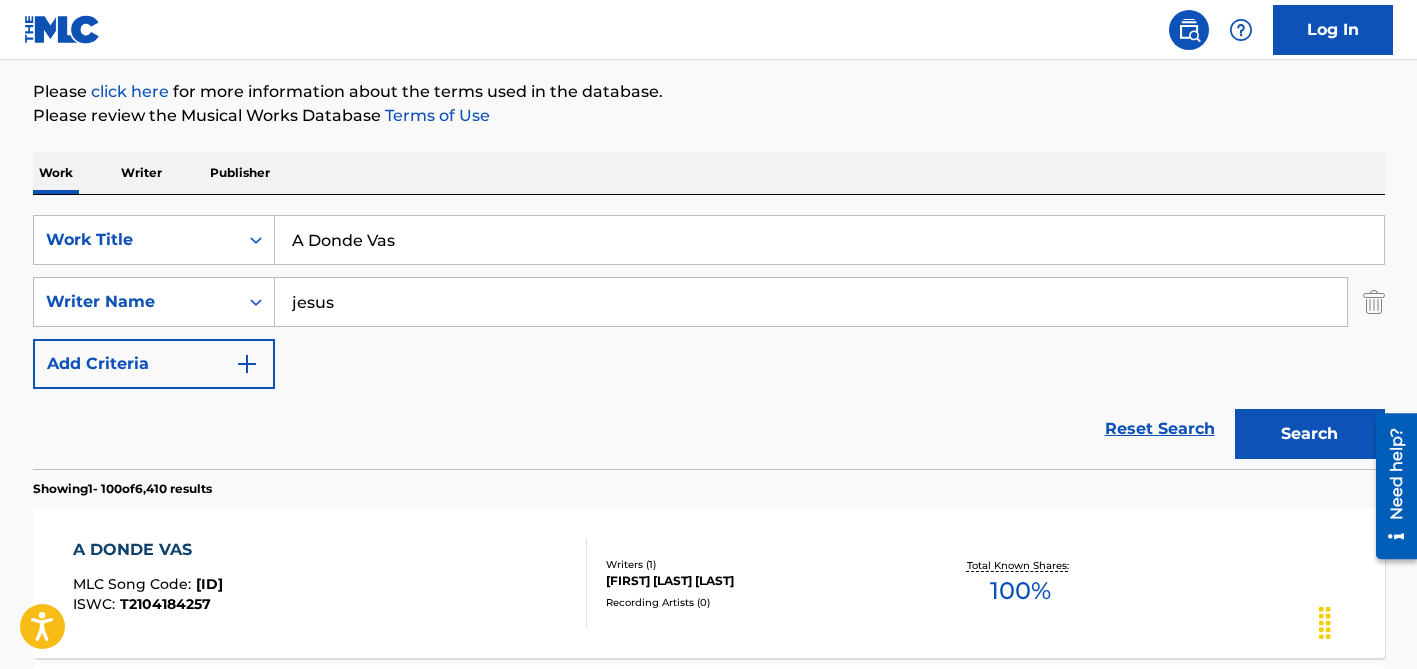 scroll, scrollTop: 0, scrollLeft: 0, axis: both 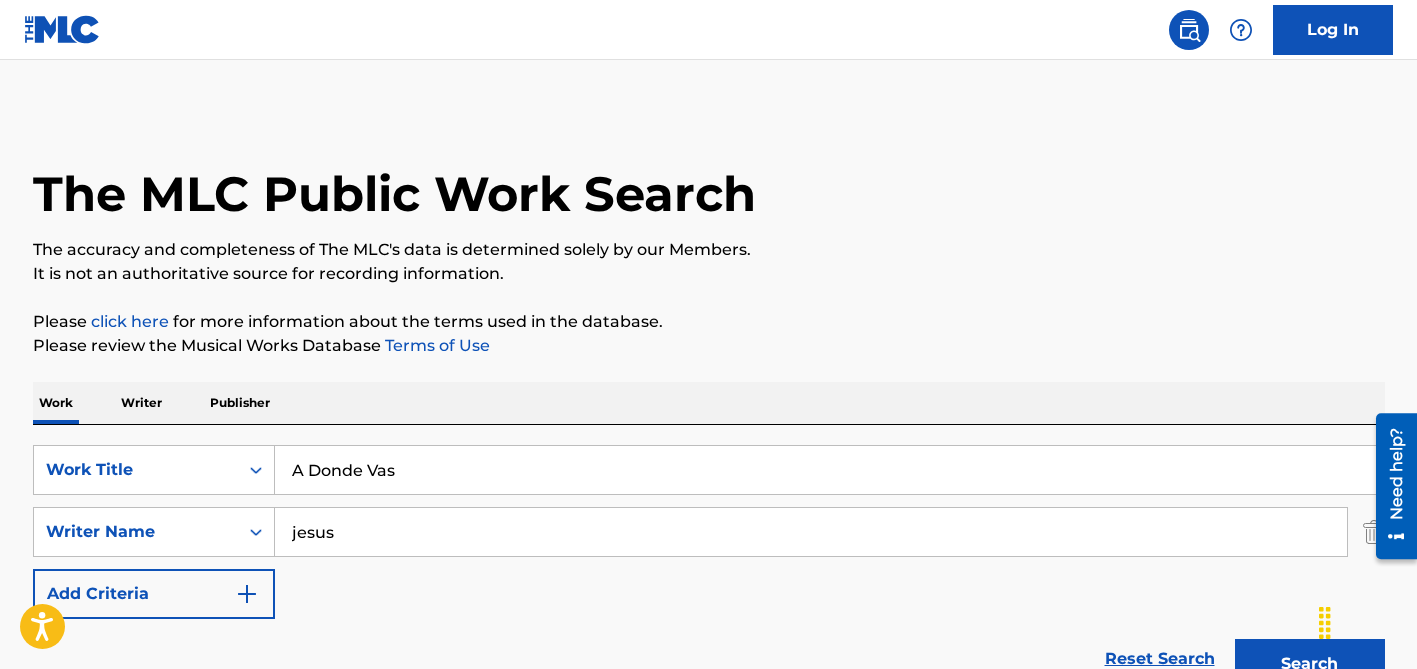 click on "jesus" at bounding box center [811, 532] 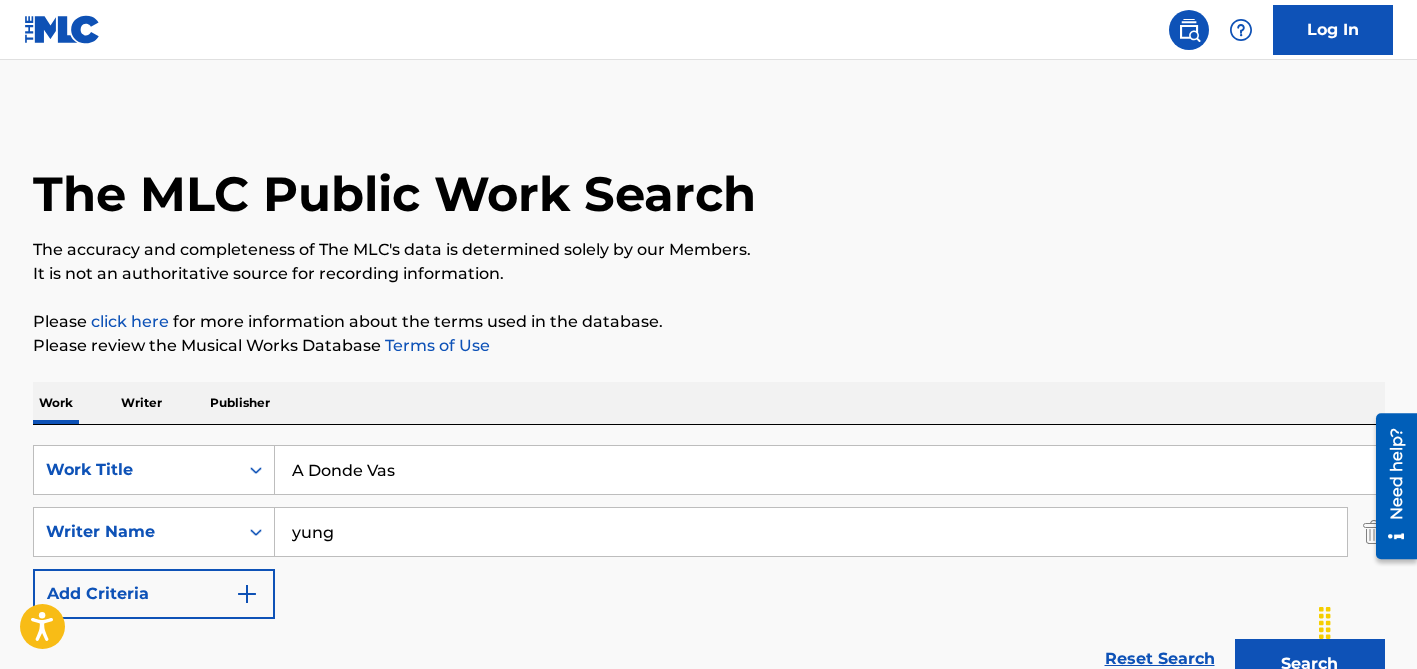 type on "yung" 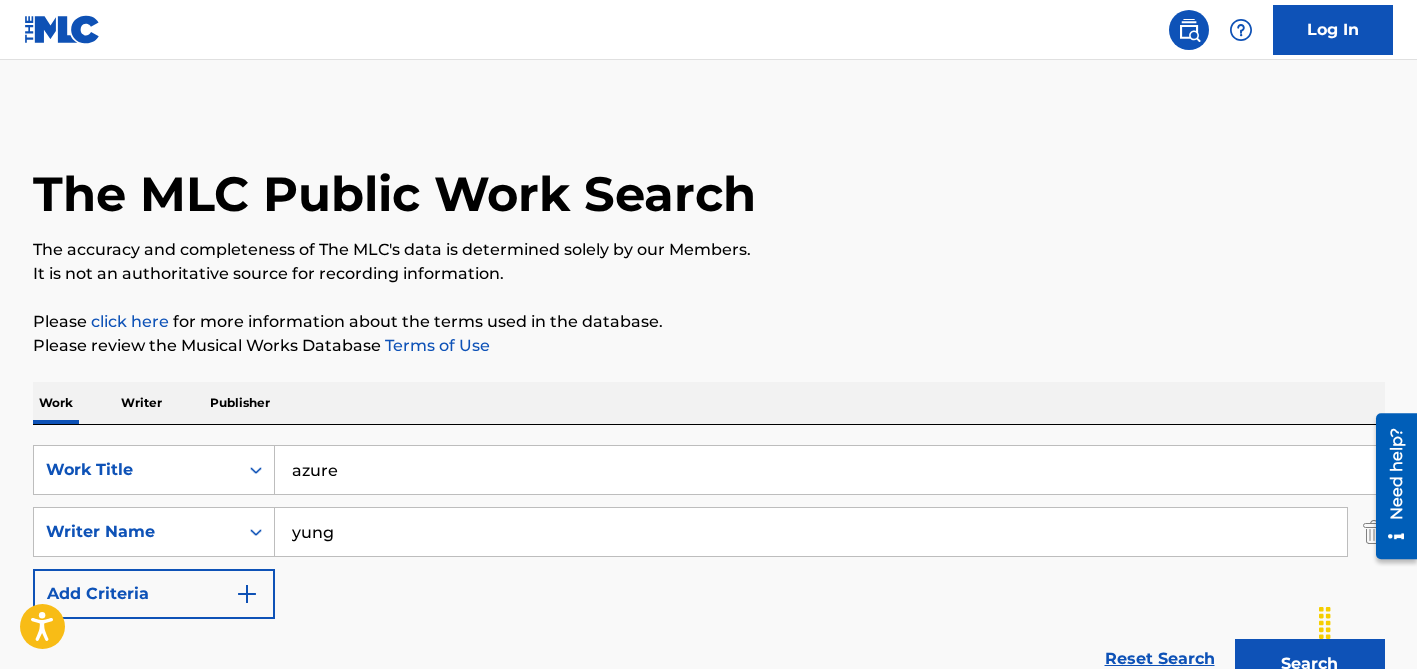 type on "azure" 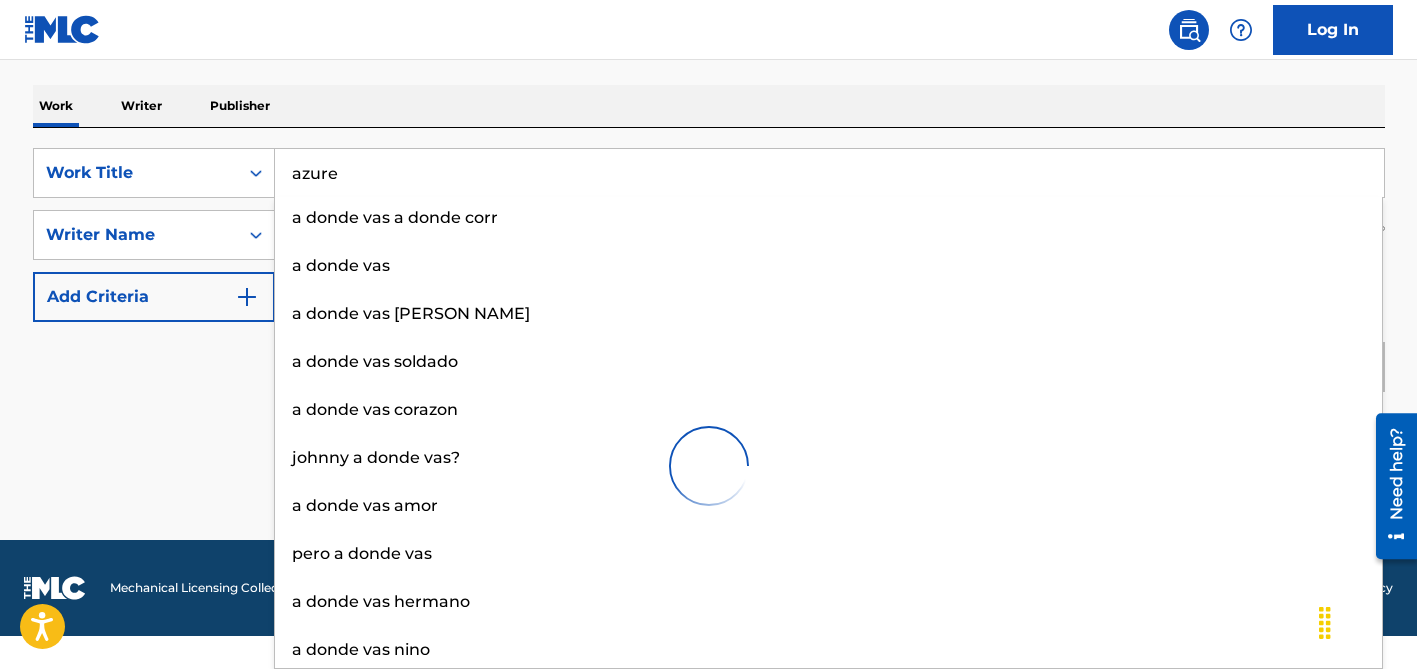 scroll, scrollTop: 299, scrollLeft: 0, axis: vertical 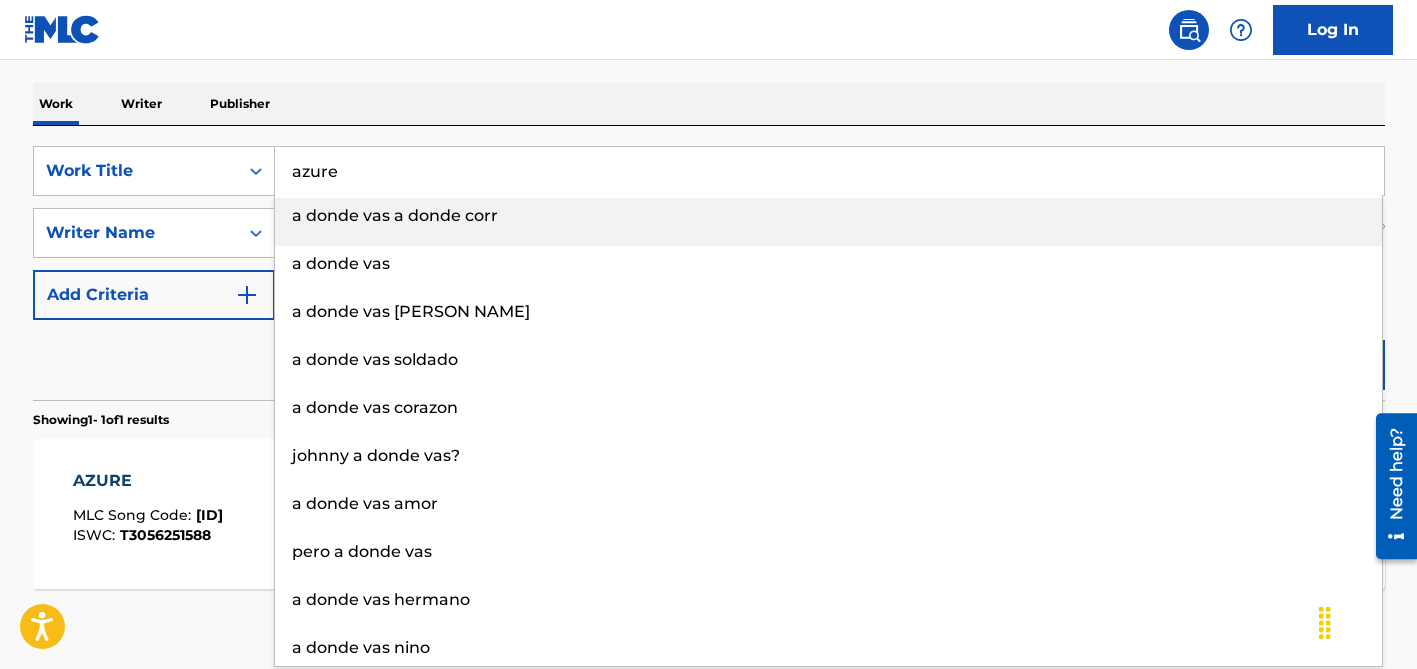 click on "Showing  1  -   1  of  1   results" at bounding box center (709, 414) 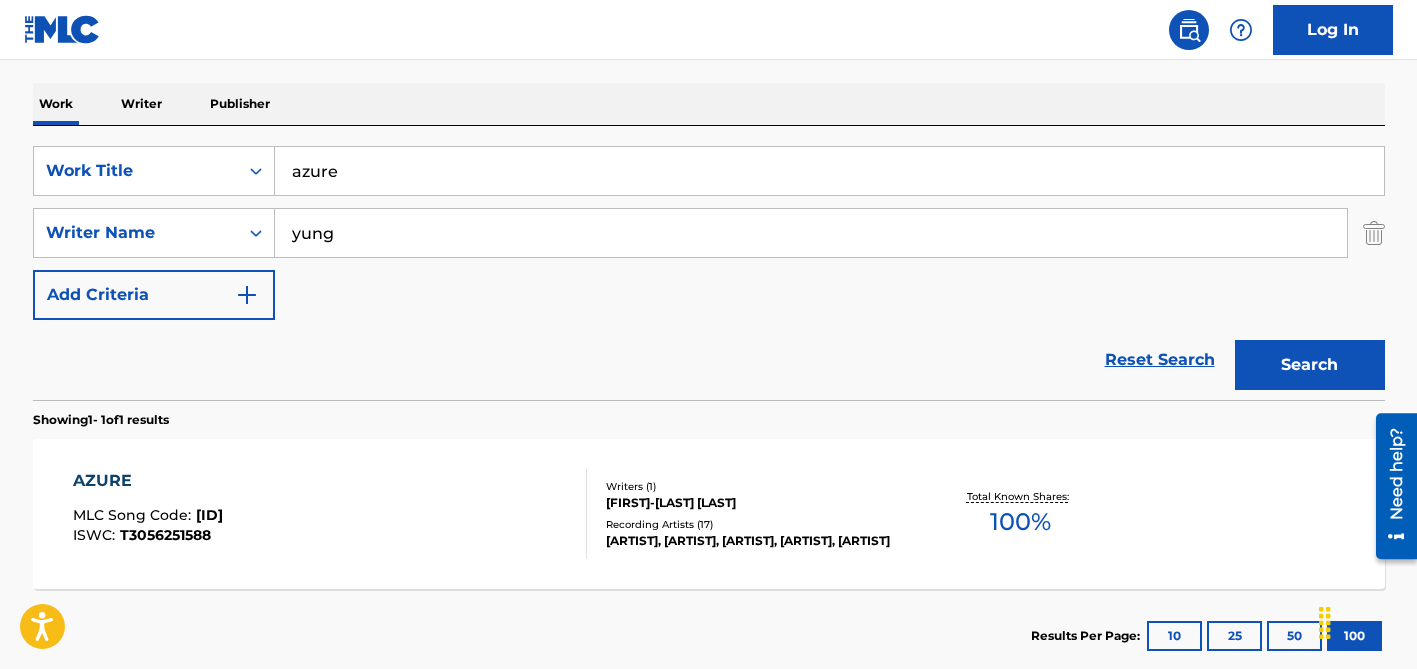 click on "[FIRST]-[LAST] [LAST]" at bounding box center [757, 503] 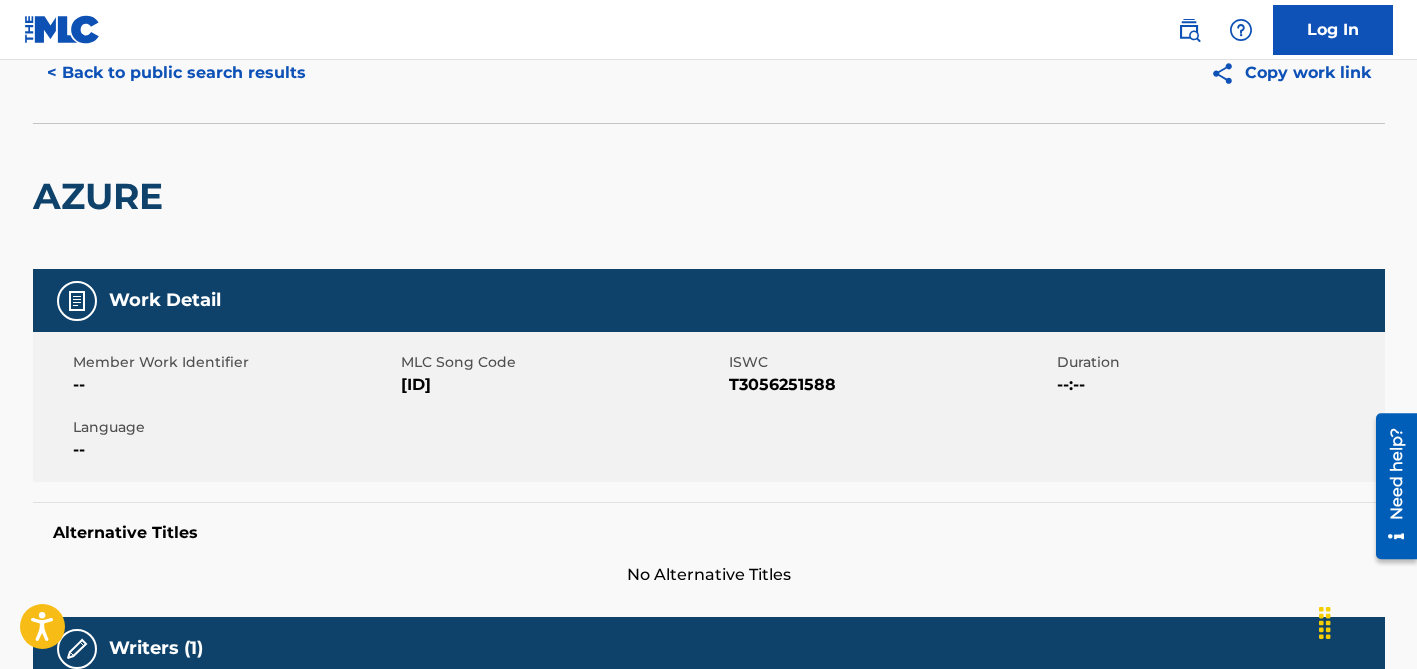 scroll, scrollTop: 0, scrollLeft: 0, axis: both 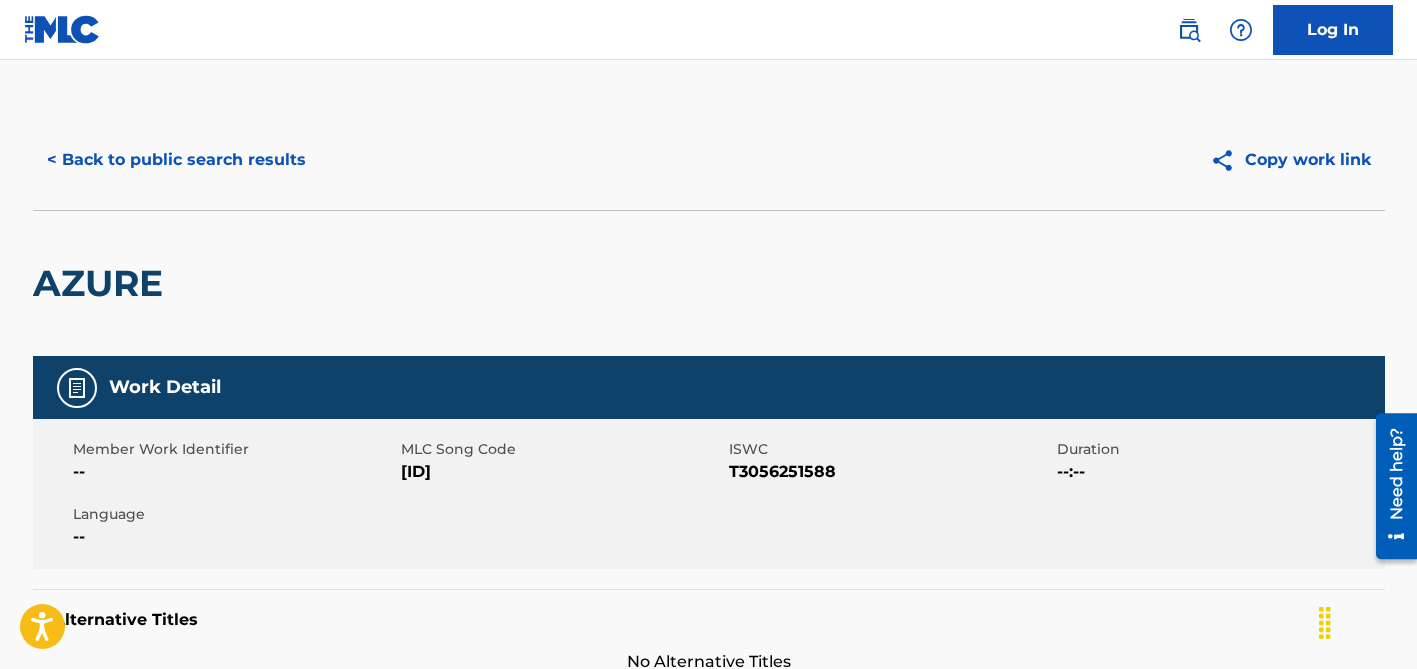 click on "< Back to public search results" at bounding box center [176, 160] 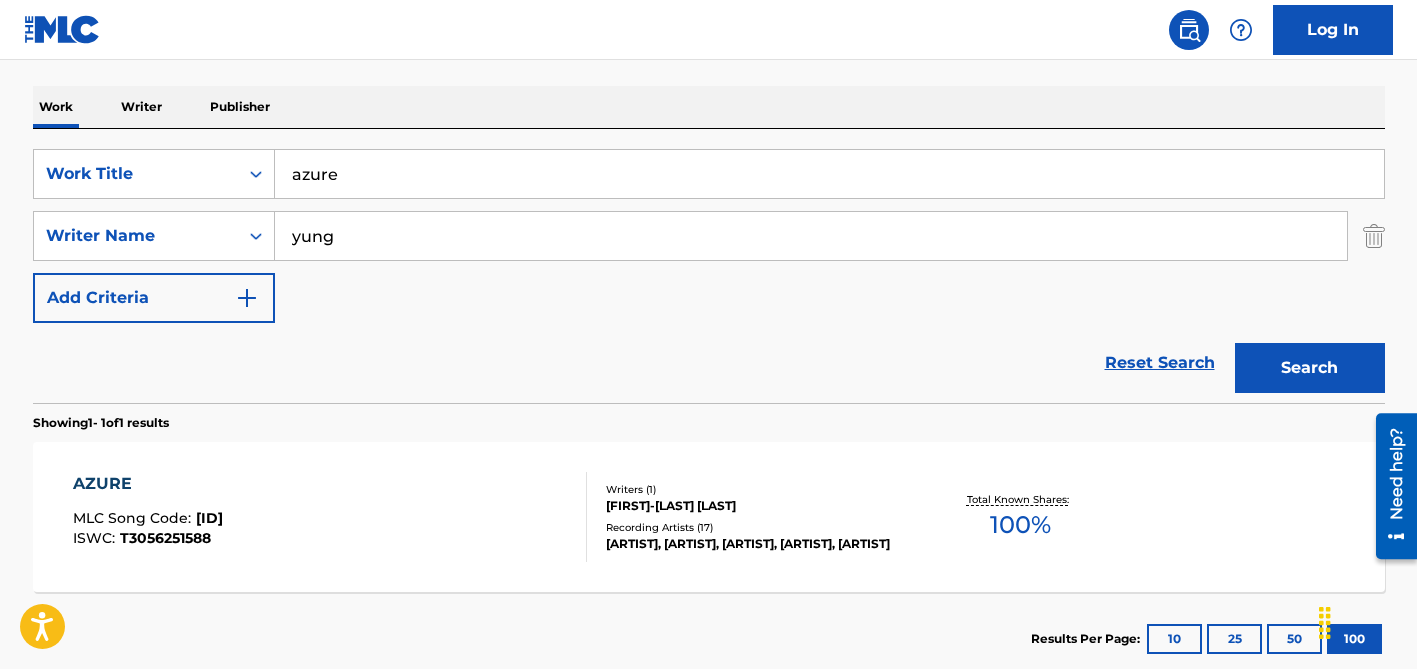scroll, scrollTop: 282, scrollLeft: 0, axis: vertical 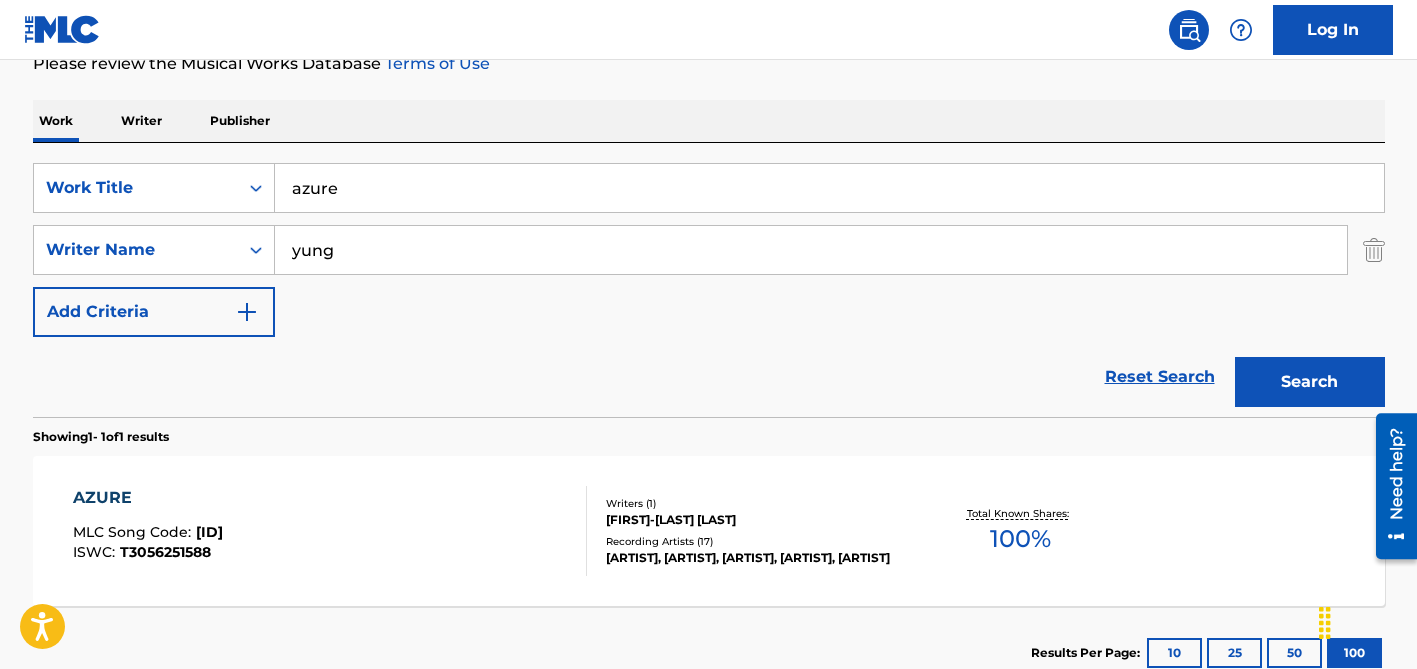 click on "azure" at bounding box center [829, 188] 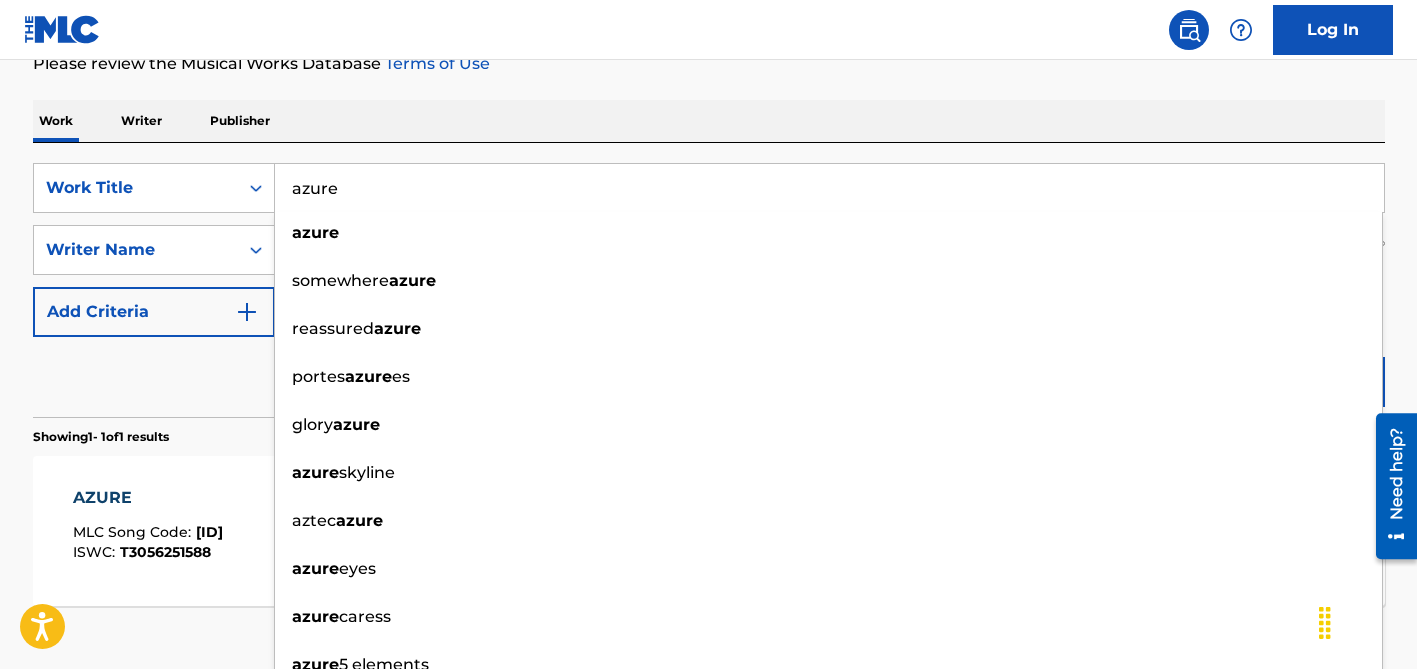 click on "azure" at bounding box center (829, 188) 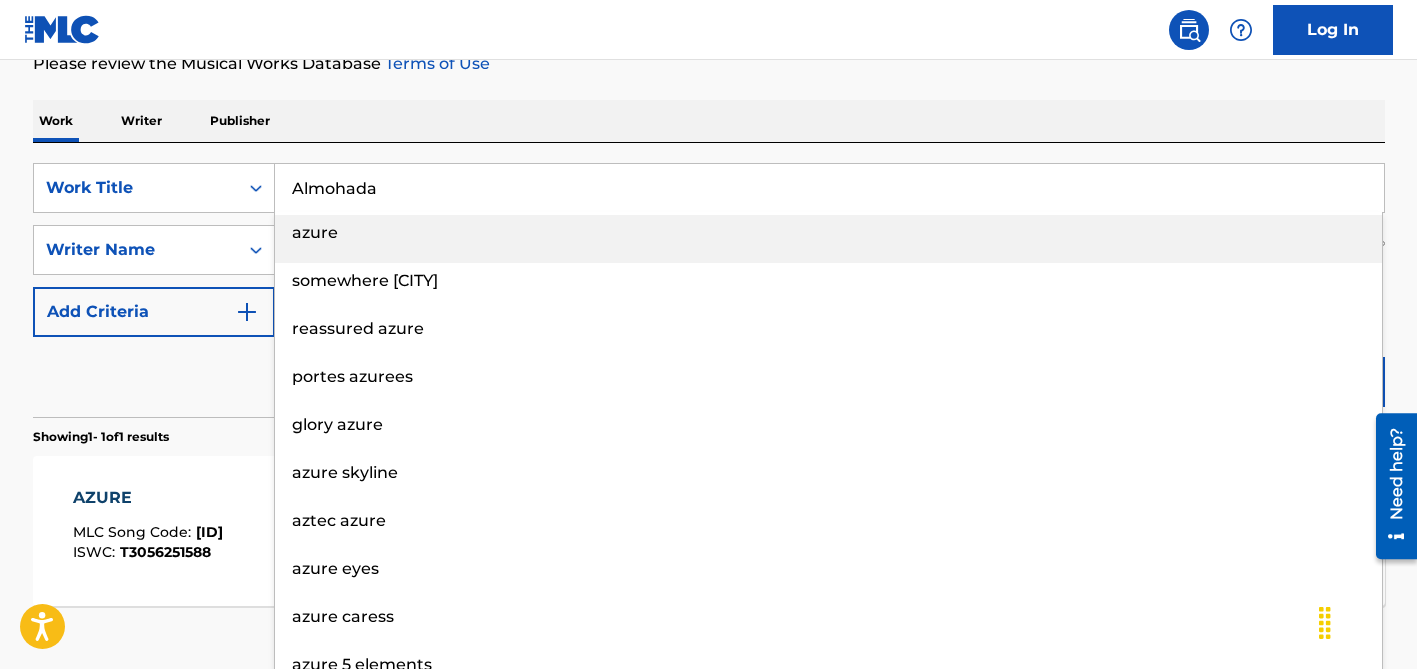 type on "Almohada" 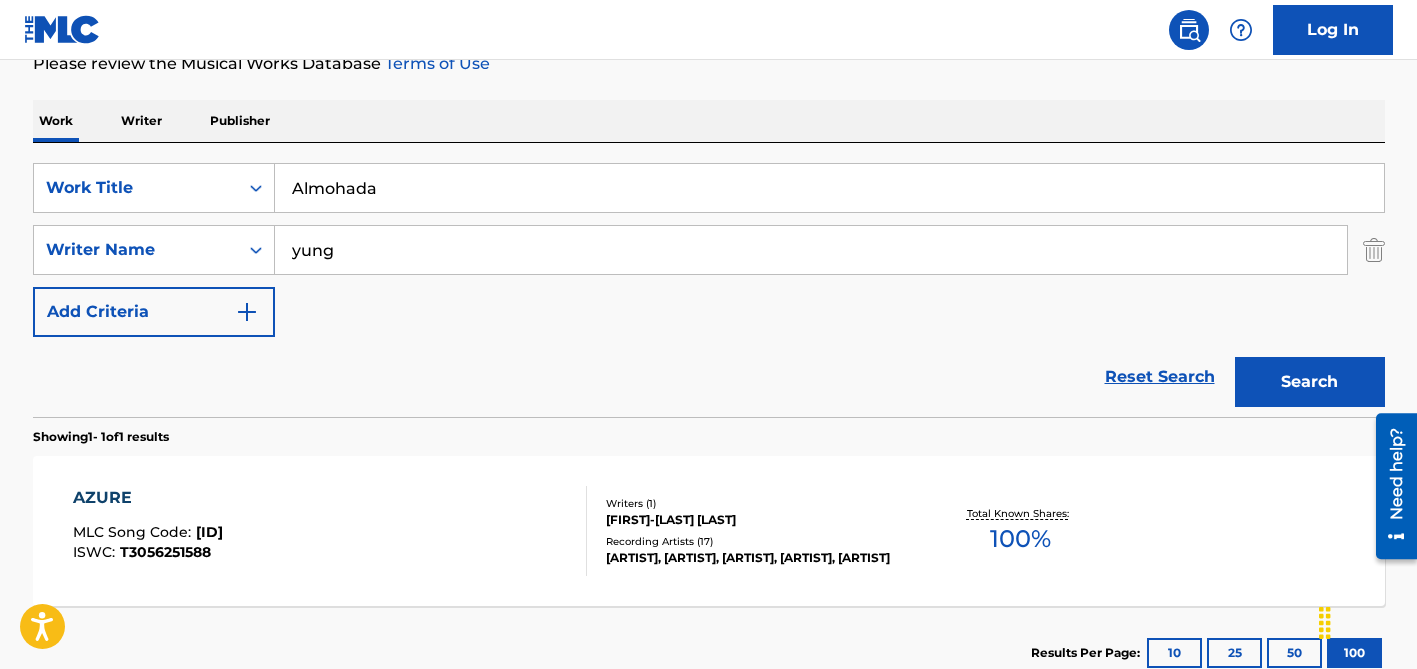 click on "yung" at bounding box center [811, 250] 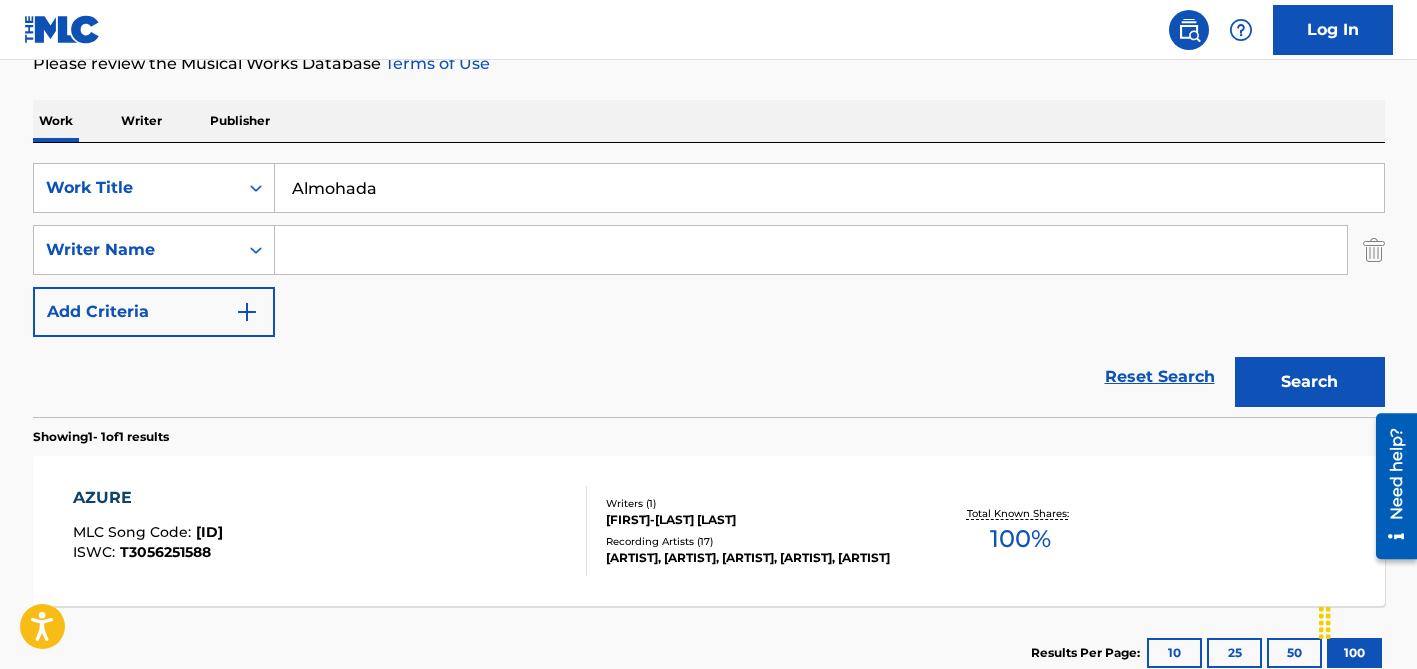 type 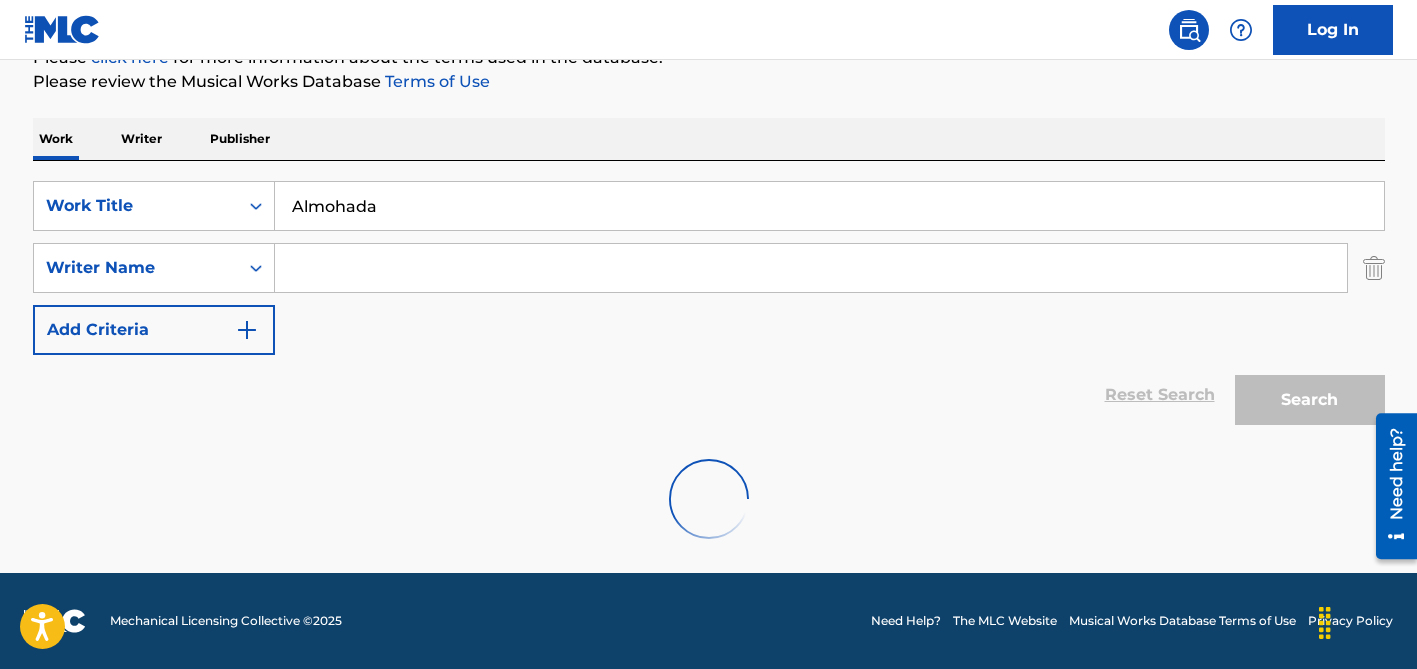 scroll, scrollTop: 264, scrollLeft: 0, axis: vertical 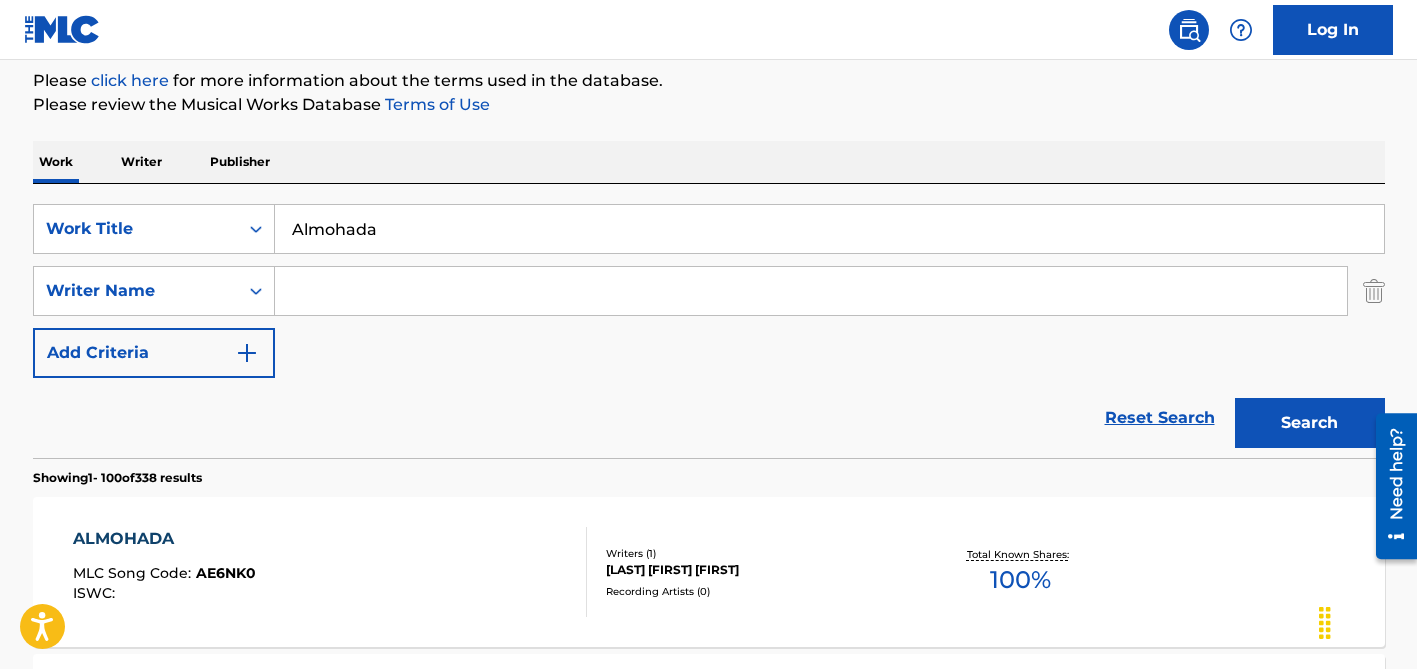 click on "Almohada" at bounding box center (829, 229) 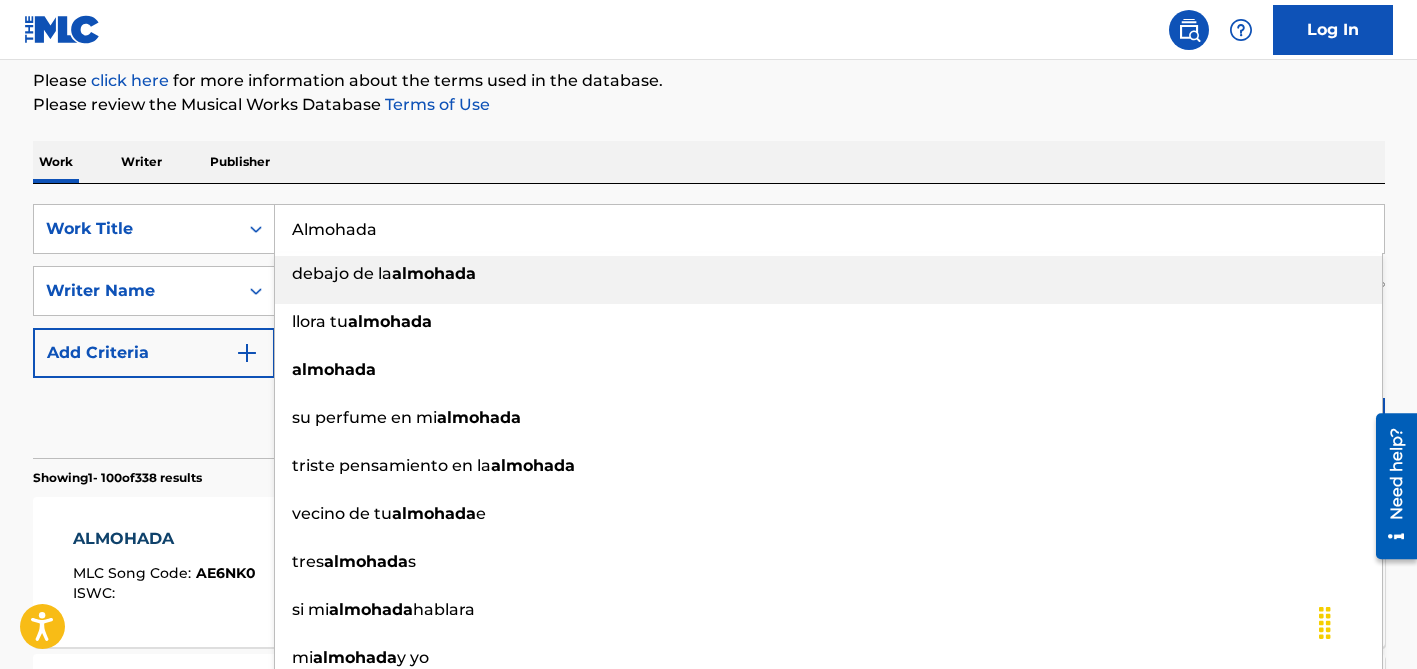 click on "Almohada" at bounding box center [829, 229] 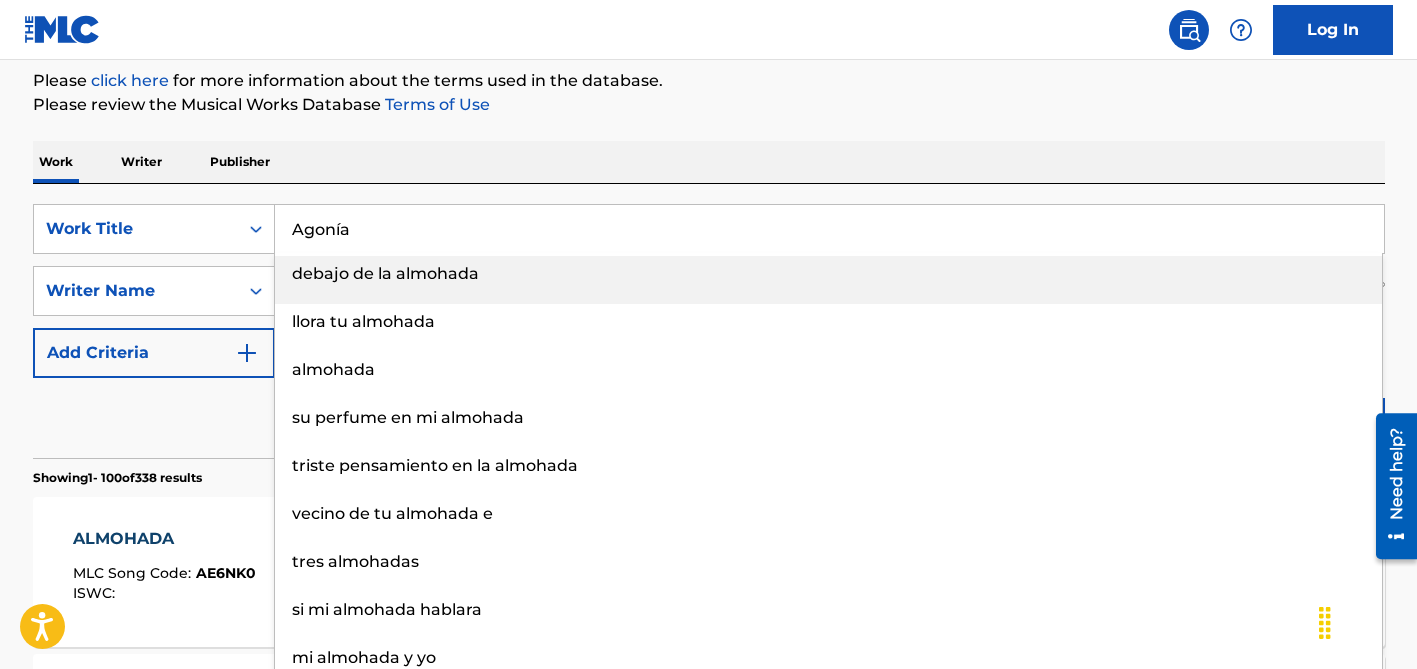 click on "Agonía" at bounding box center (829, 229) 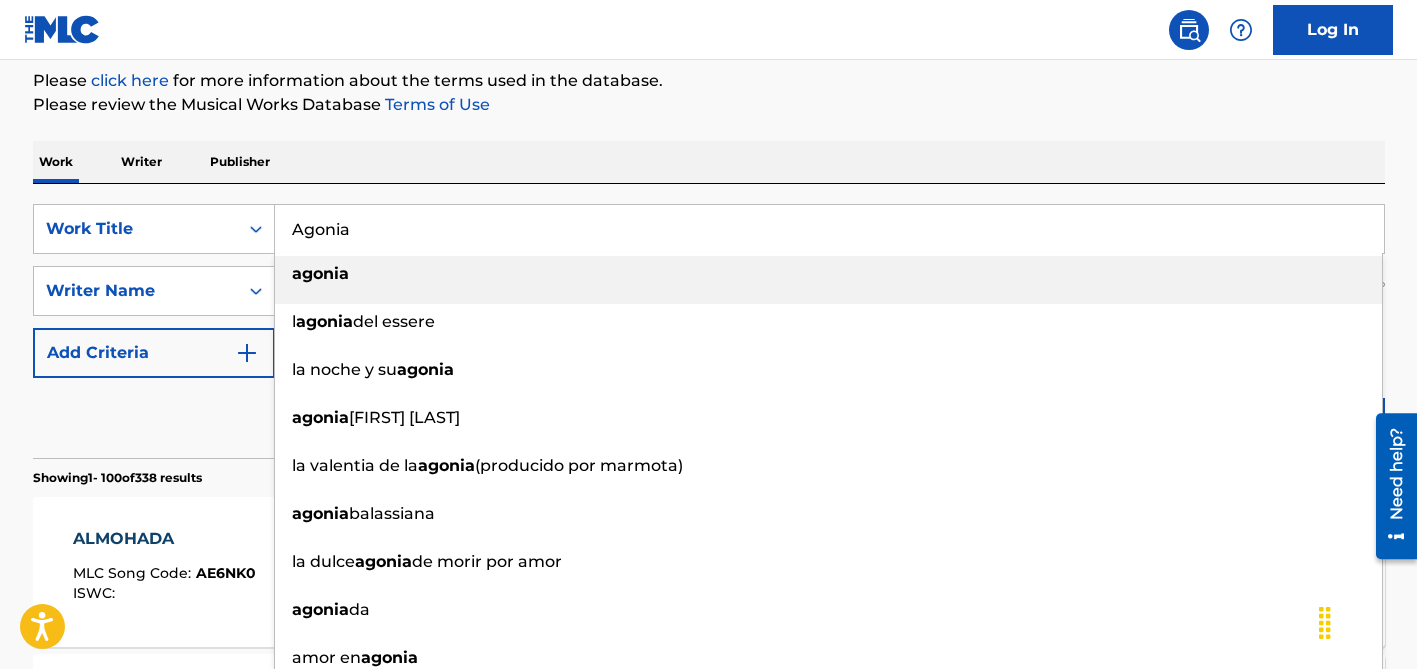 type on "Agonia" 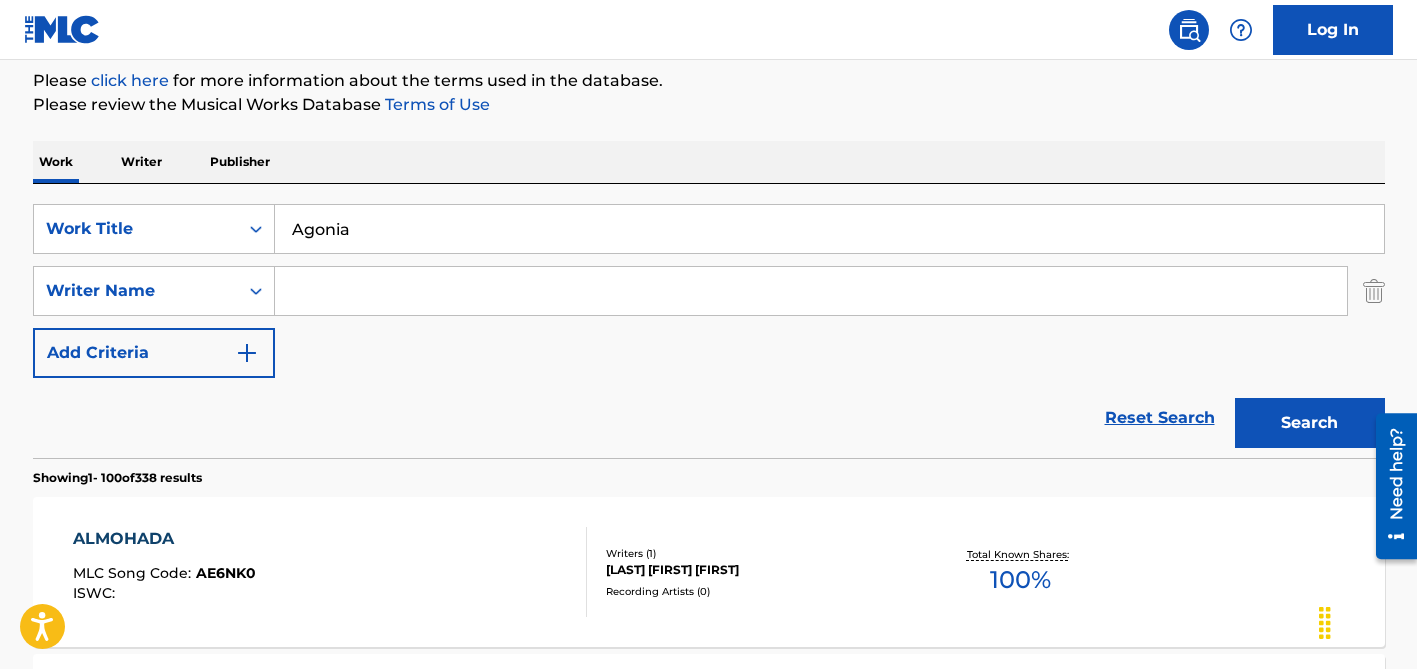 click at bounding box center [811, 291] 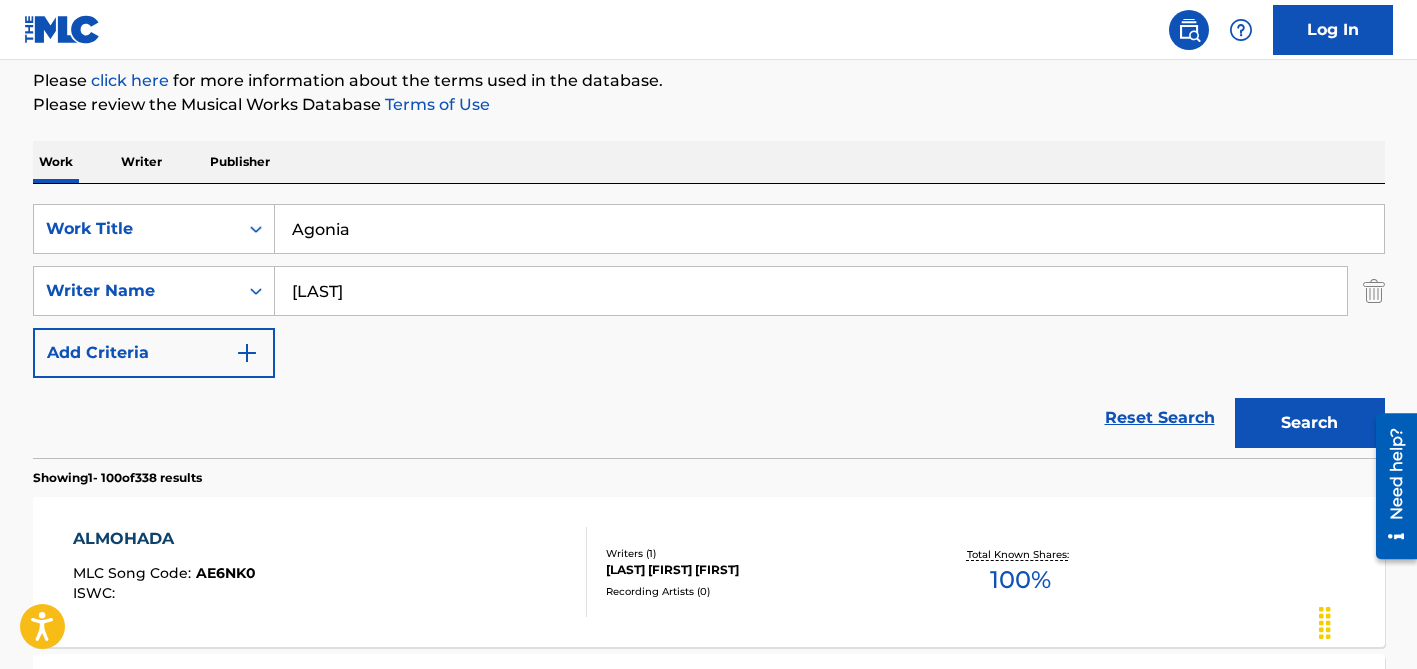 type on "[LAST]" 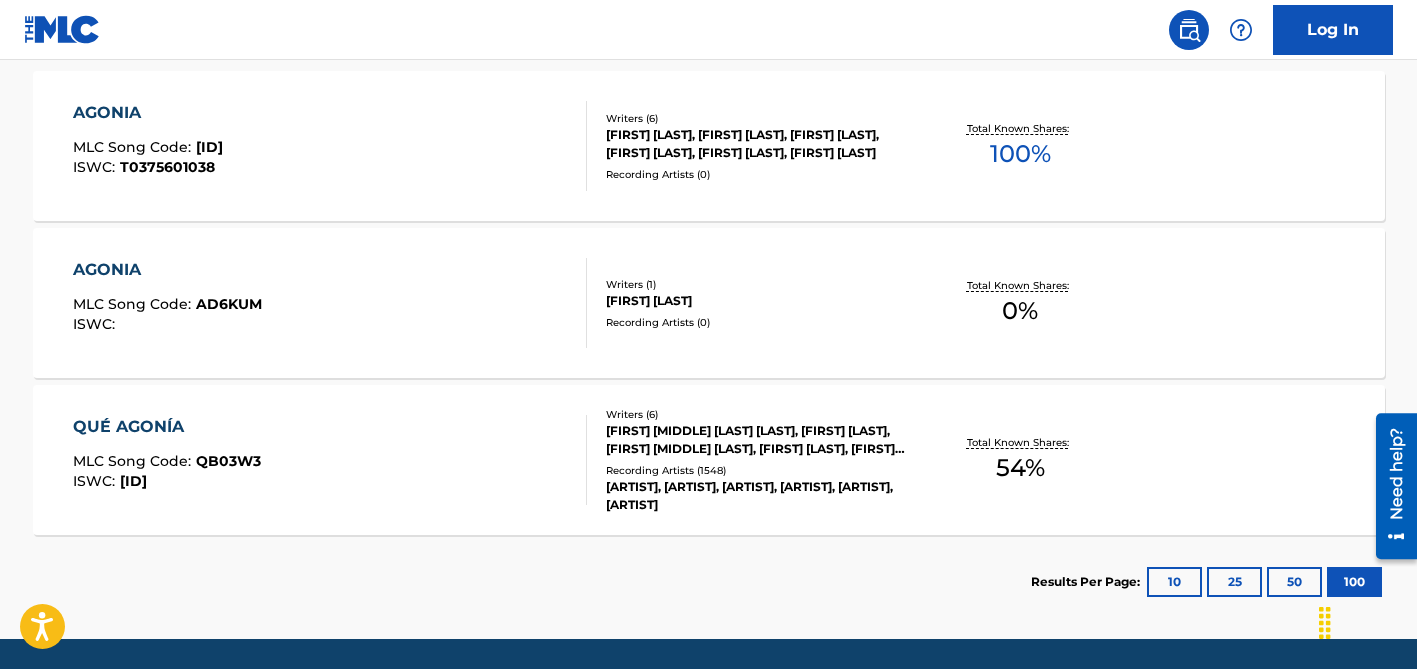 scroll, scrollTop: 671, scrollLeft: 0, axis: vertical 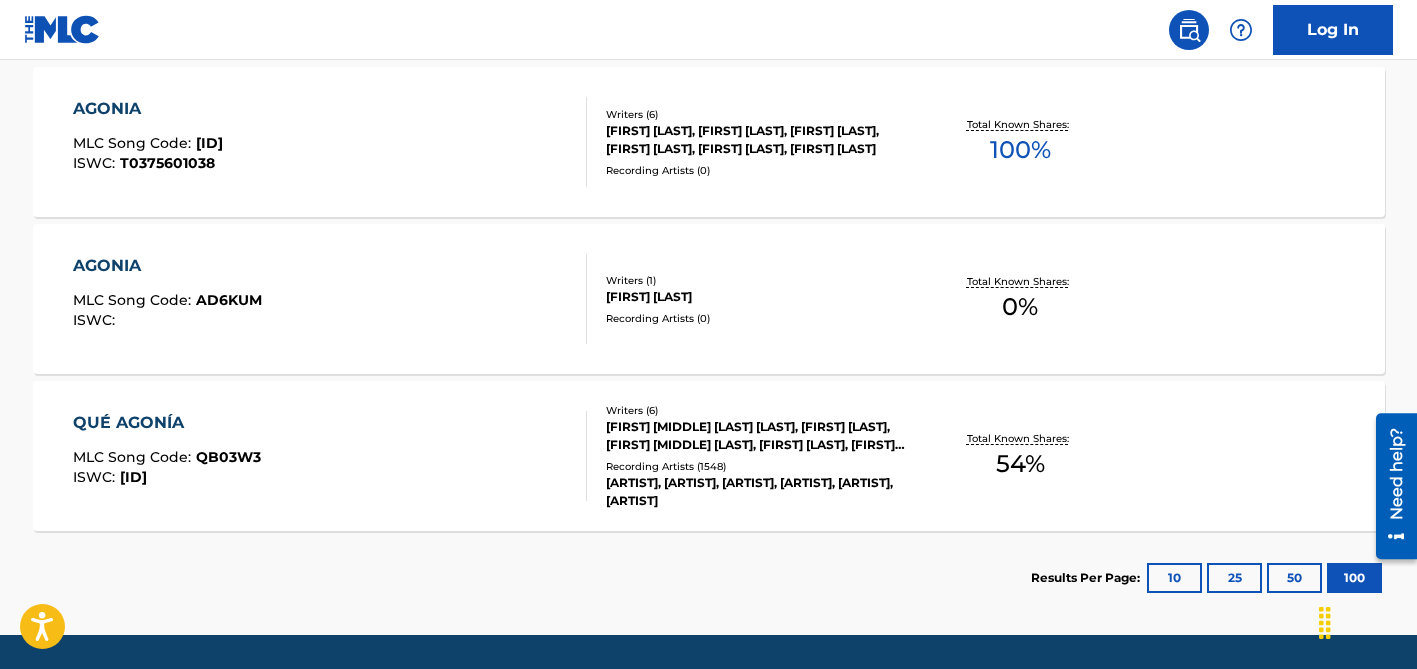 click on "[FIRST] [MIDDLE] [LAST] [LAST], [FIRST] [LAST], [FIRST] [MIDDLE] [LAST], [FIRST] [LAST], [FIRST] [MIDDLE] [LAST], [FIRST] [MIDDLE] [LAST] [LAST]" at bounding box center (757, 436) 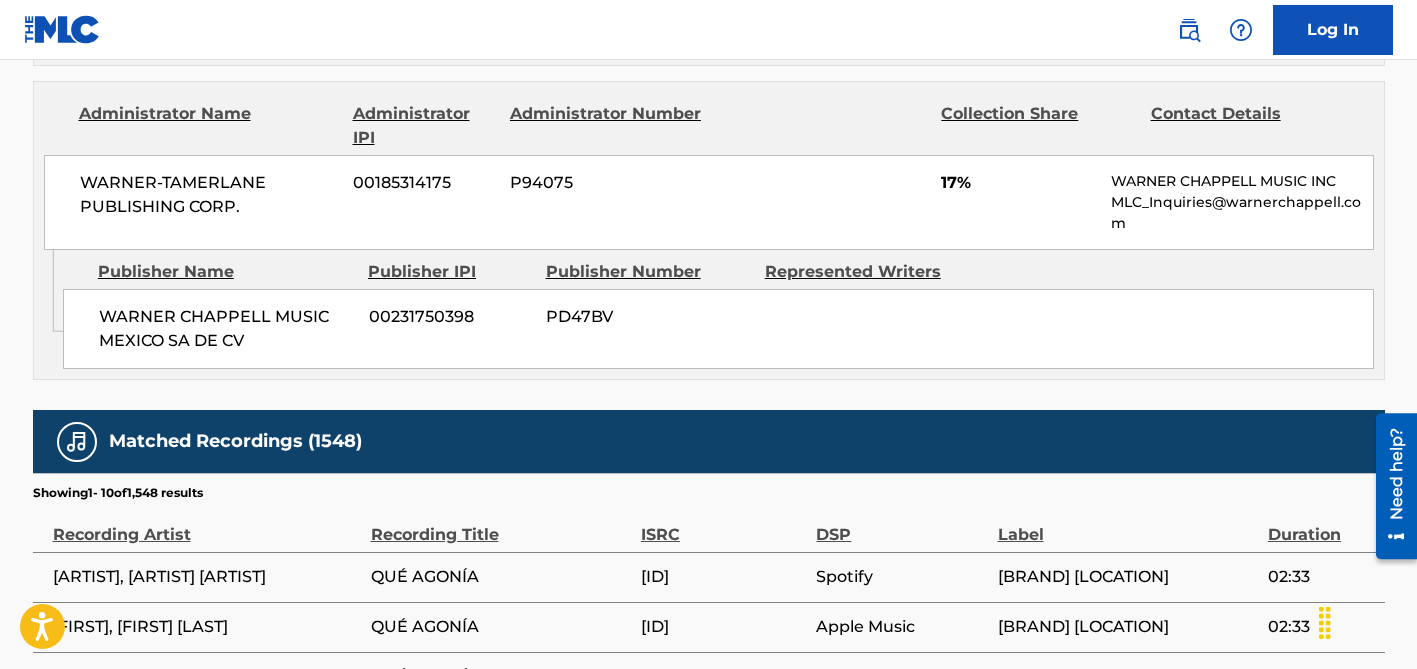 scroll, scrollTop: 1685, scrollLeft: 0, axis: vertical 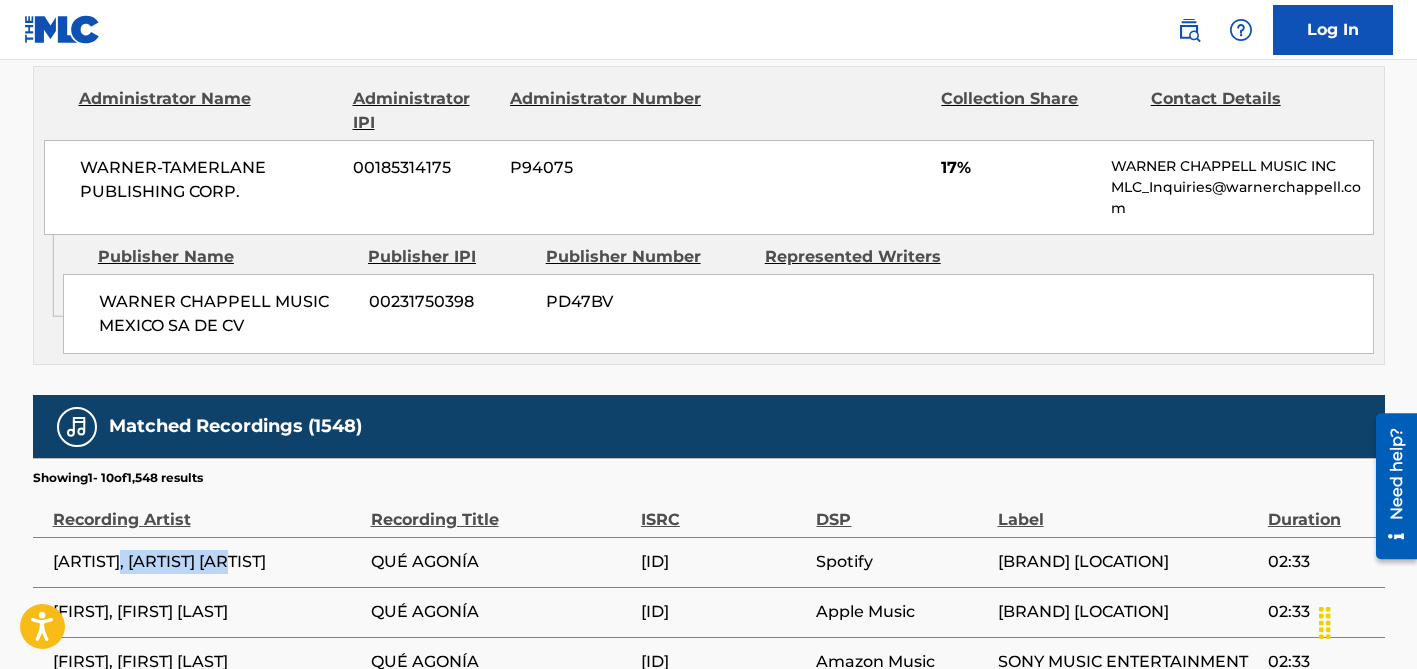 drag, startPoint x: 130, startPoint y: 520, endPoint x: 291, endPoint y: 518, distance: 161.01242 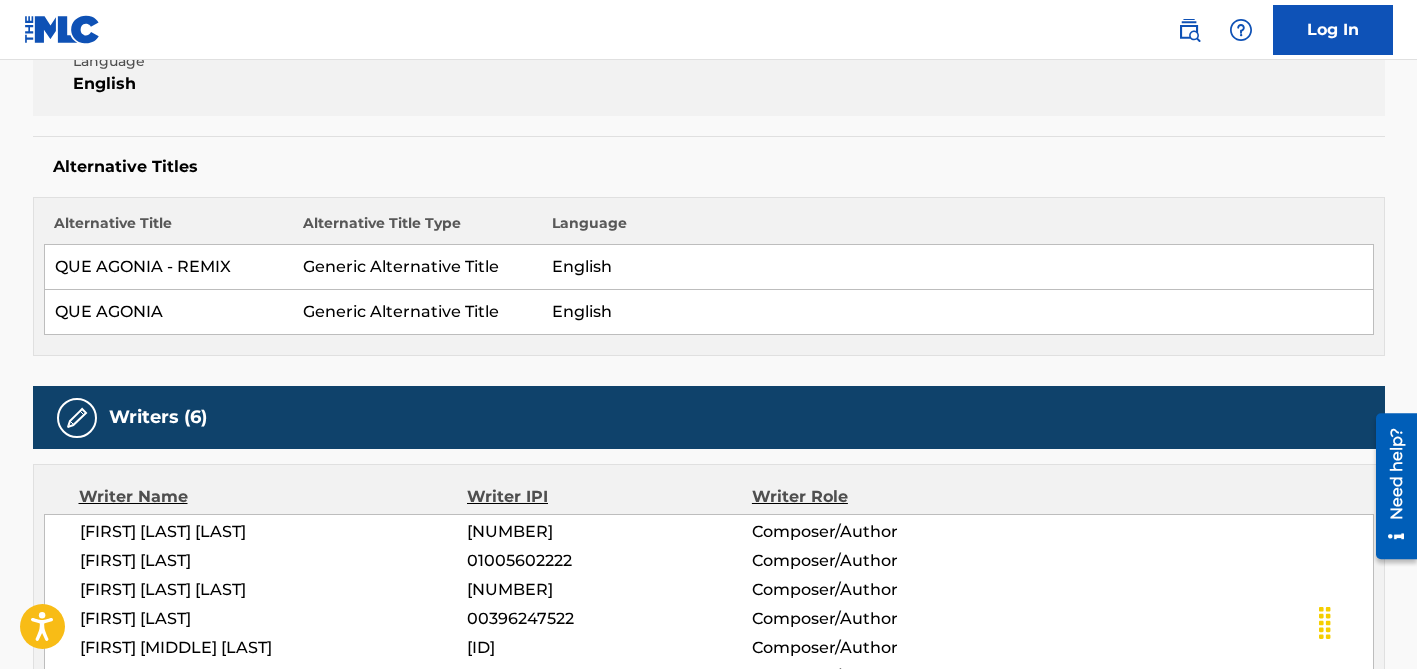 scroll, scrollTop: 0, scrollLeft: 0, axis: both 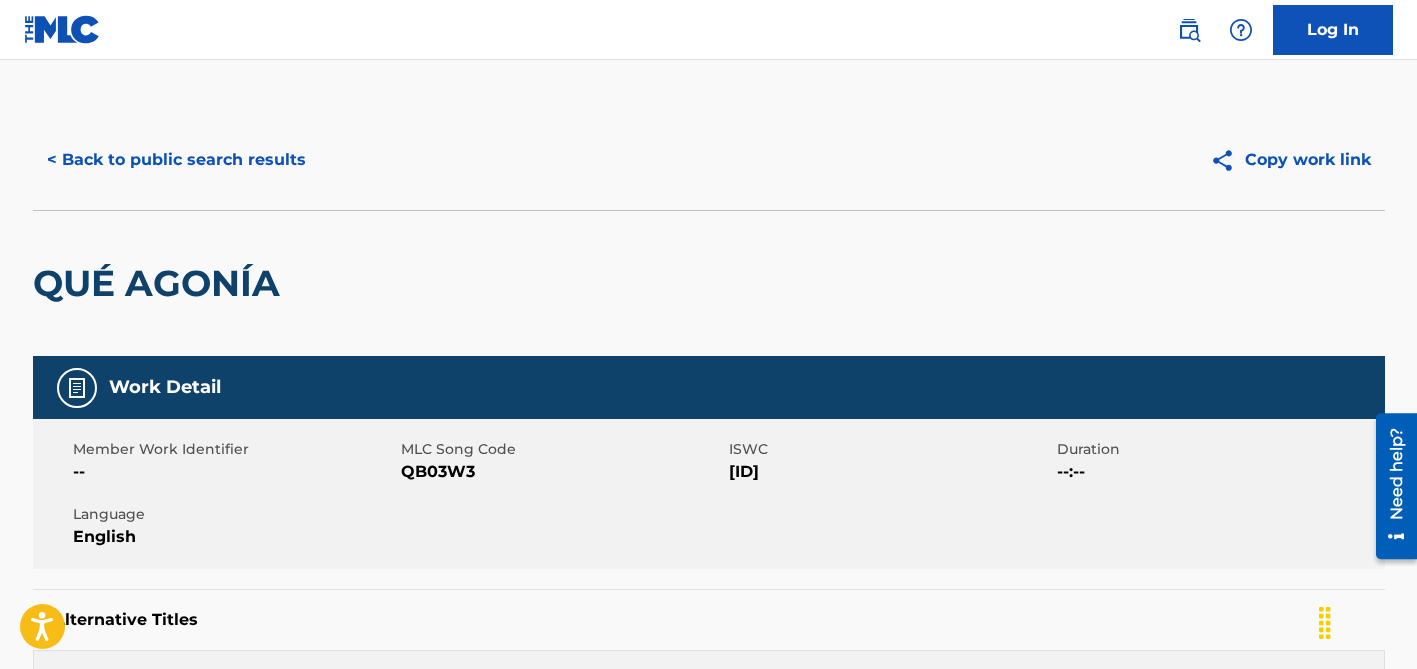 click on "< Back to public search results" at bounding box center (176, 160) 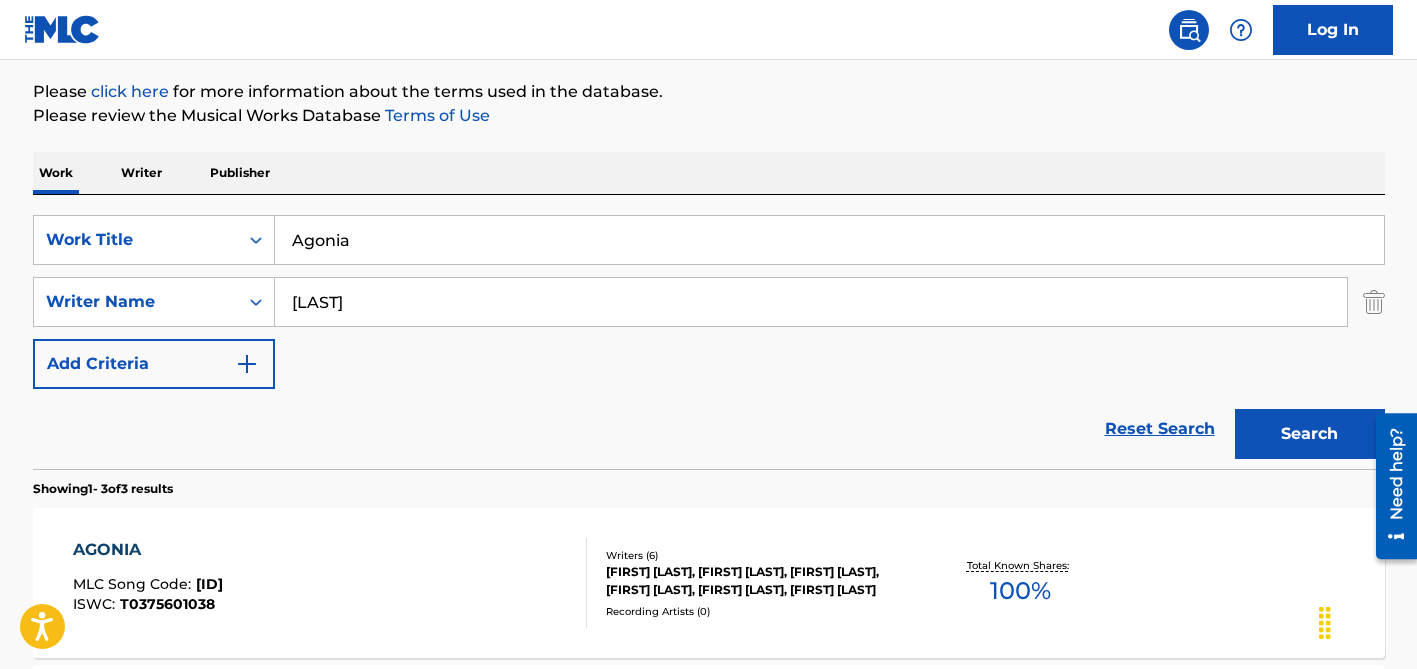 scroll, scrollTop: 197, scrollLeft: 0, axis: vertical 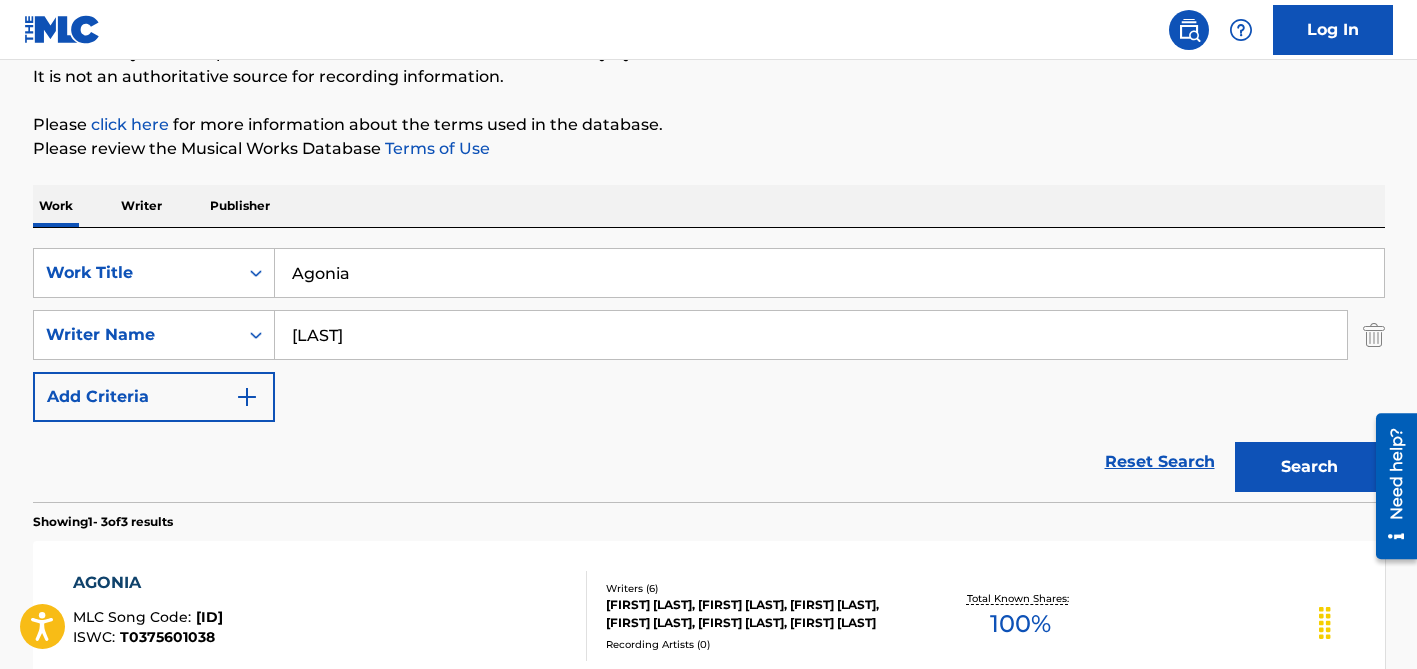 click on "Agonia" at bounding box center (829, 273) 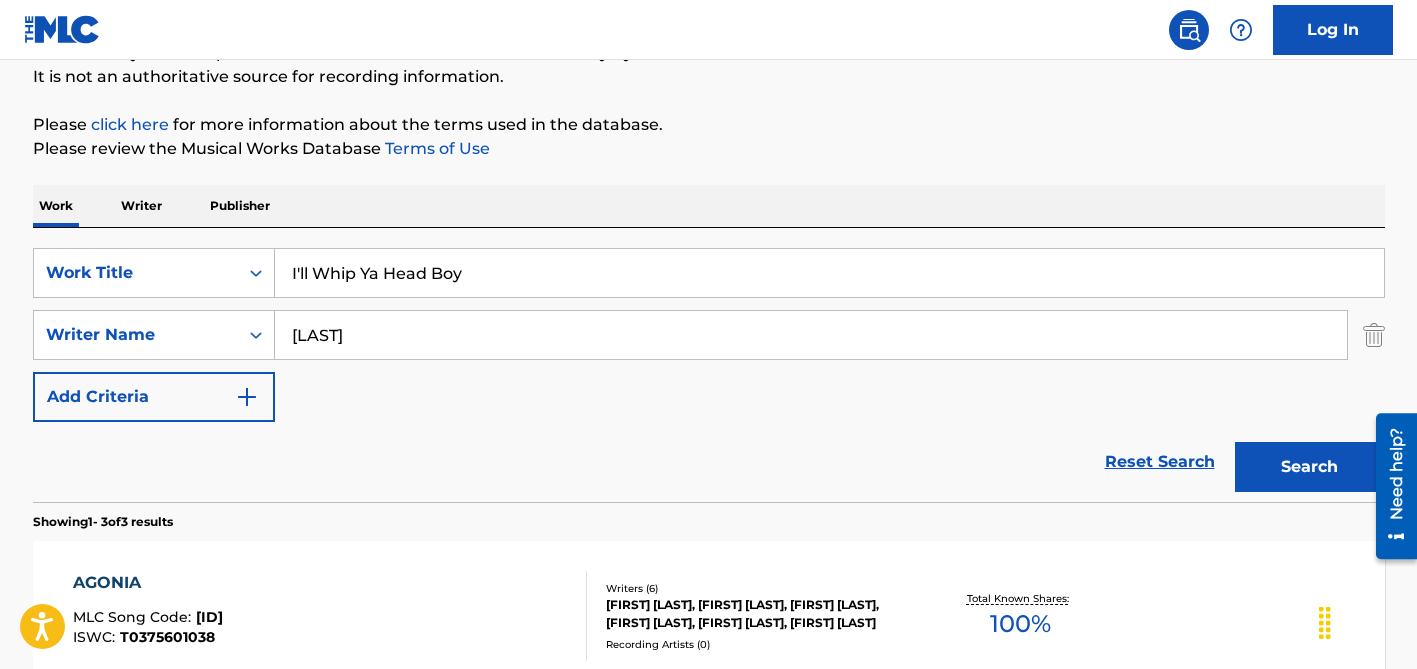 type on "I'll Whip Ya Head Boy" 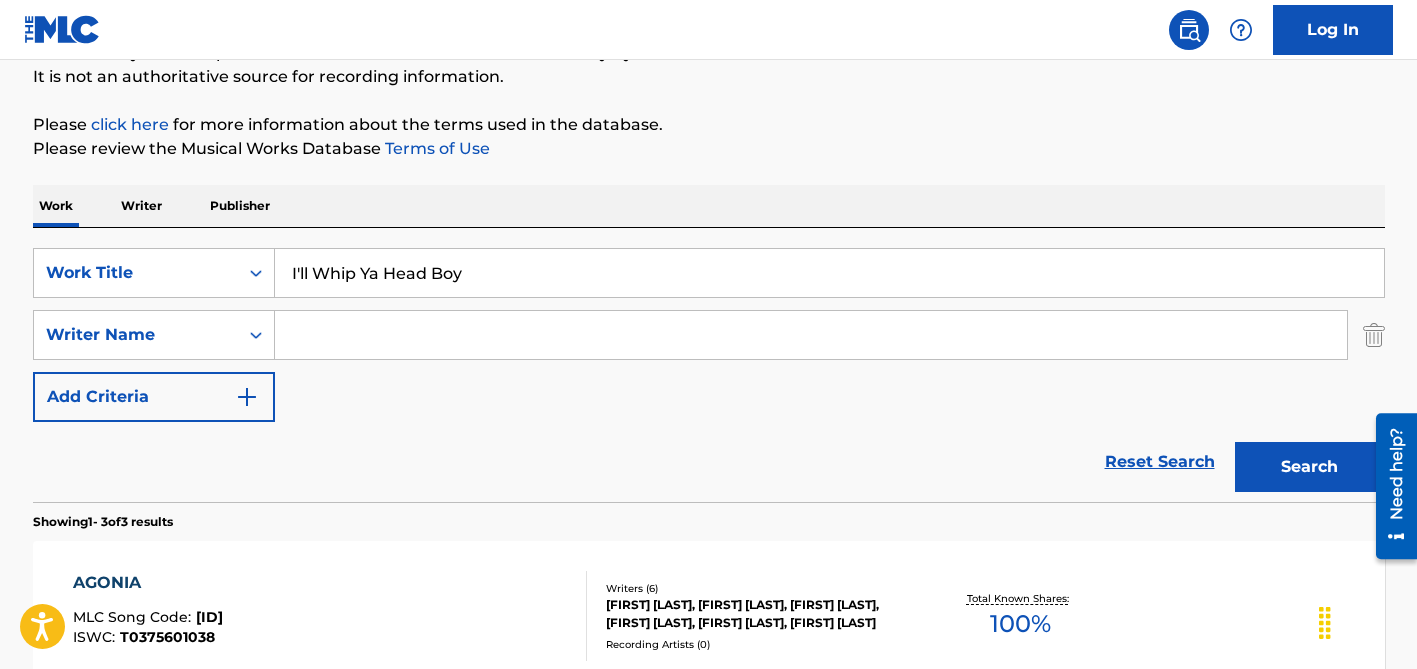 type 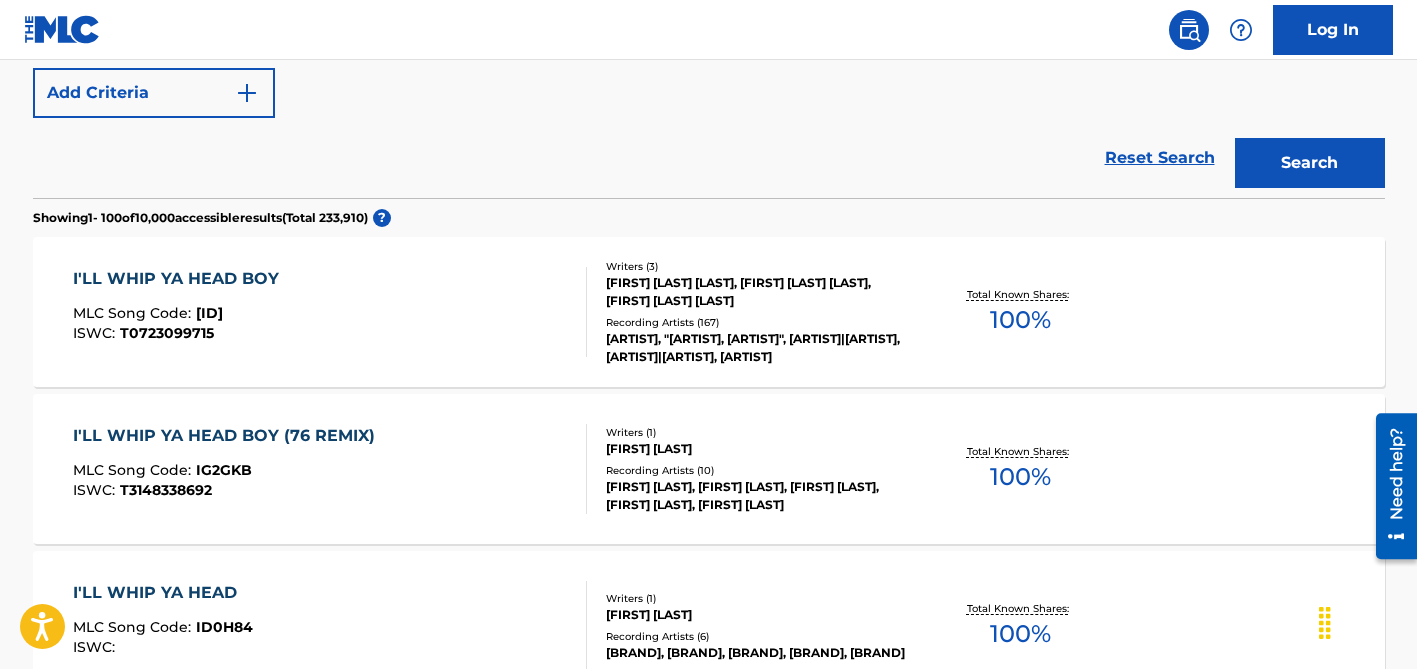 scroll, scrollTop: 520, scrollLeft: 0, axis: vertical 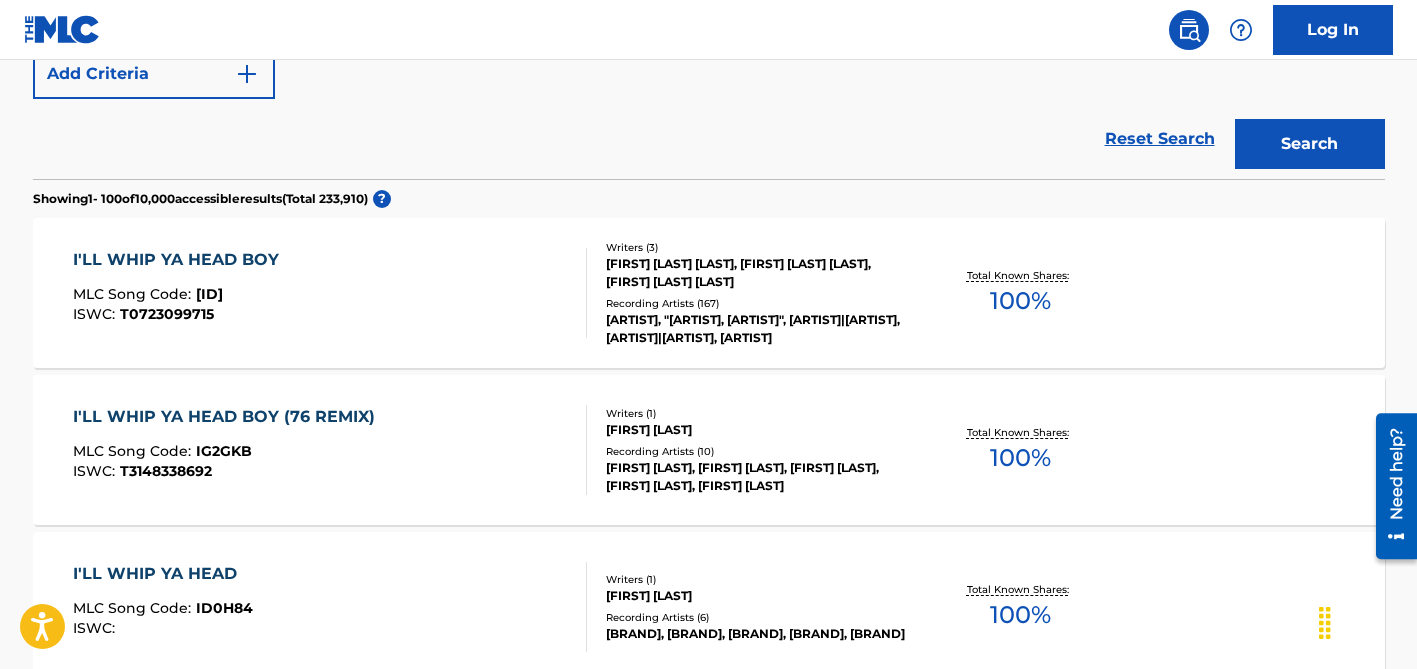 click on "Writers ( [NUMBER] ) [FIRST] [LAST] [LAST], [FIRST] [LAST] [LAST], [LAST] [LAST] Recording Artists ( [NUMBER] ) [ARTIST], "[ARTIST], [ARTIST]", [ARTIST] | [ARTIST], [ARTIST] | [ARTIST], [ARTIST]" at bounding box center (747, 293) 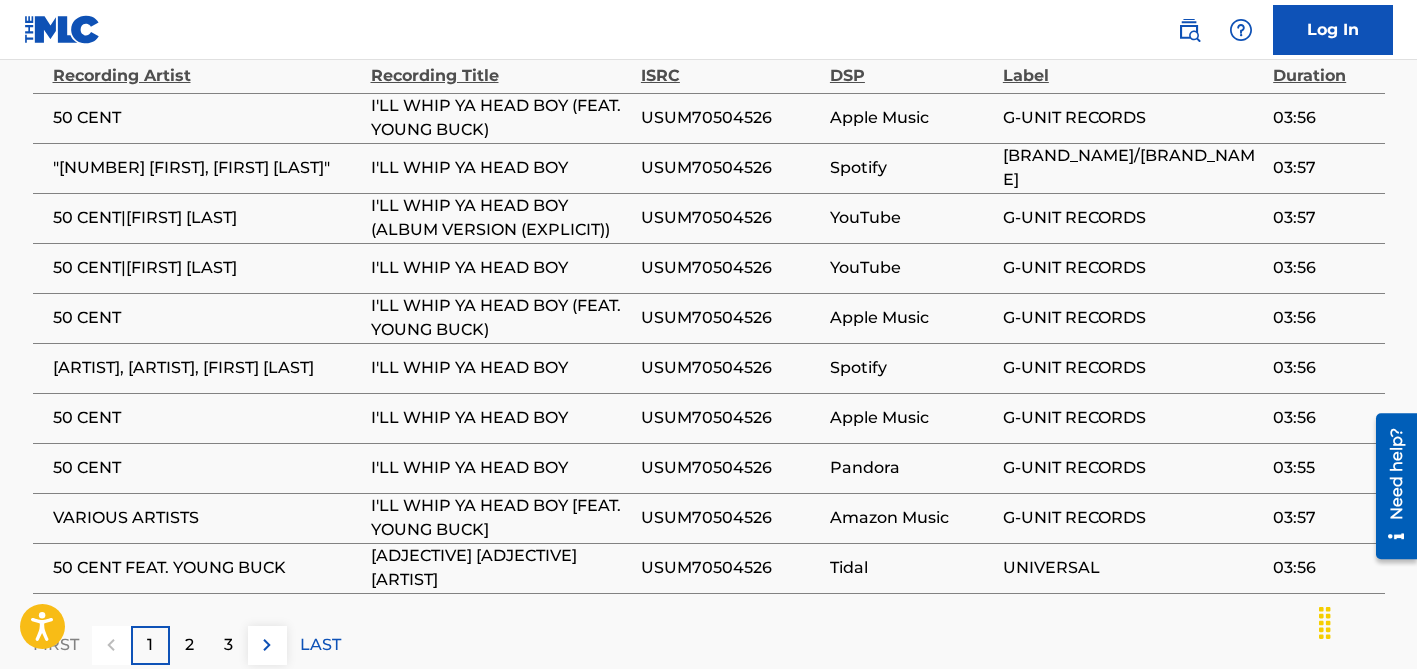 scroll, scrollTop: 2149, scrollLeft: 0, axis: vertical 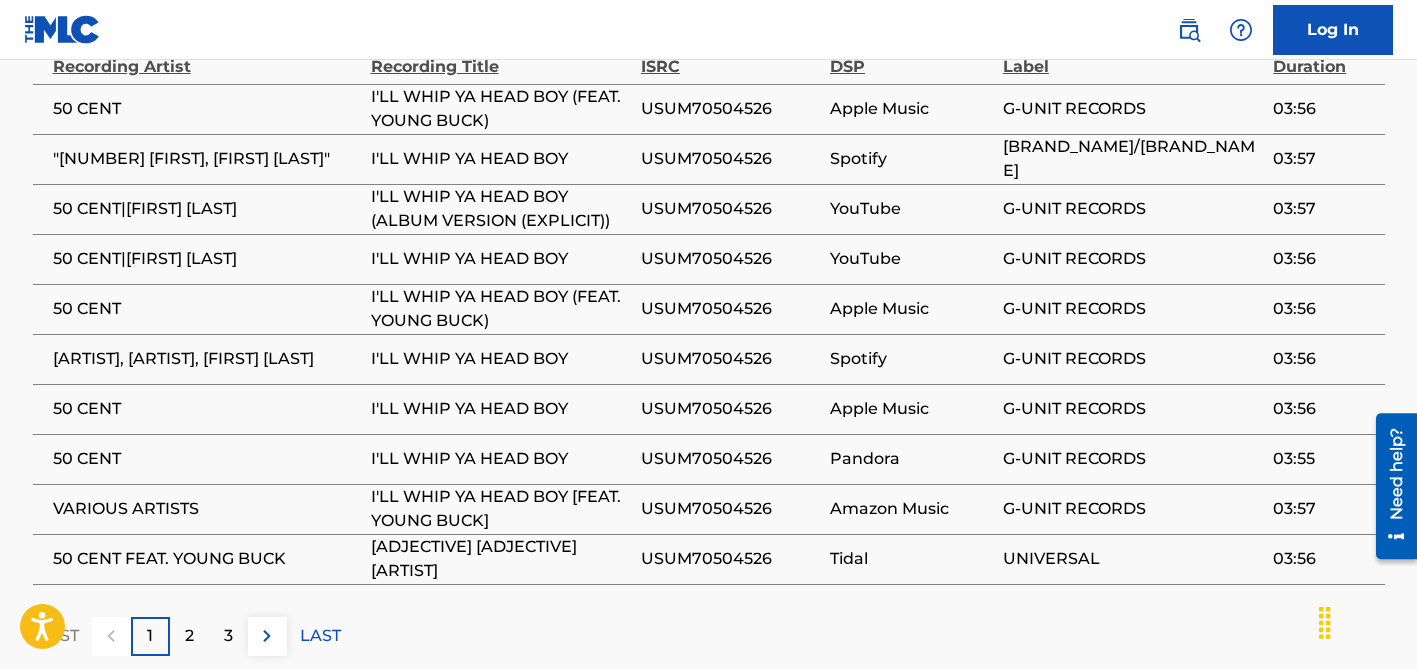click on "2" at bounding box center (189, 636) 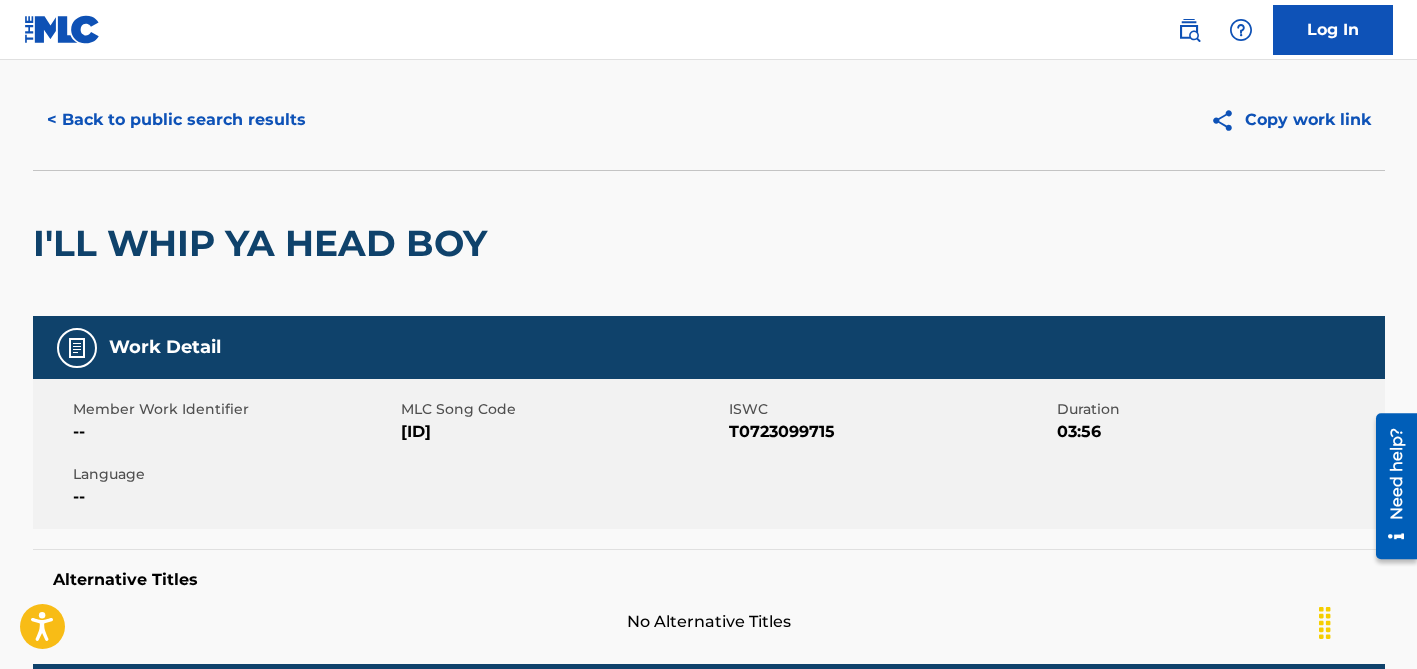 scroll, scrollTop: 0, scrollLeft: 0, axis: both 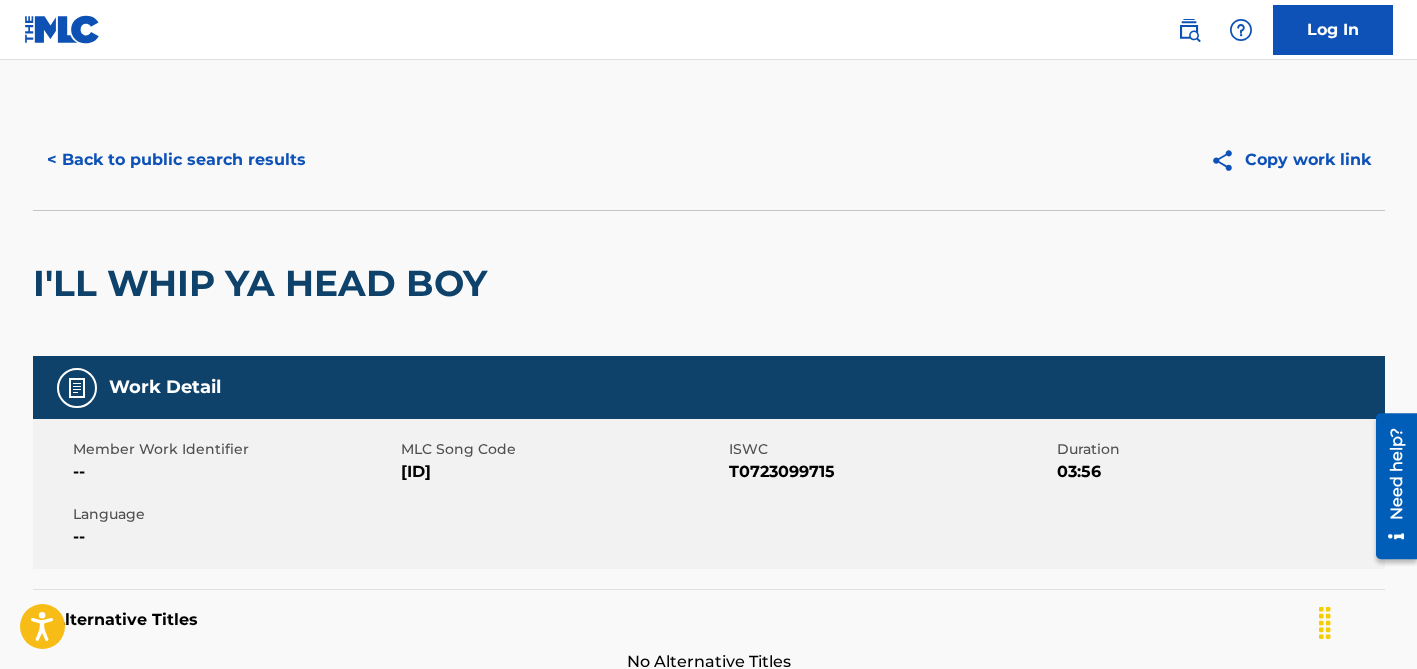 click on "< Back to public search results" at bounding box center [176, 160] 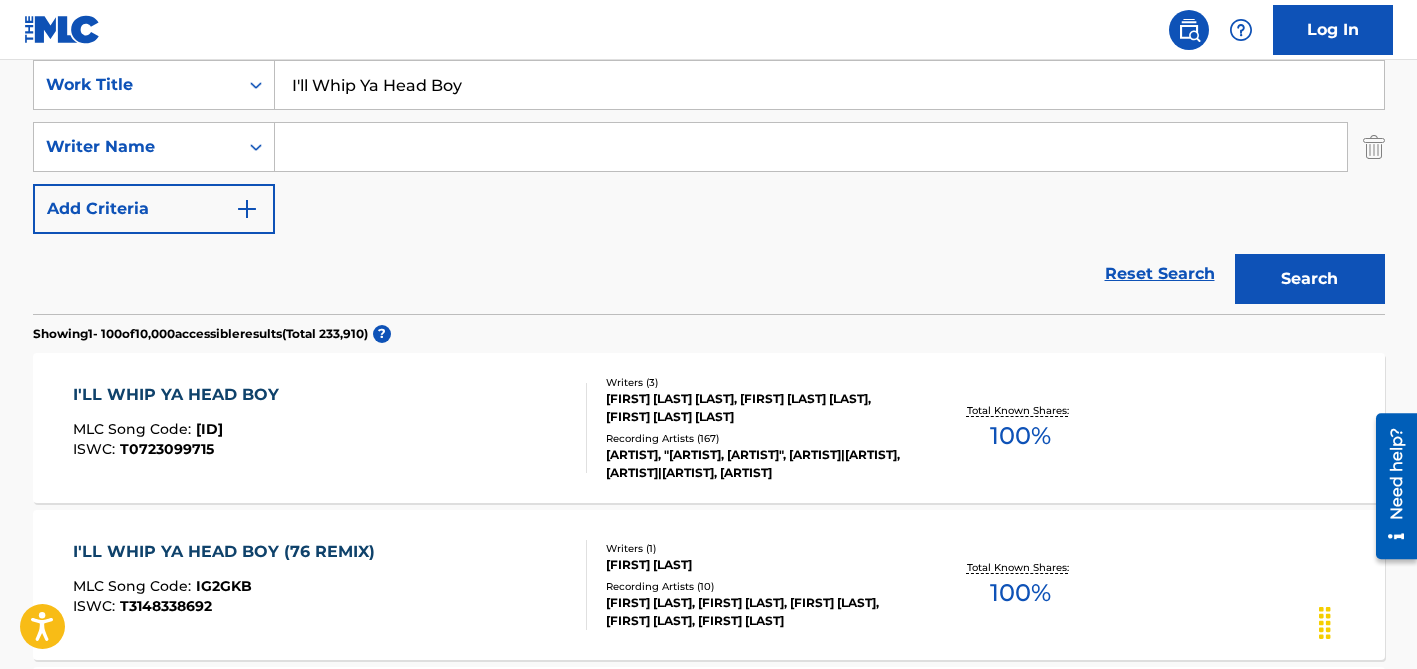 scroll, scrollTop: 376, scrollLeft: 0, axis: vertical 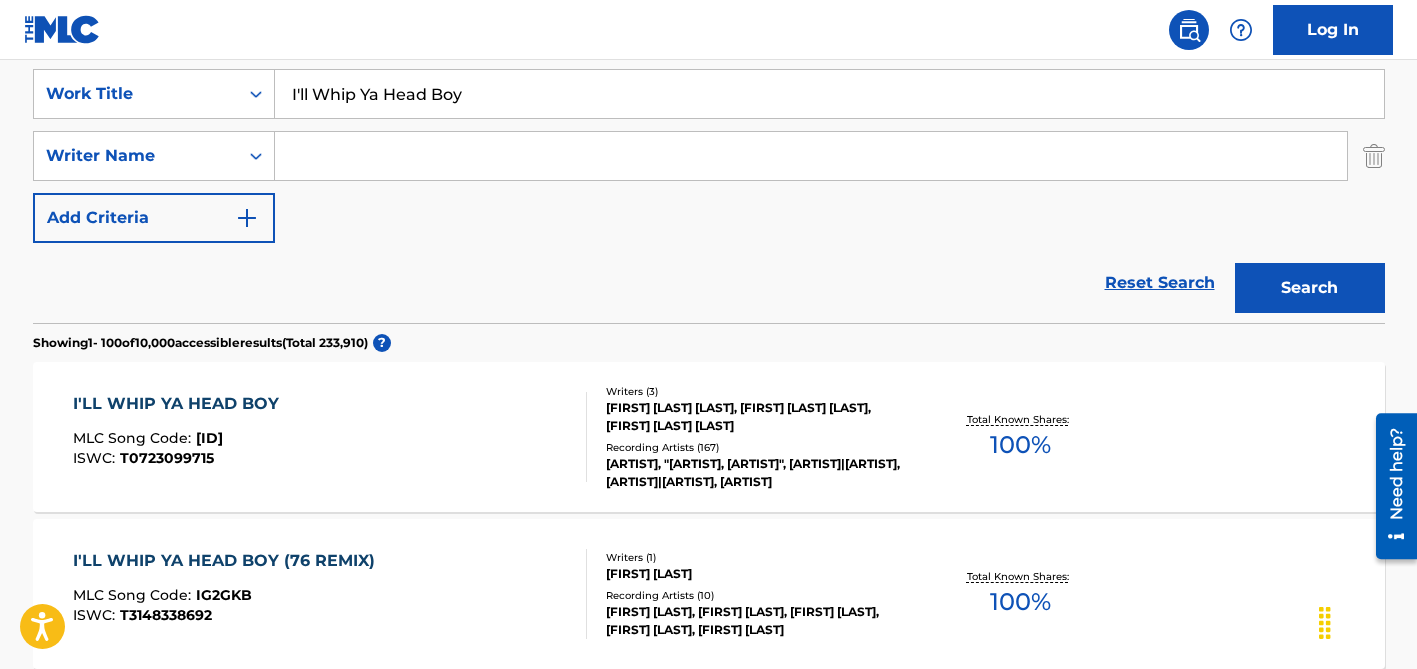 click on "I'll Whip Ya Head Boy" at bounding box center [829, 94] 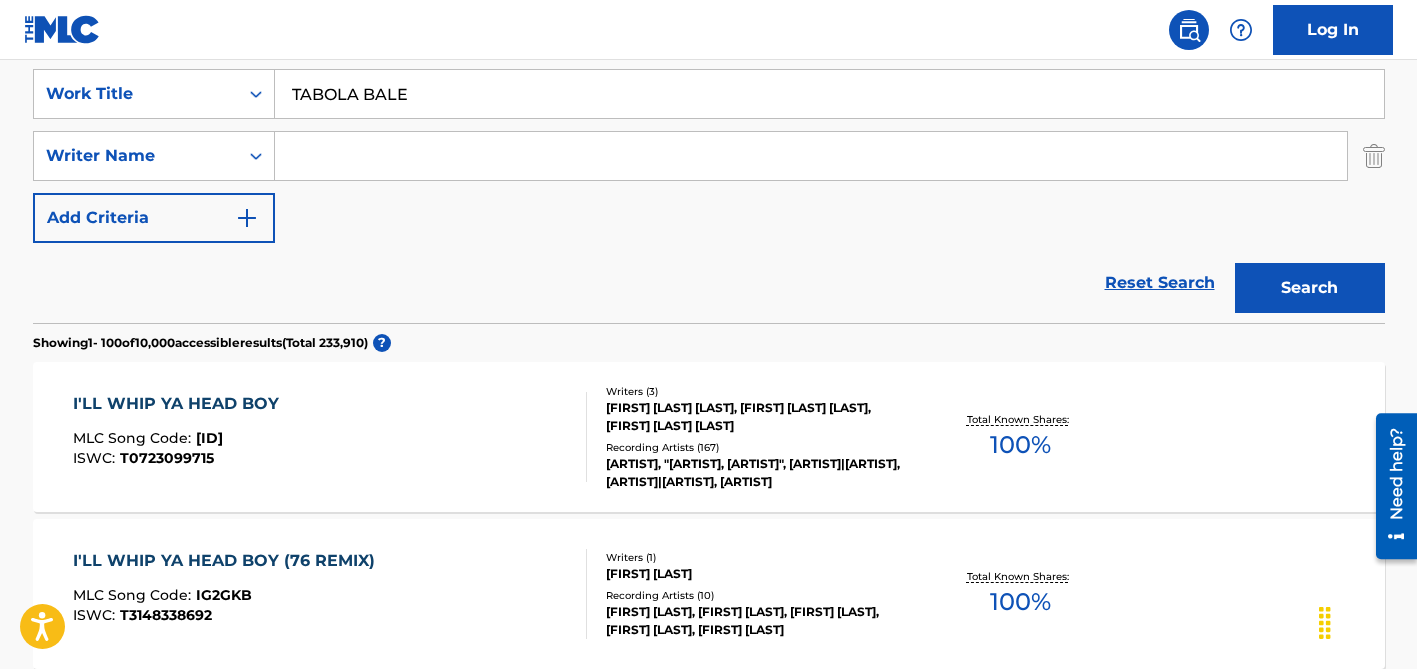 click on "Search" at bounding box center [1310, 288] 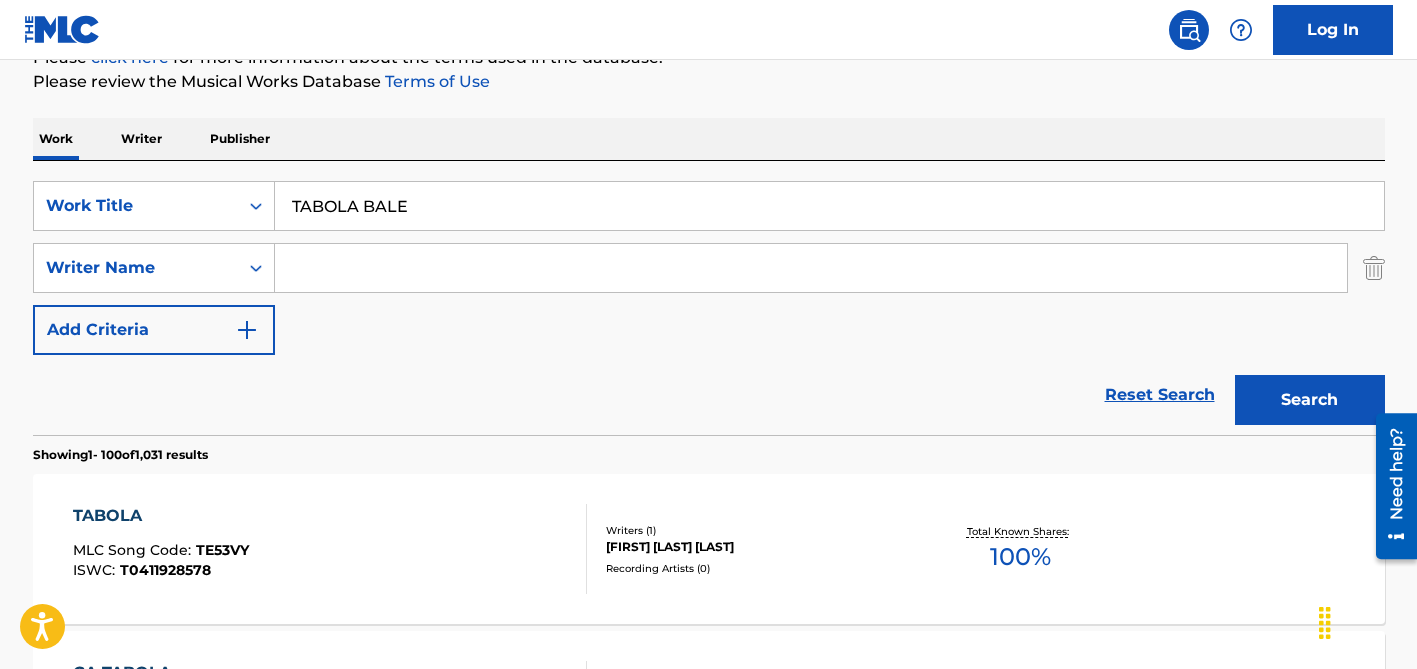 click on "TABOLA BALE" at bounding box center [829, 206] 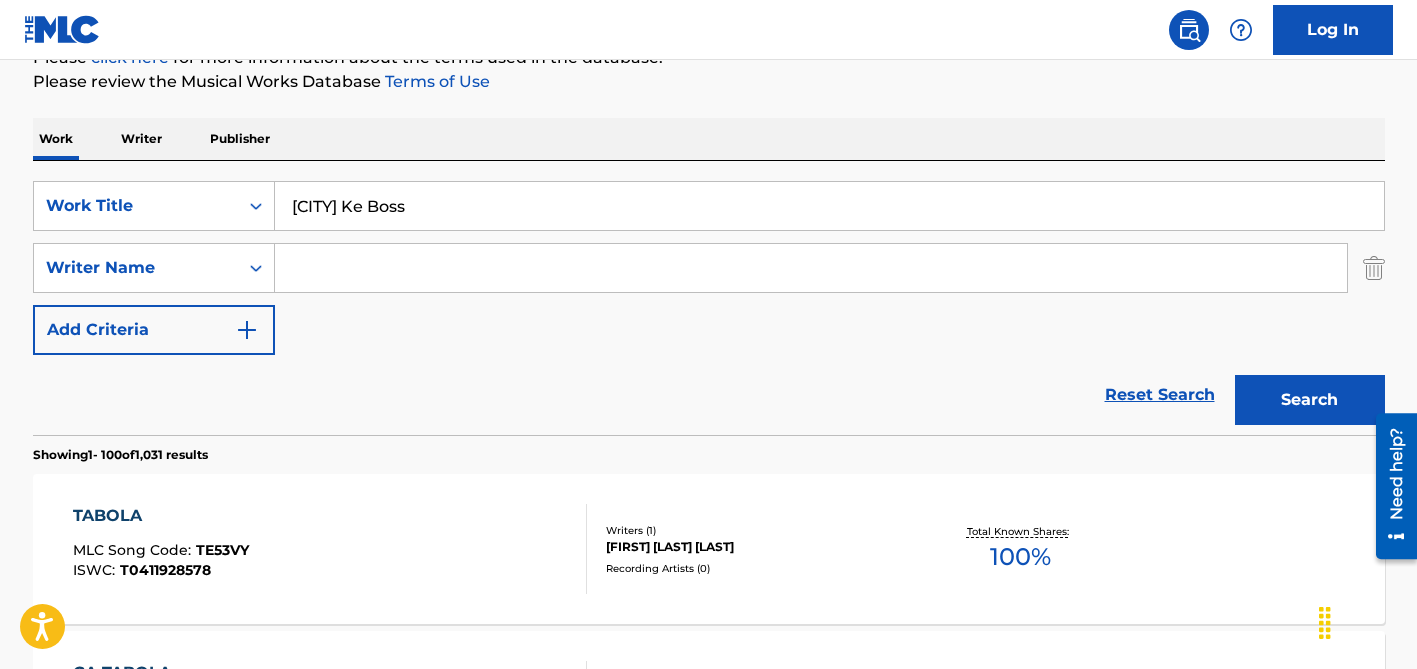 click on "Search" at bounding box center [1310, 400] 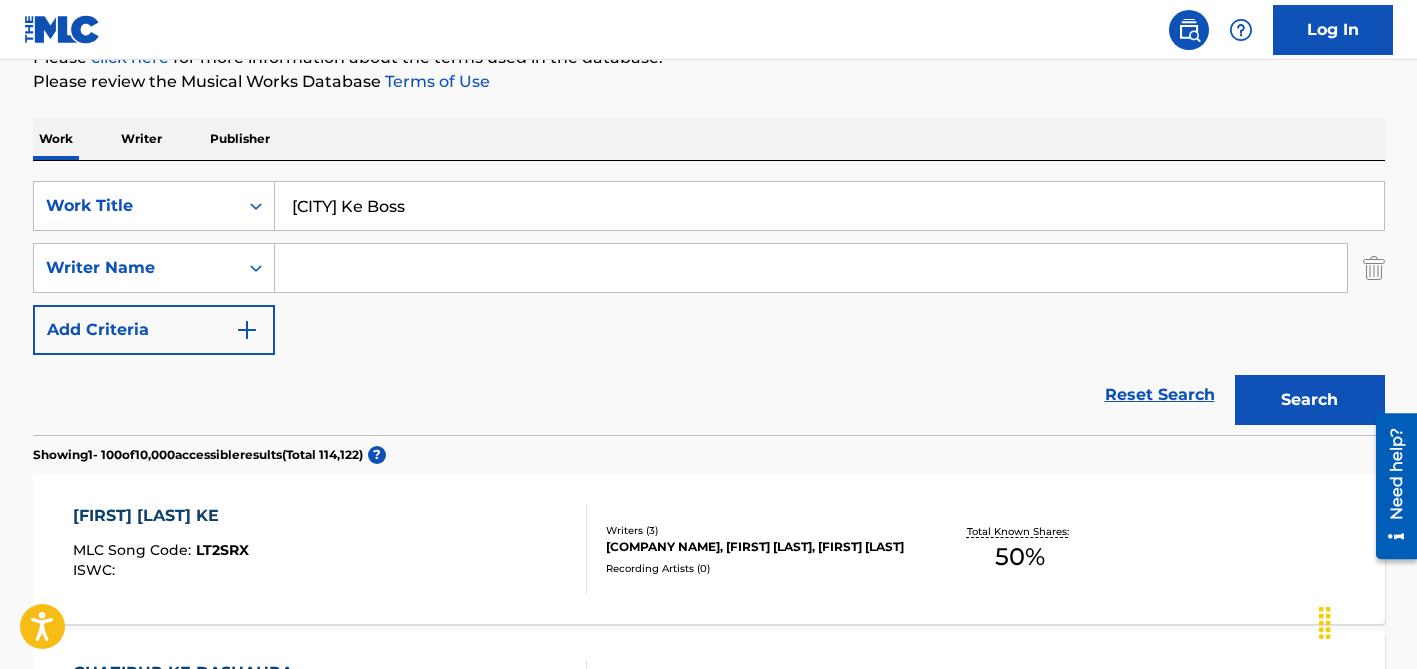 click on "[CITY] Ke Boss" at bounding box center (829, 206) 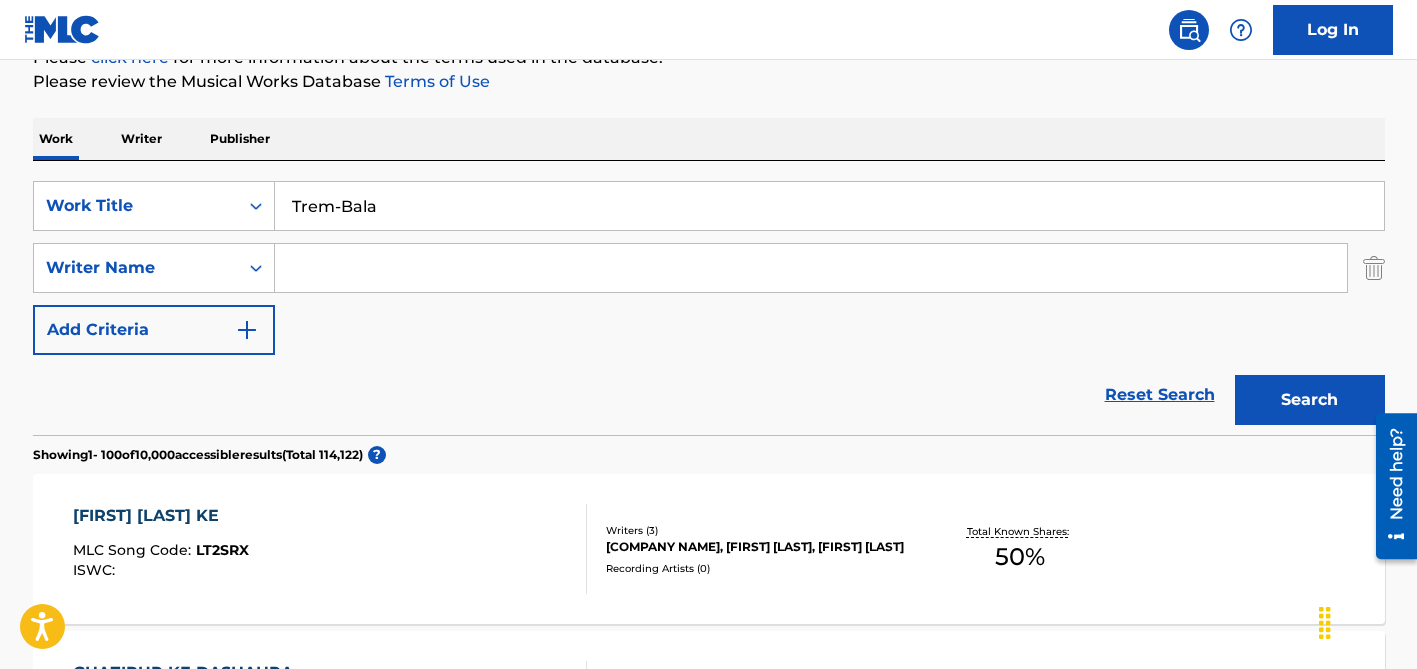type on "Trem-Bala" 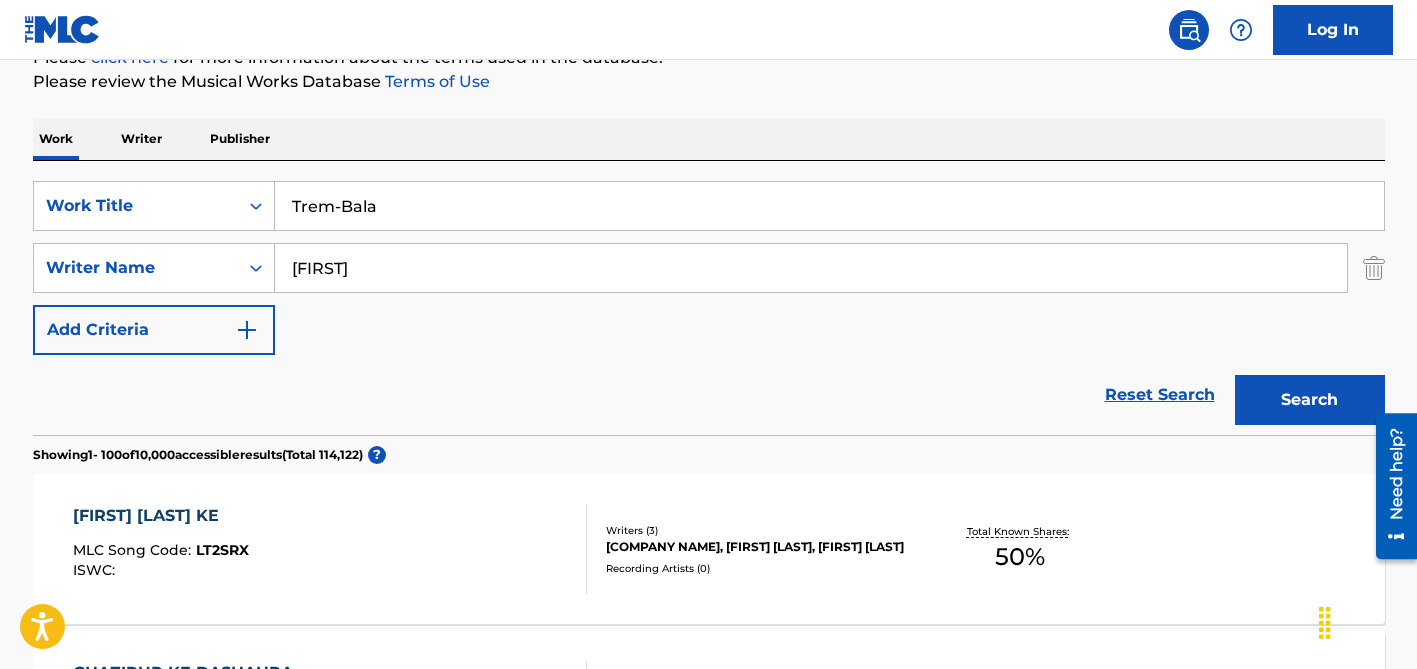 type on "[FIRST]" 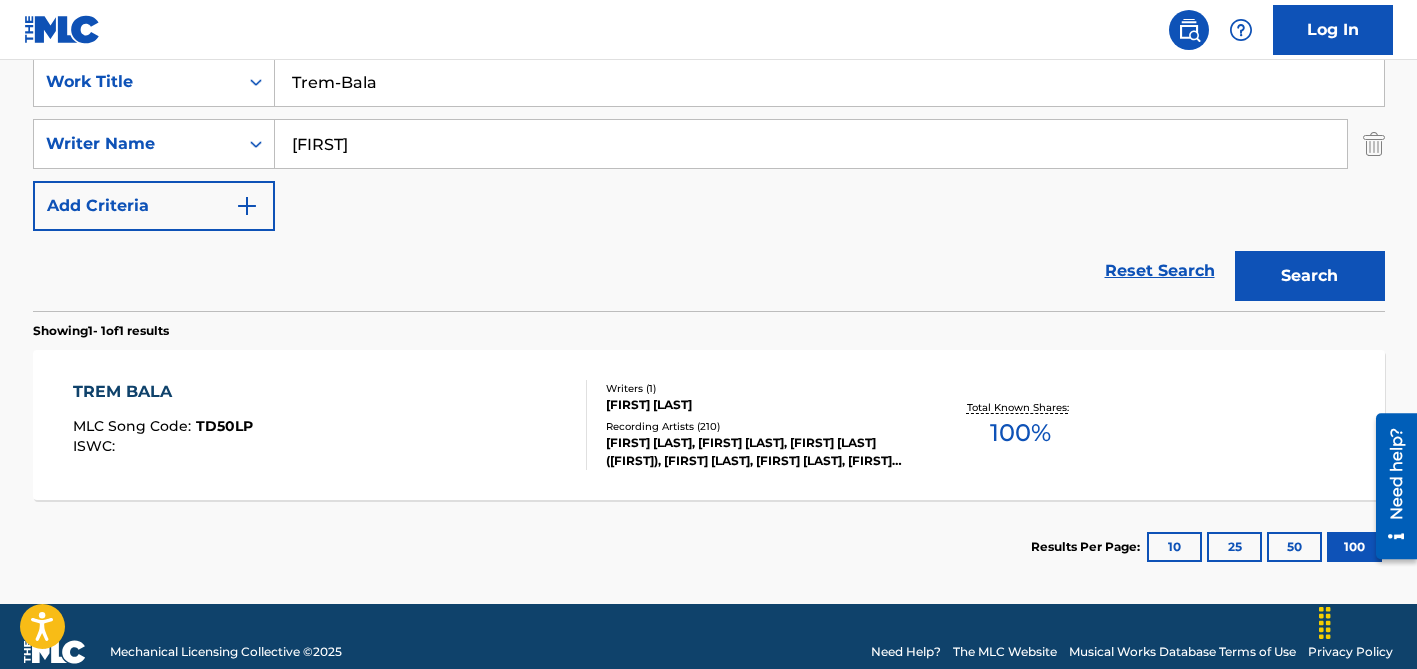 scroll, scrollTop: 409, scrollLeft: 0, axis: vertical 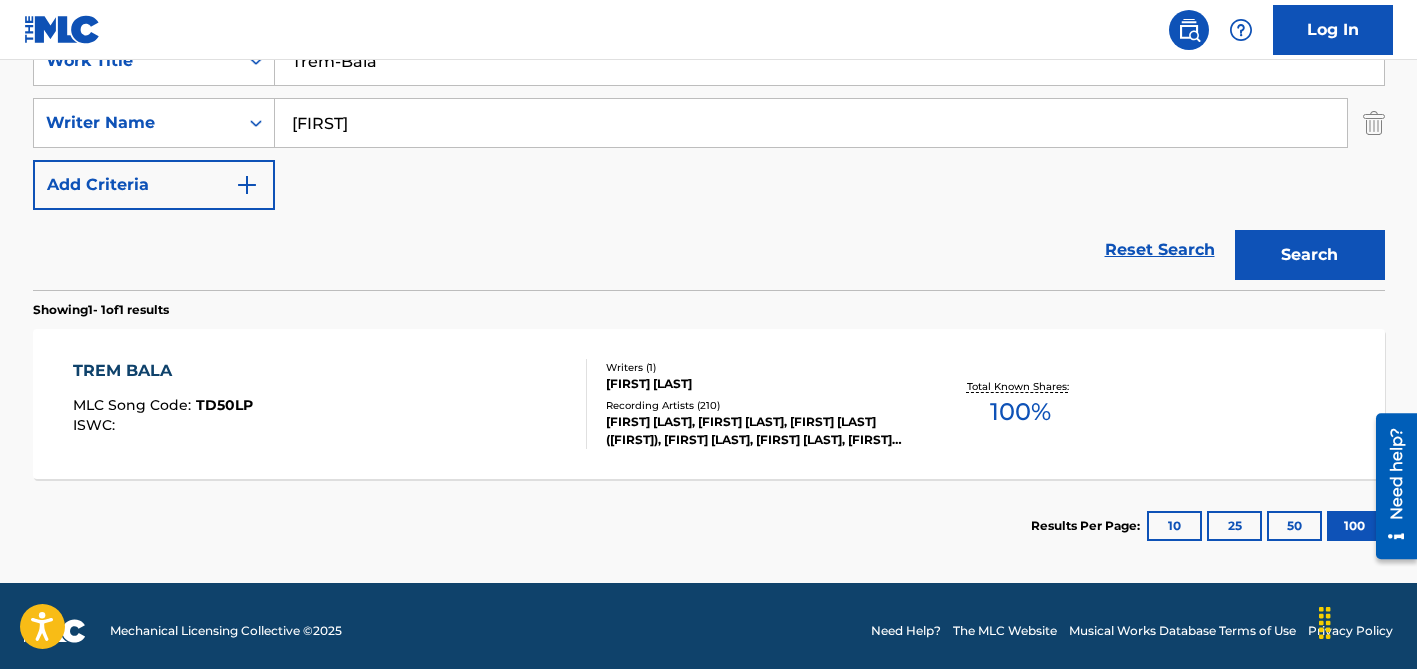 click on "[FIRST] [LAST]" at bounding box center [757, 384] 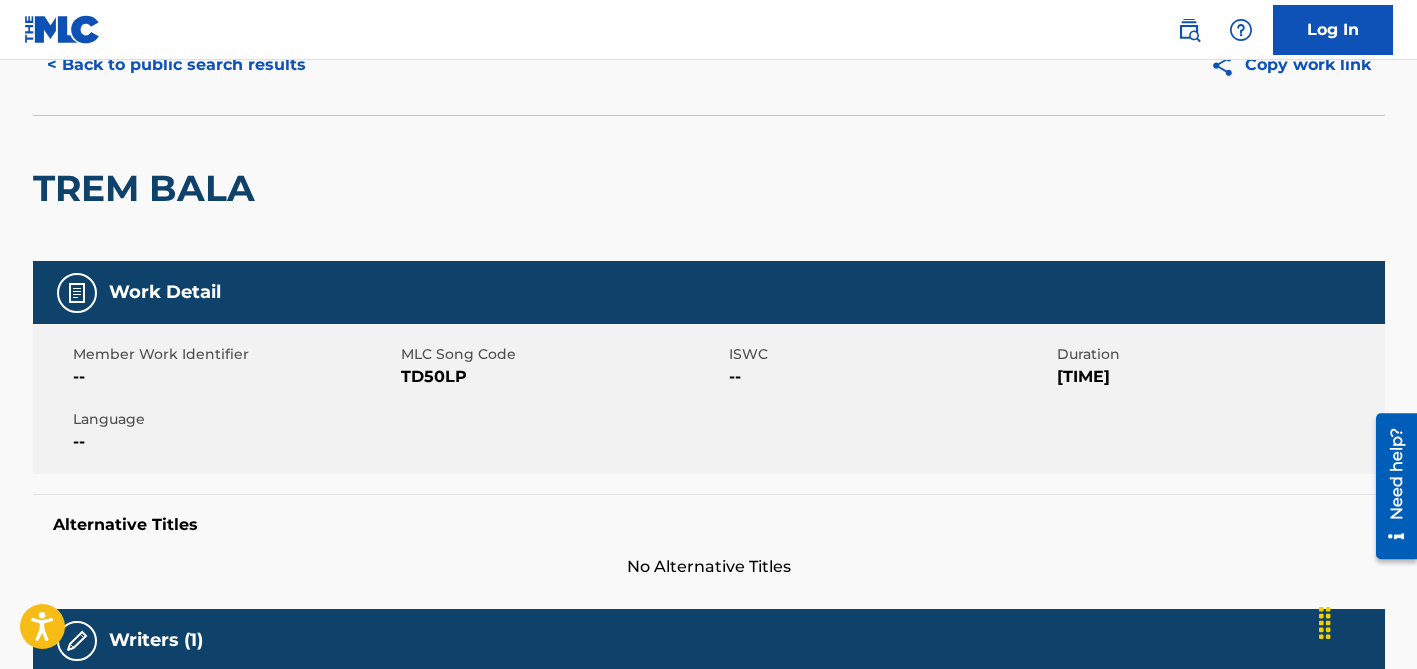 scroll, scrollTop: 0, scrollLeft: 0, axis: both 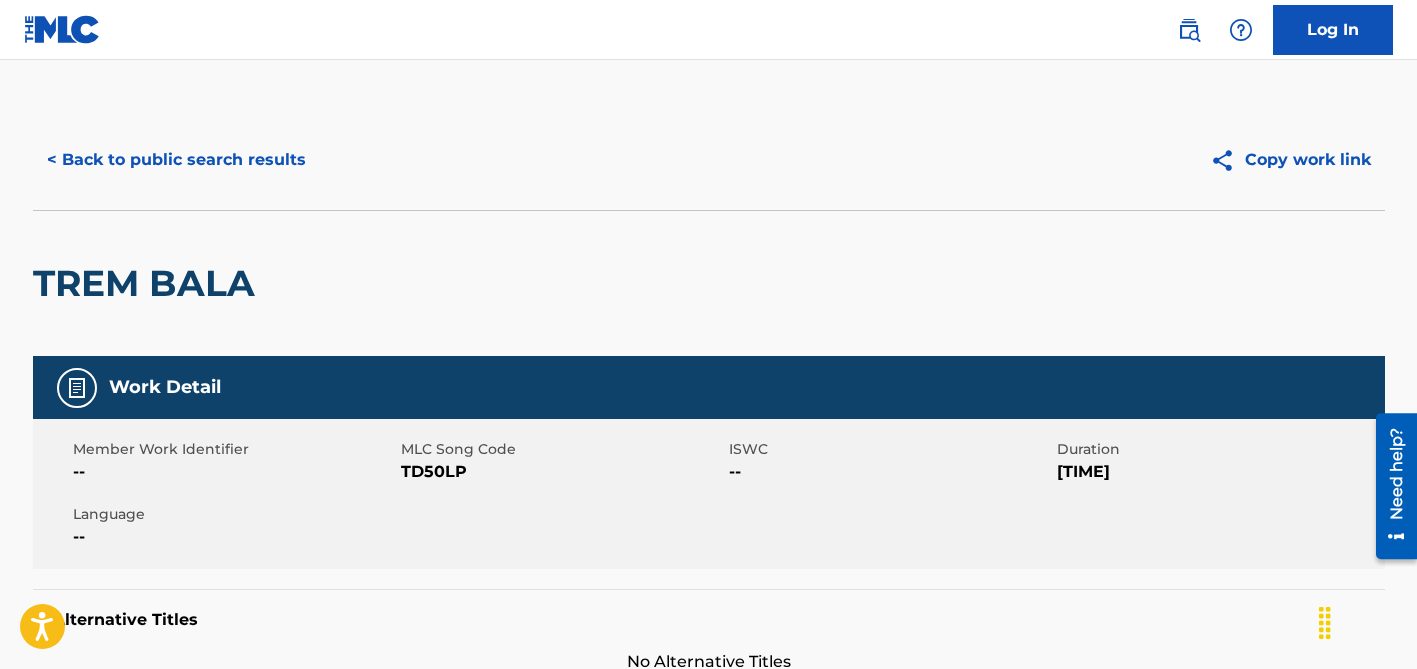 click on "< Back to public search results" at bounding box center [176, 160] 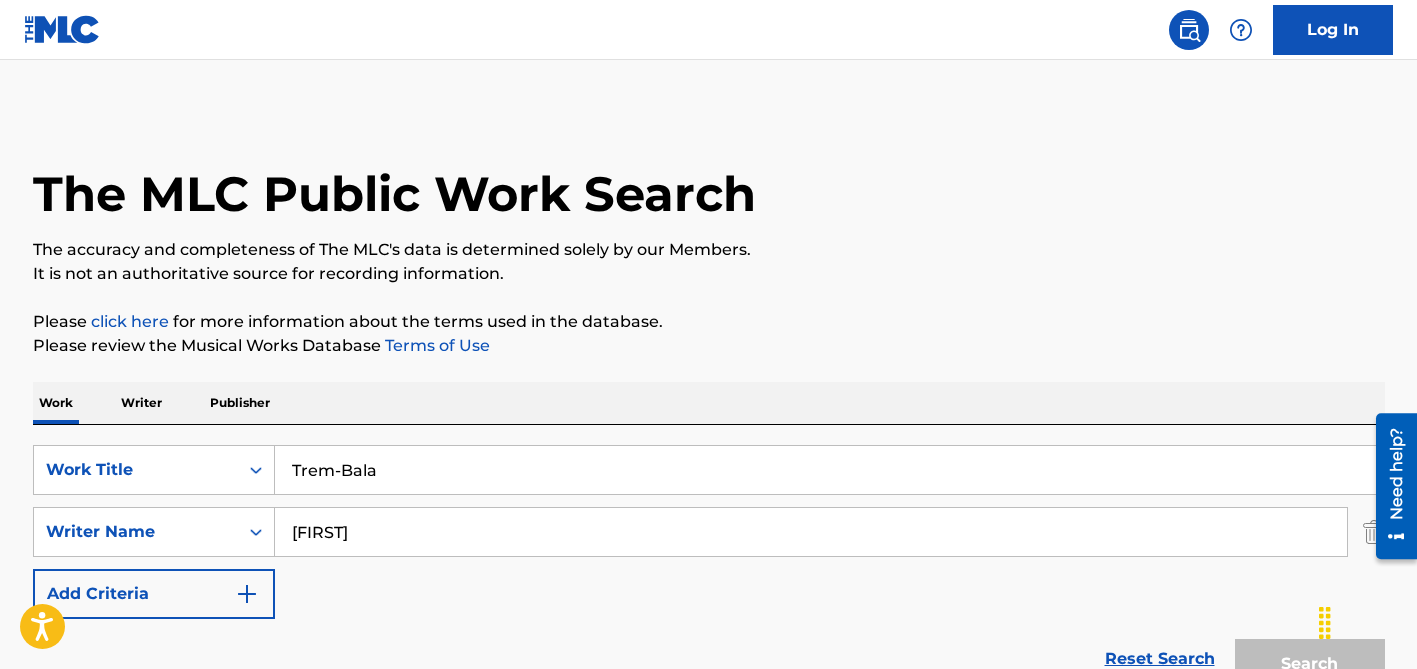 scroll, scrollTop: 305, scrollLeft: 0, axis: vertical 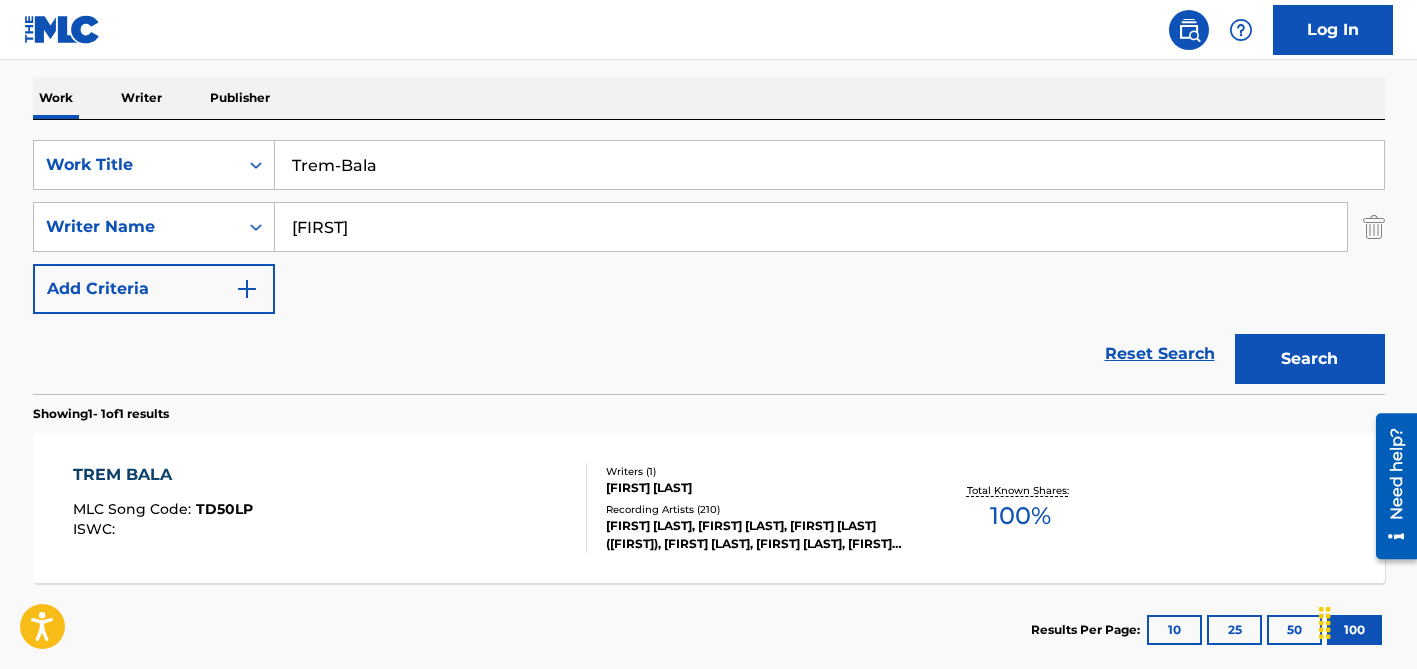 click on "[FIRST]" at bounding box center [811, 227] 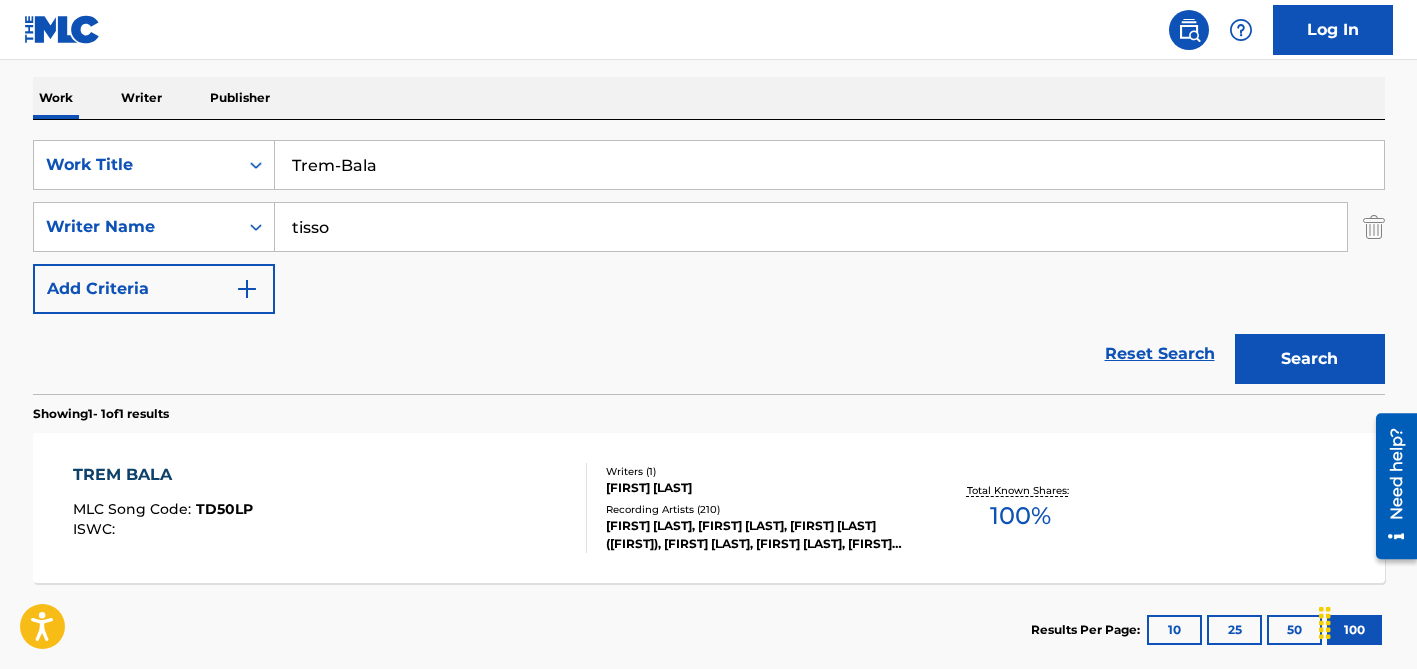 type on "tisso" 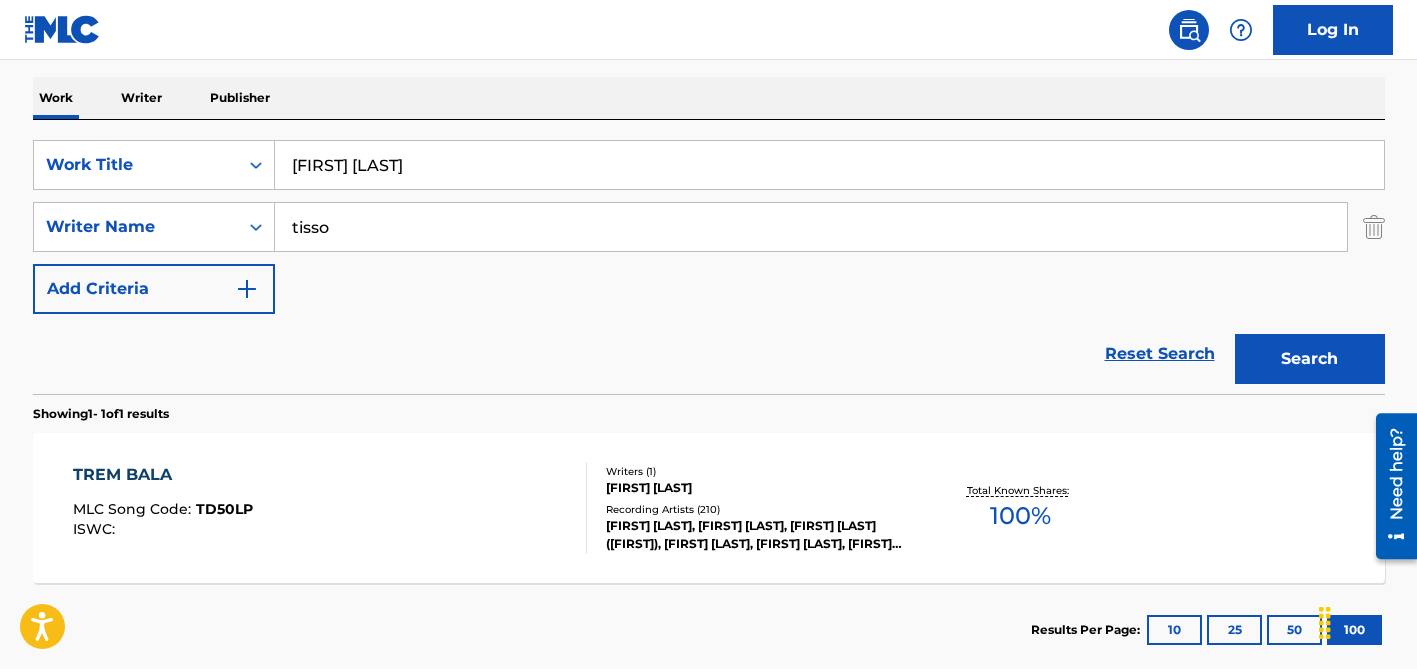 type on "[FIRST] [LAST]" 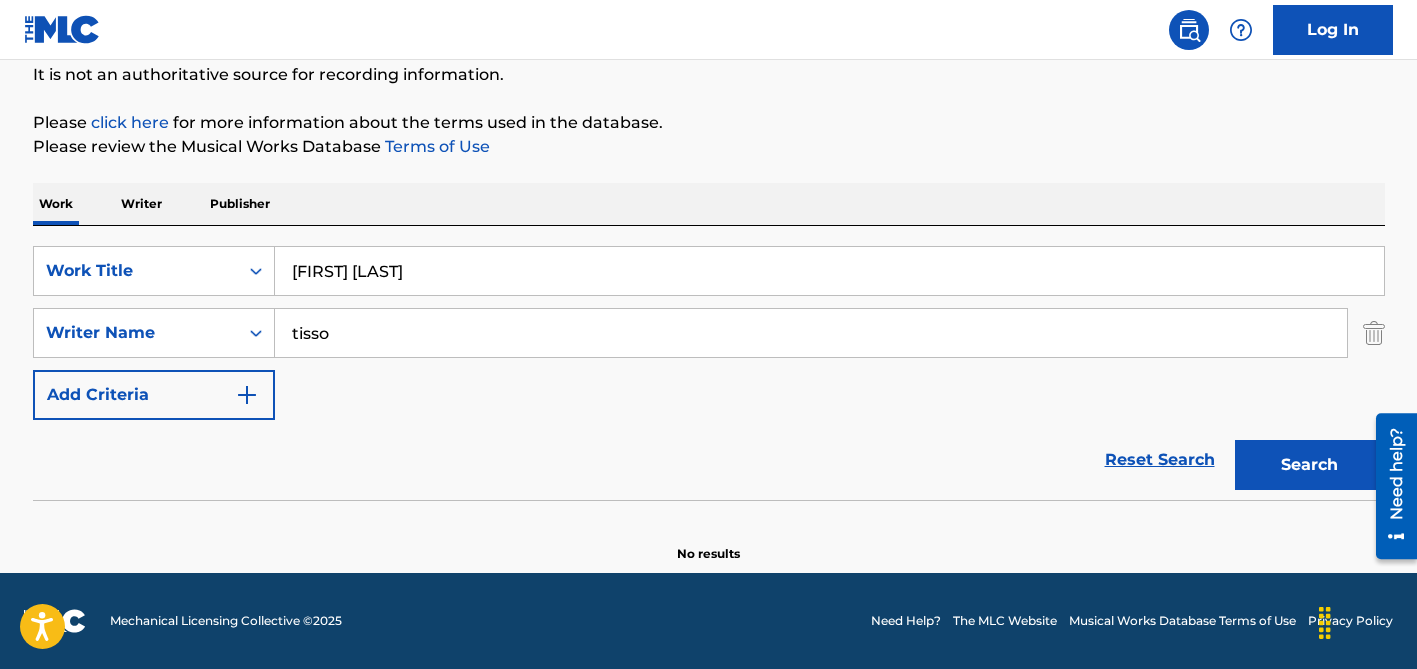 scroll, scrollTop: 199, scrollLeft: 0, axis: vertical 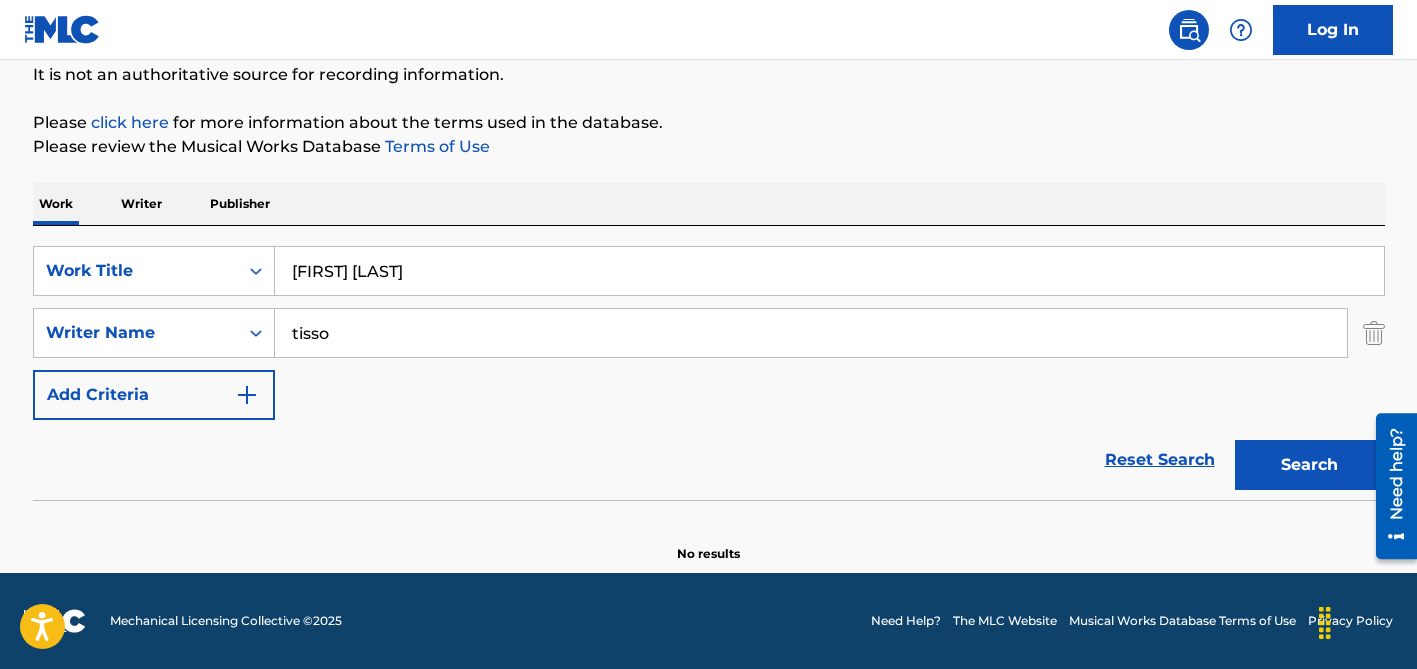click on "tisso" at bounding box center (811, 333) 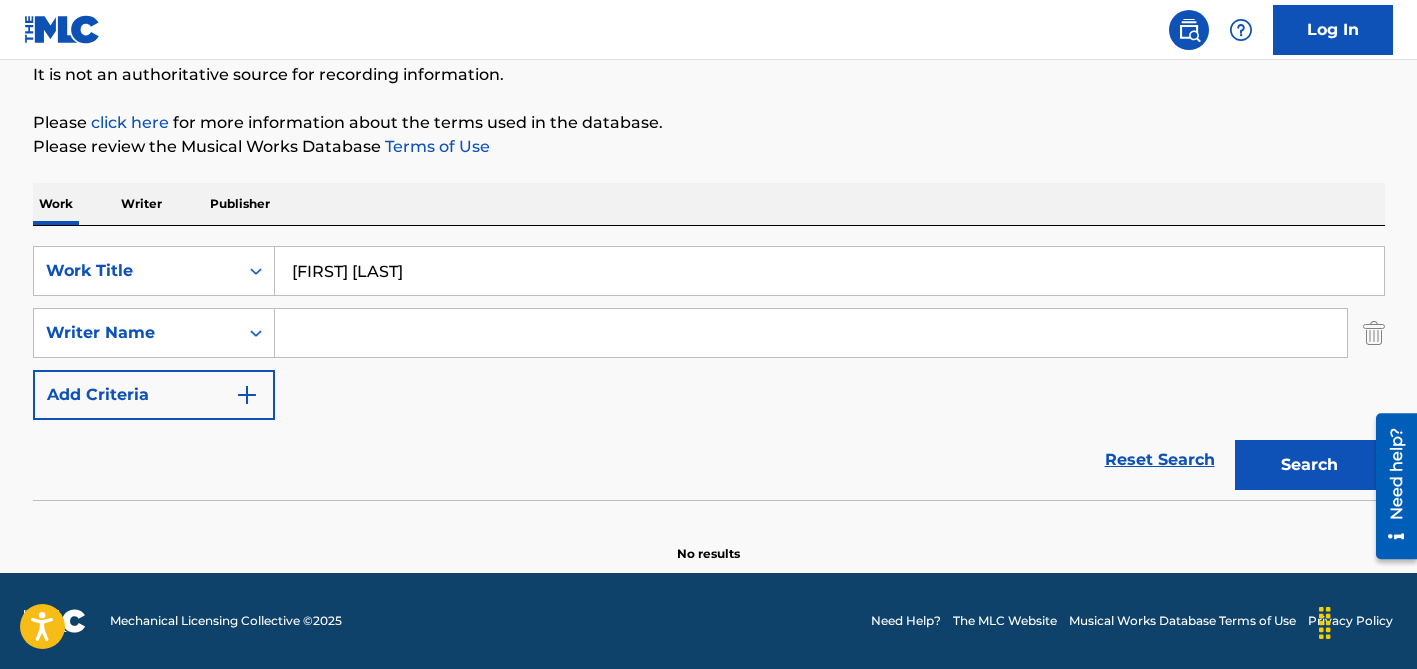 click on "Search" at bounding box center (1310, 465) 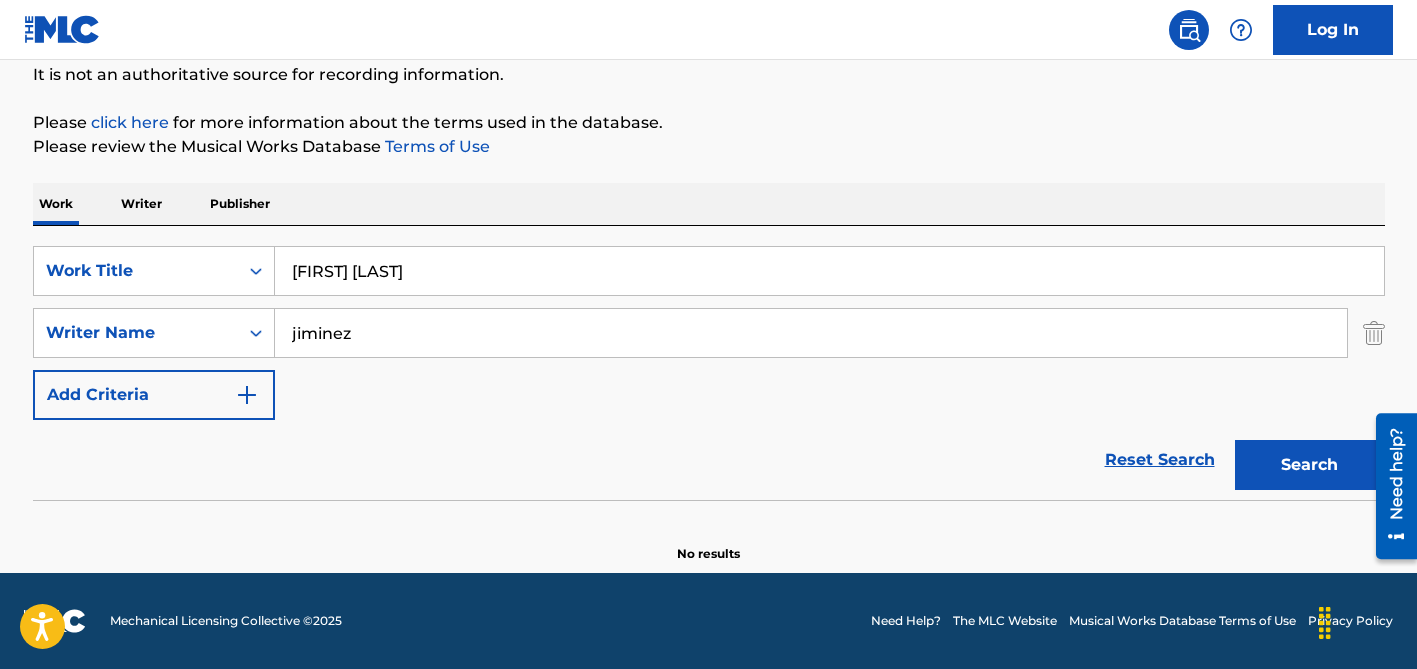 type on "jiminez" 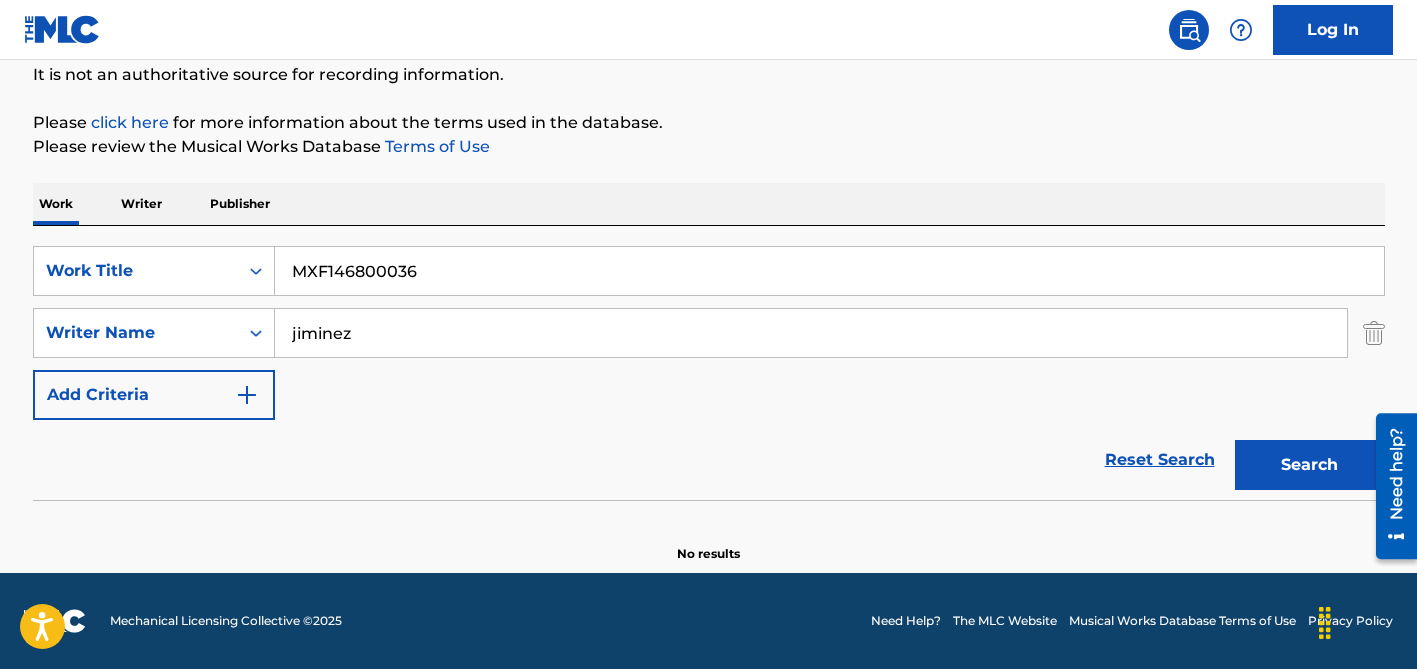 type on "MXF146800036" 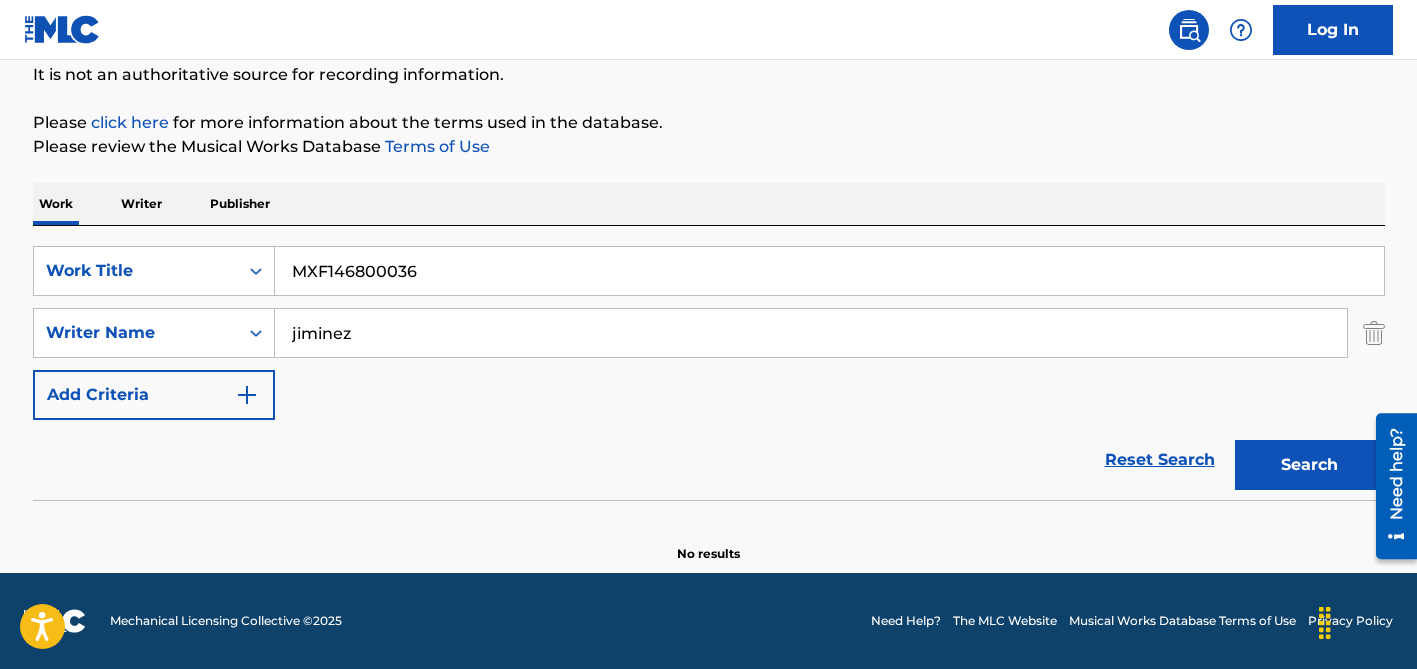 click on "jiminez" at bounding box center (811, 333) 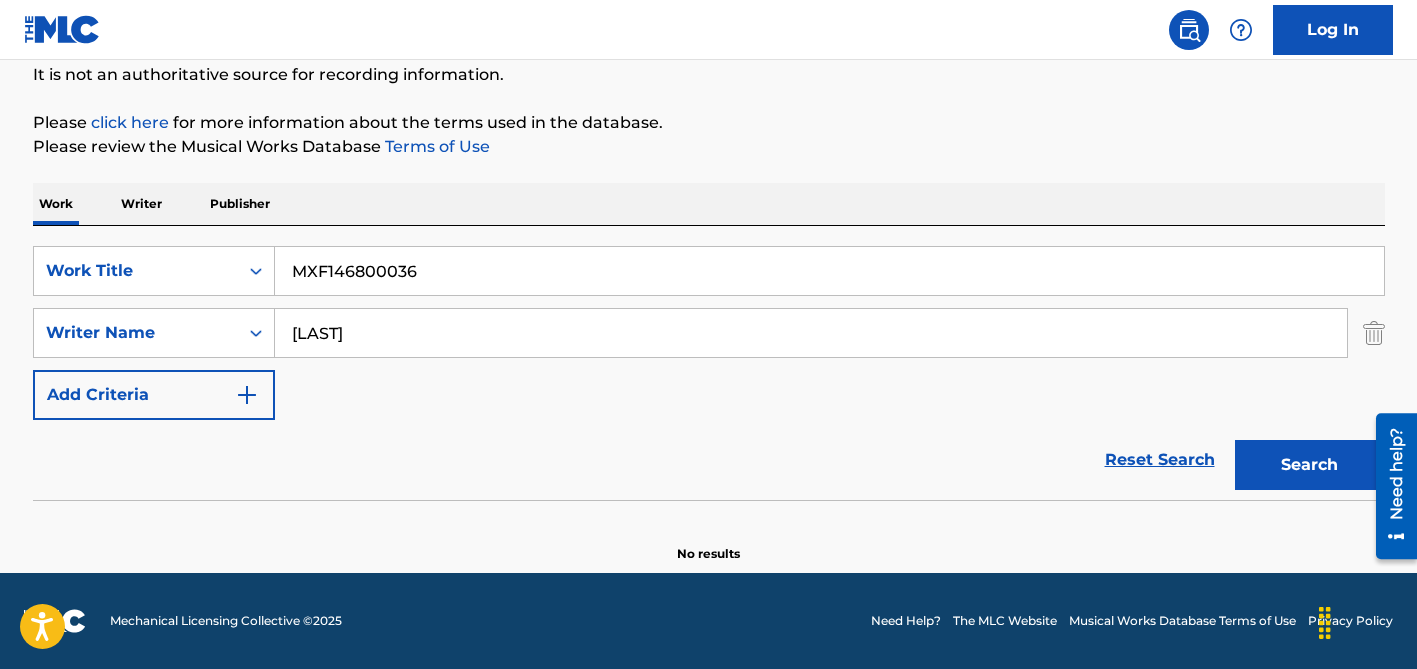 type on "[LAST]" 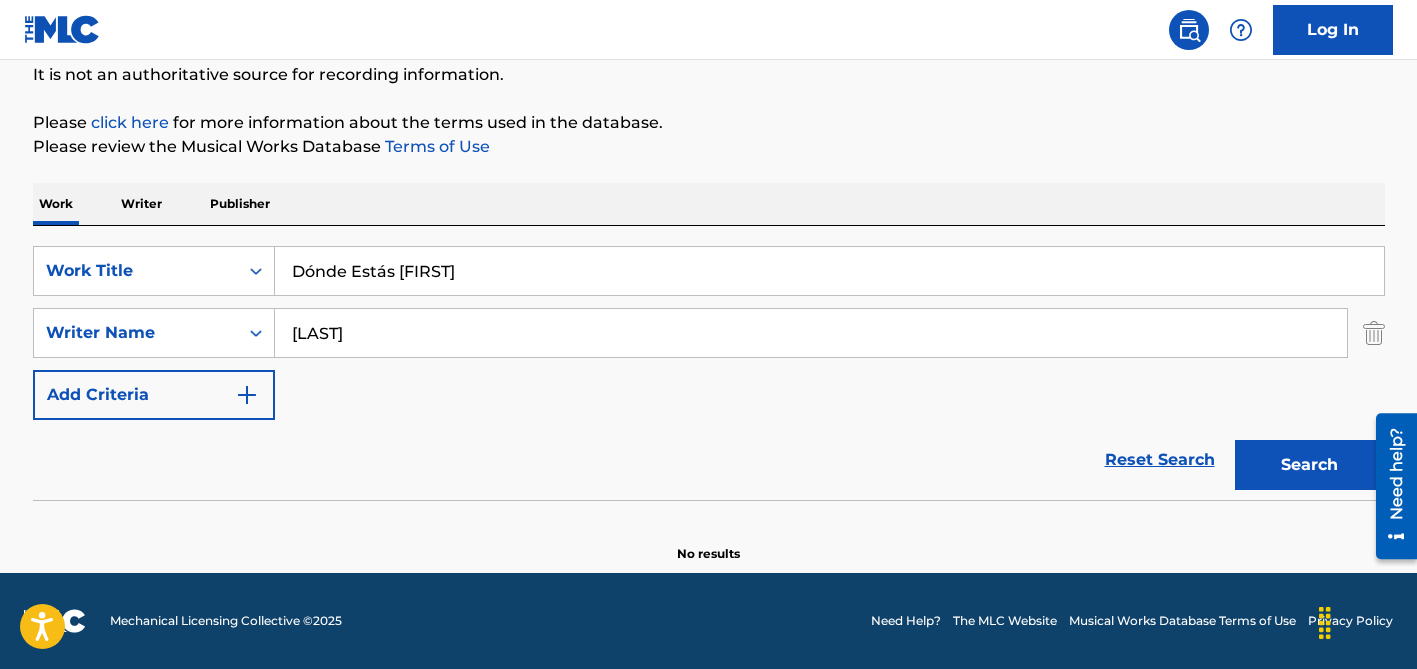 click on "Dónde Estás [FIRST]" at bounding box center [829, 271] 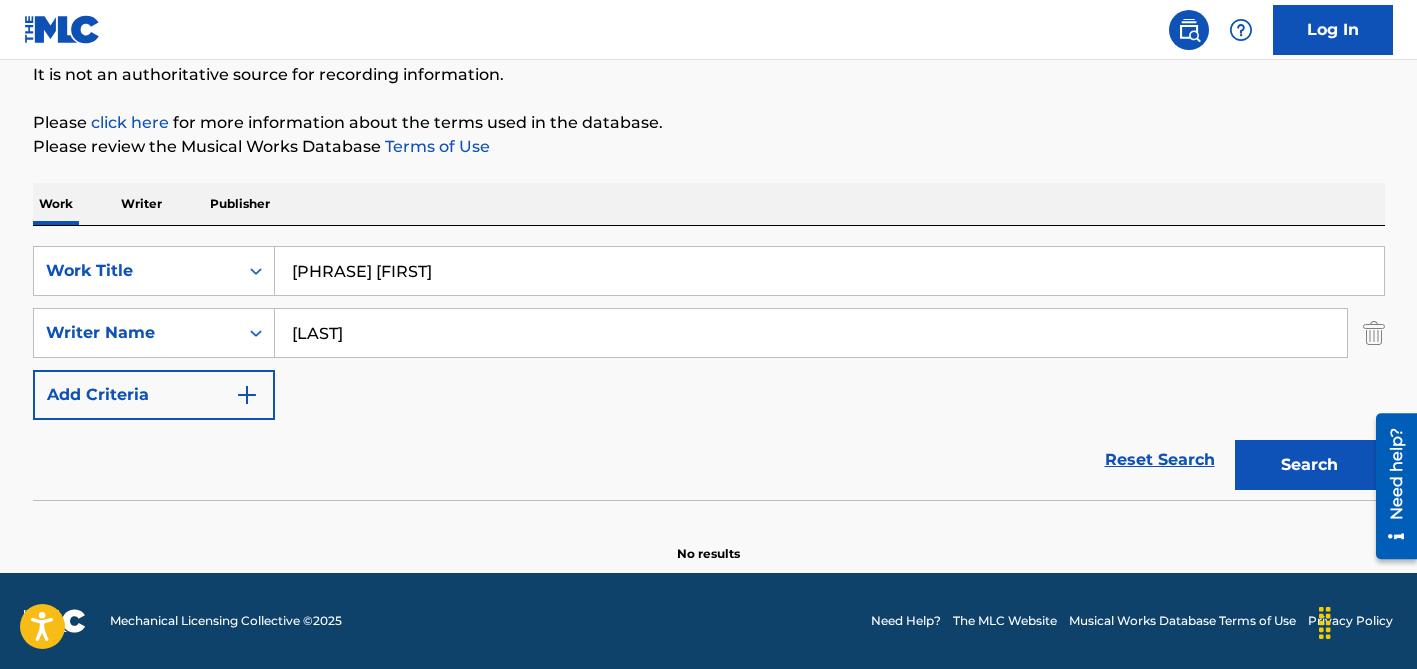 click on "[PHRASE] [FIRST]" at bounding box center (829, 271) 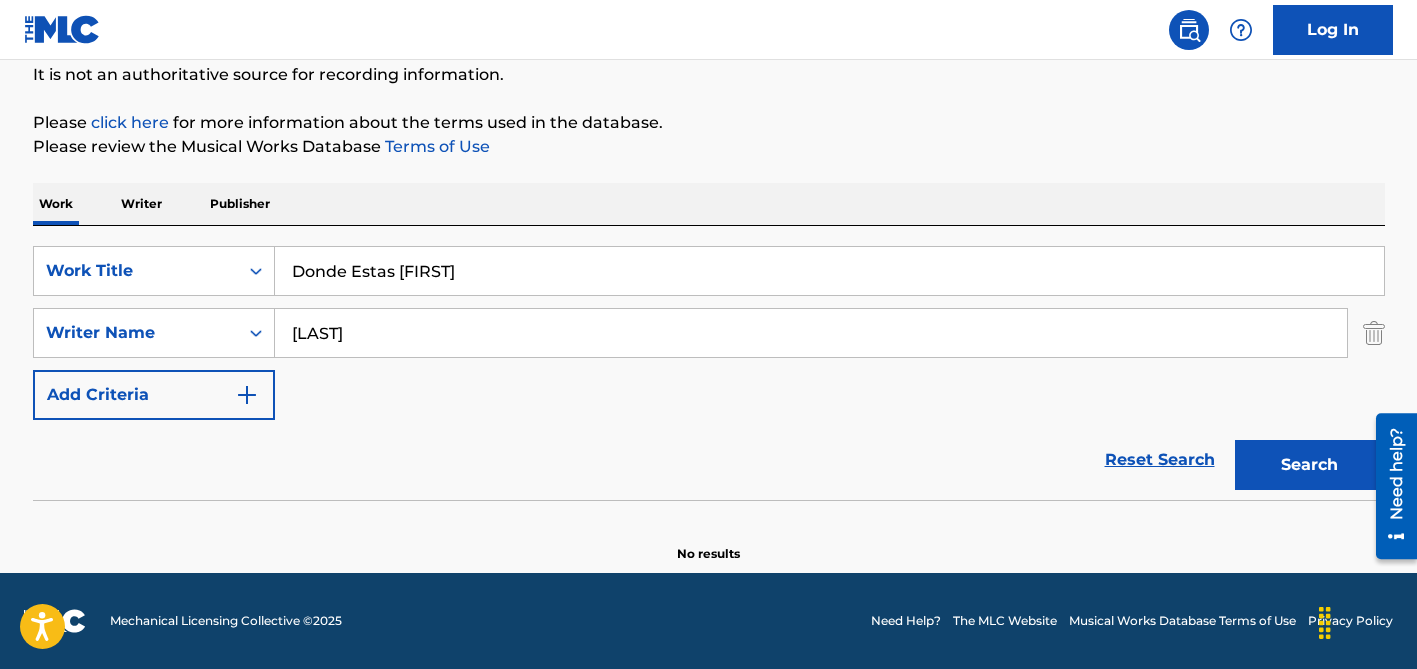 type on "Donde Estas [FIRST]" 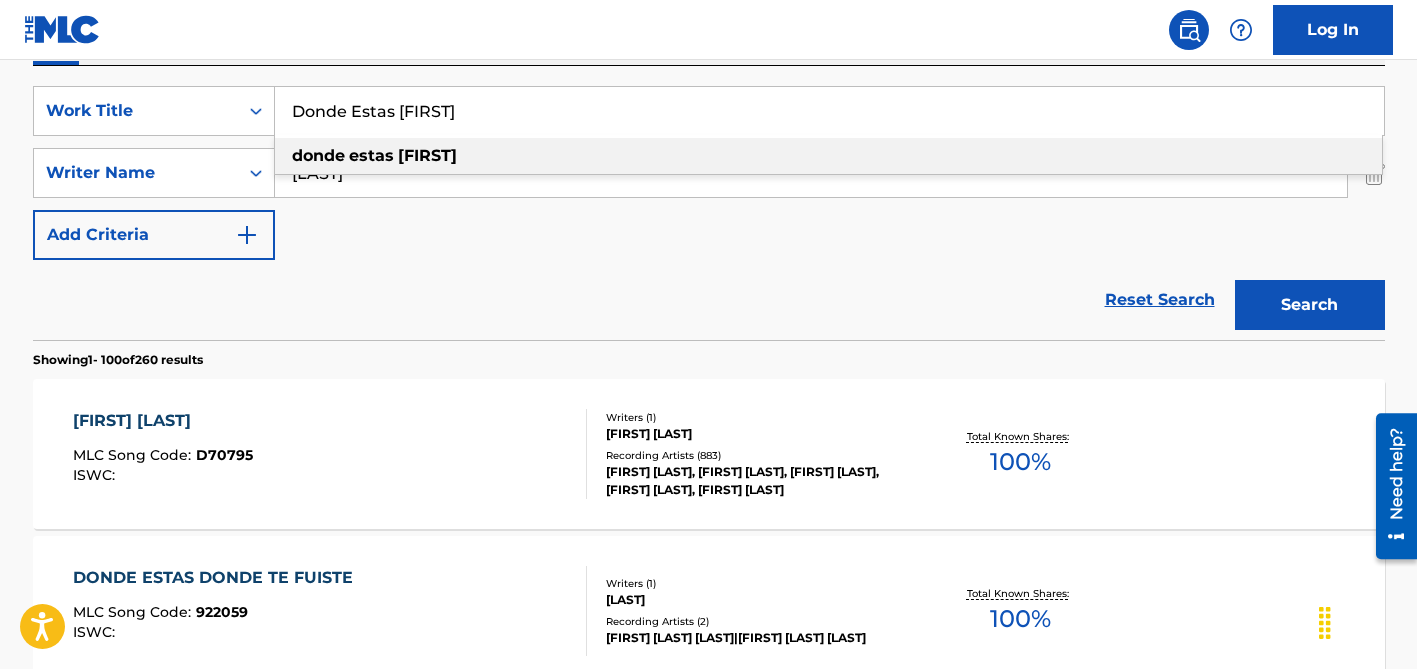 scroll, scrollTop: 368, scrollLeft: 0, axis: vertical 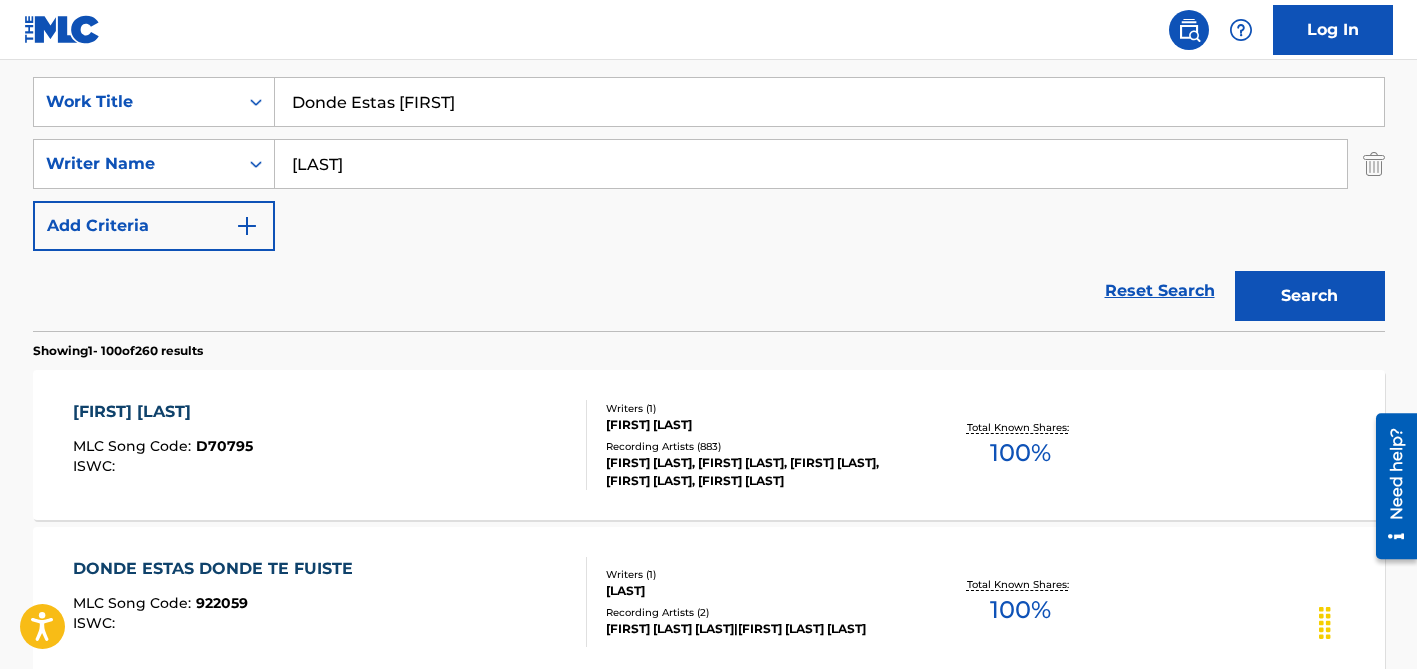 click on "[LAST]" at bounding box center [811, 164] 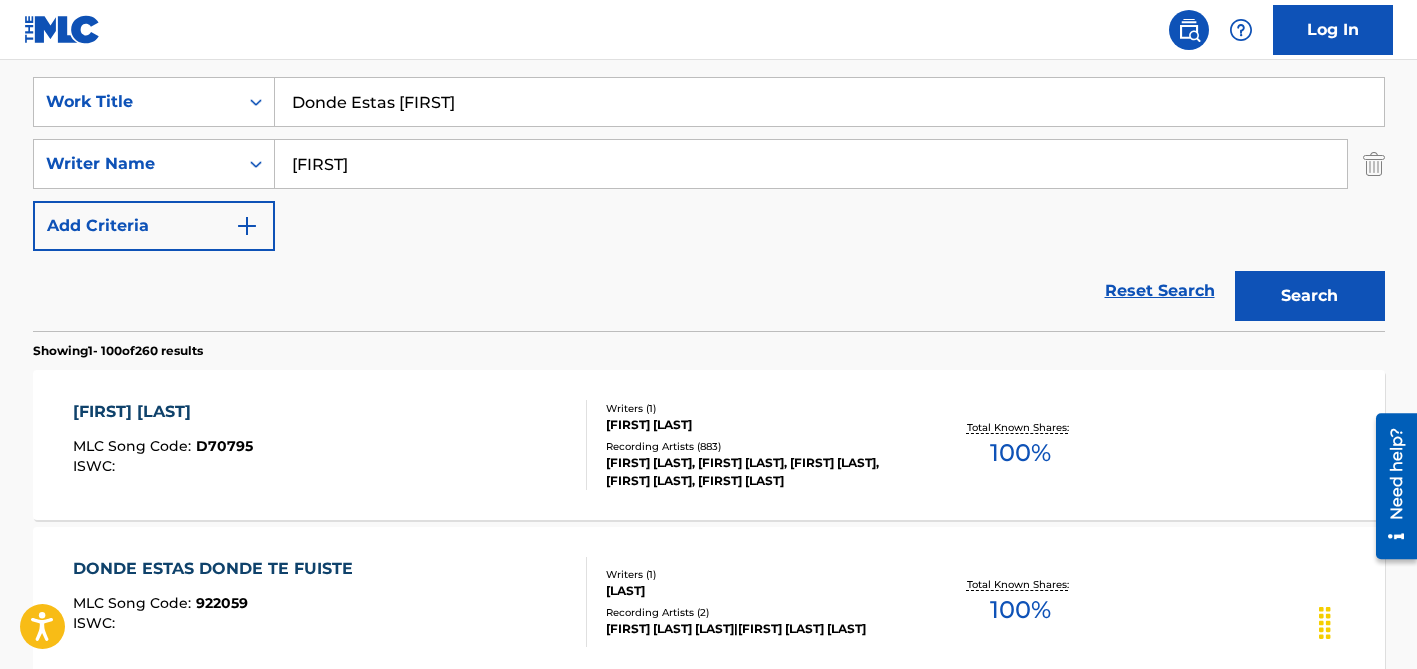 type on "[FIRST]" 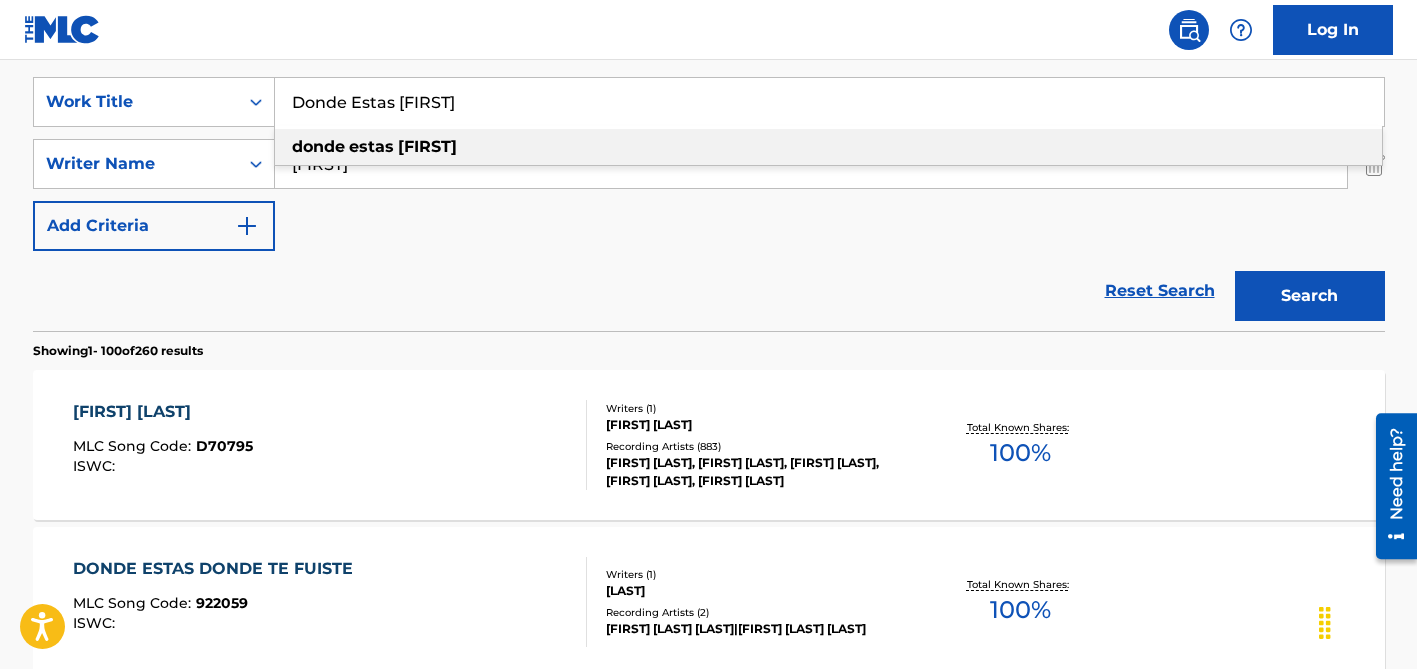 click on "Donde Estas [FIRST]" at bounding box center (829, 102) 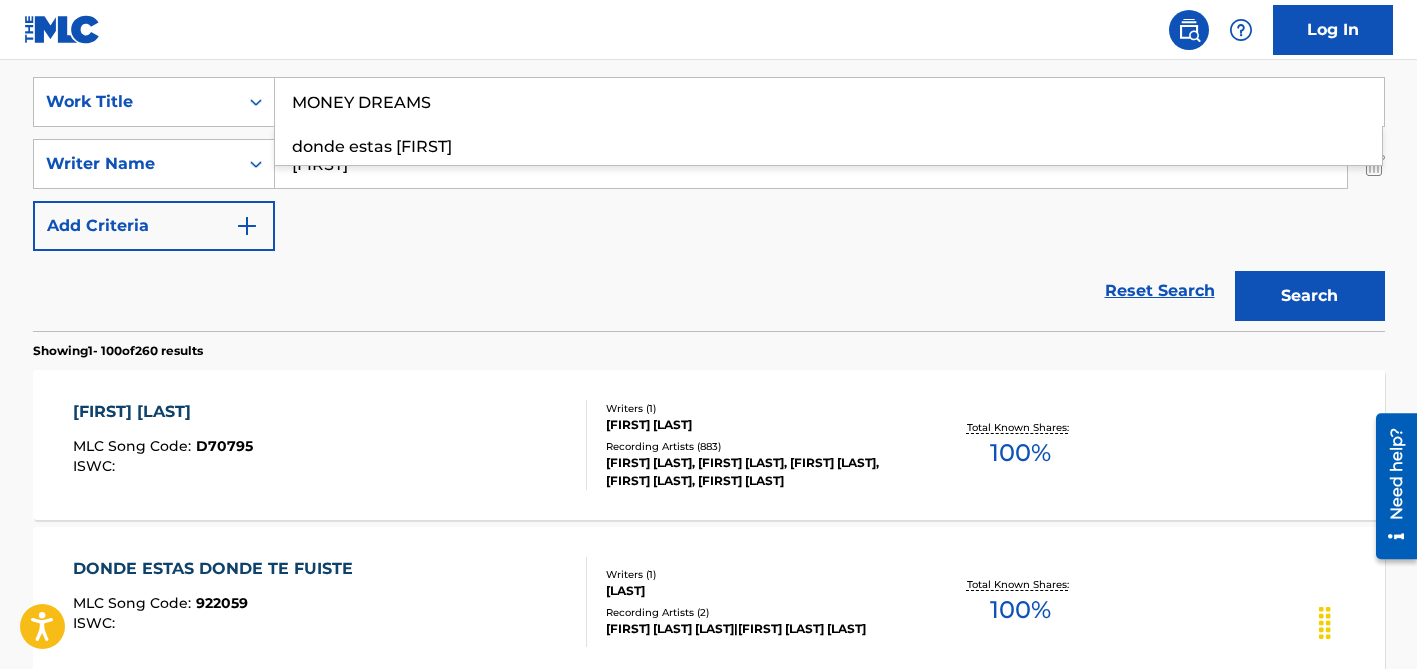 type on "MONEY DREAMS" 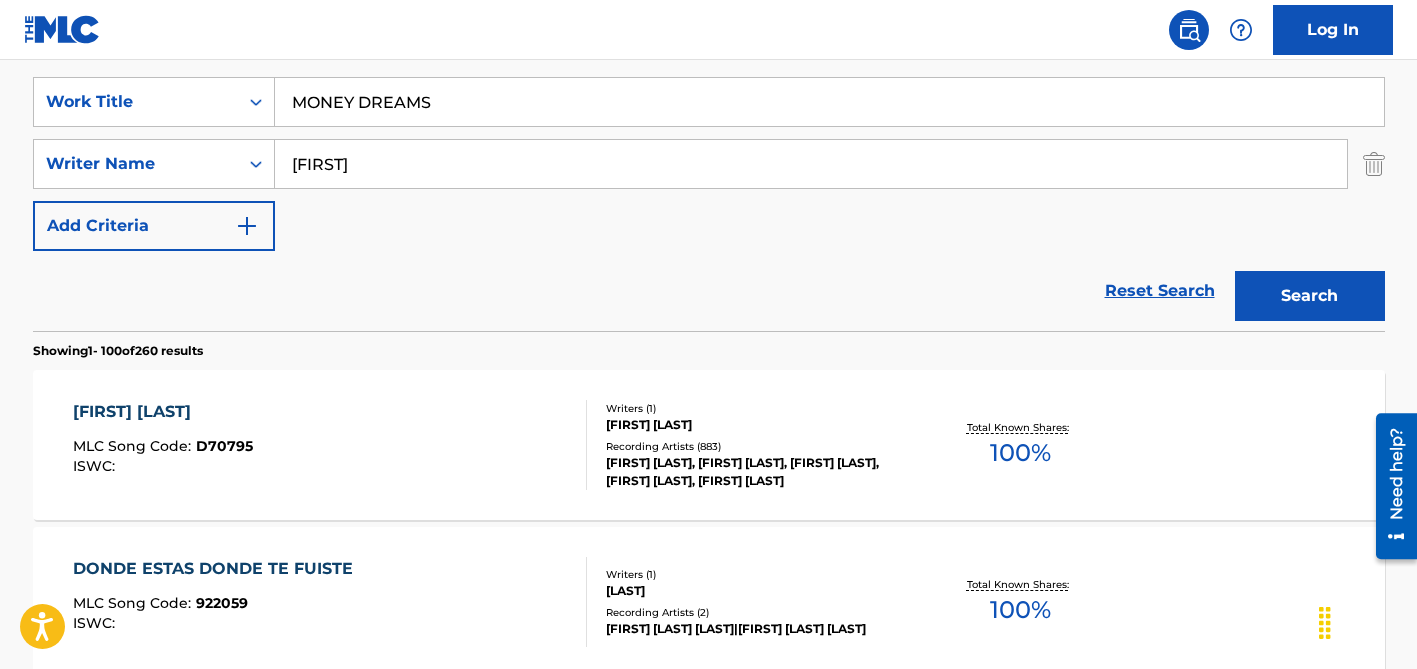 click on "[FIRST]" at bounding box center [811, 164] 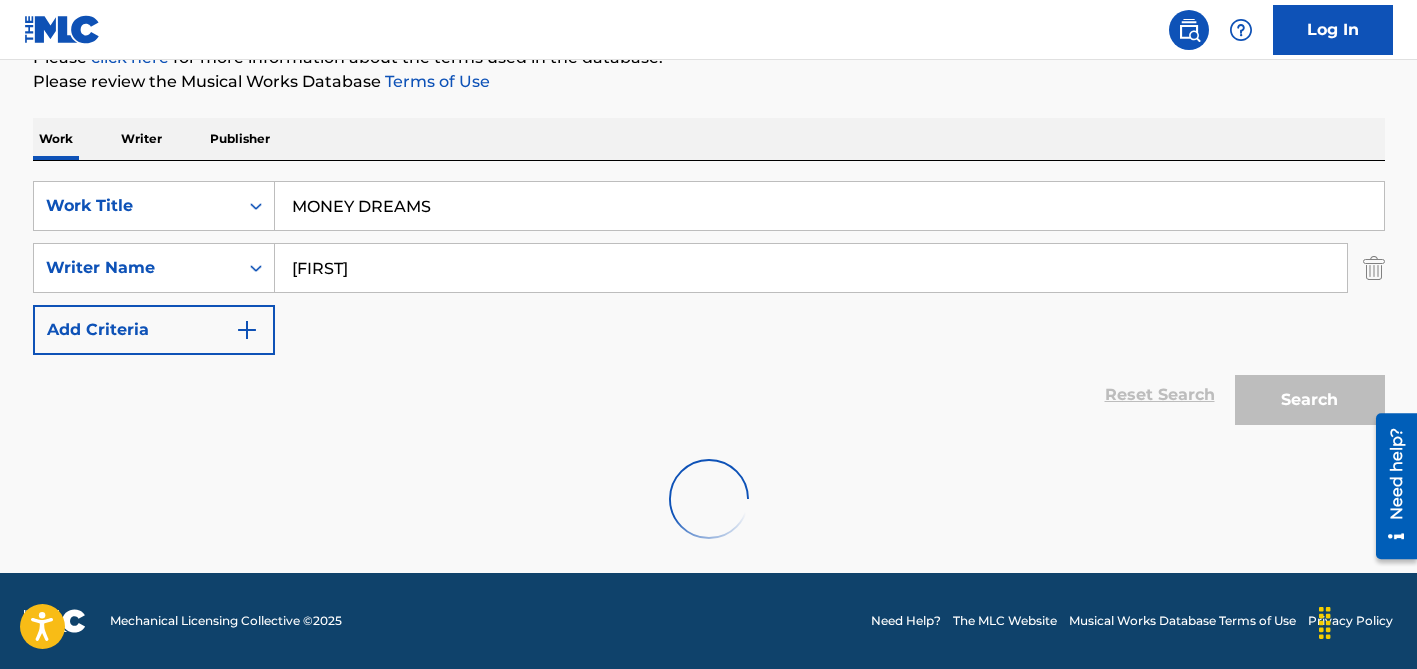 scroll, scrollTop: 264, scrollLeft: 0, axis: vertical 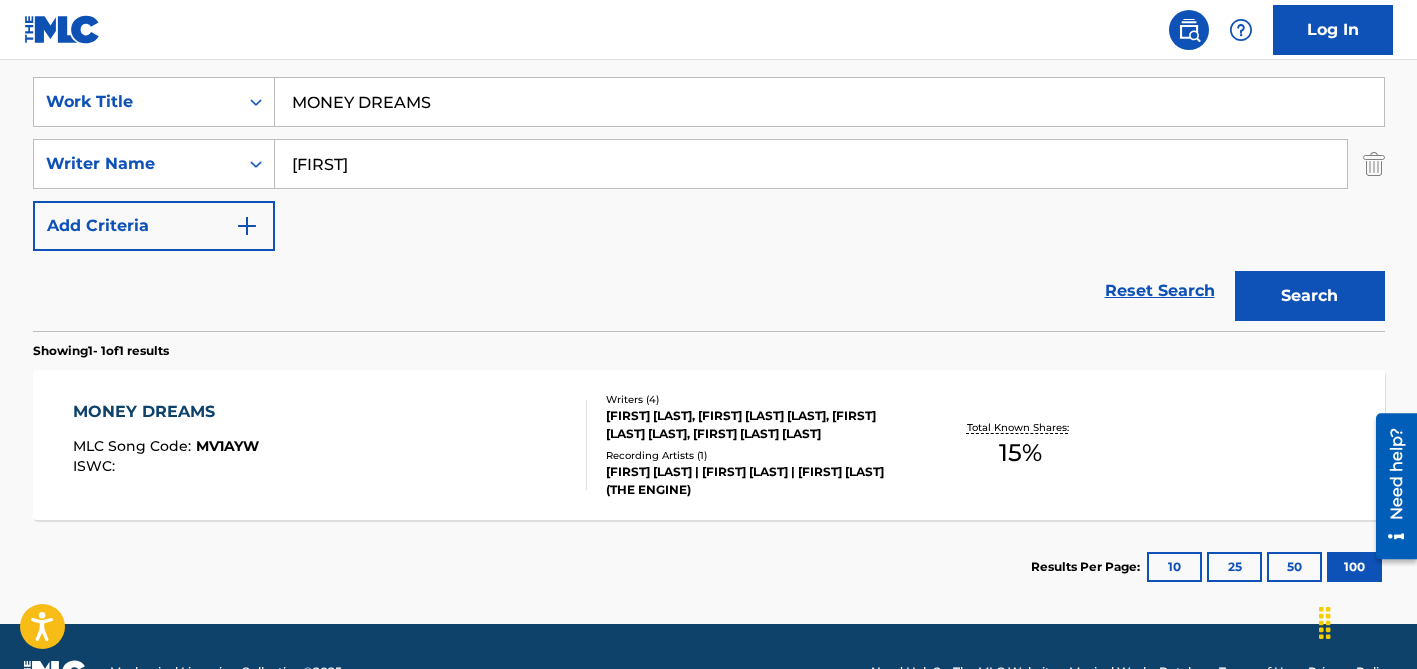 click on "[FIRST] [LAST] | [FIRST] [LAST] | [FIRST] [LAST] (THE ENGINE)" at bounding box center [757, 481] 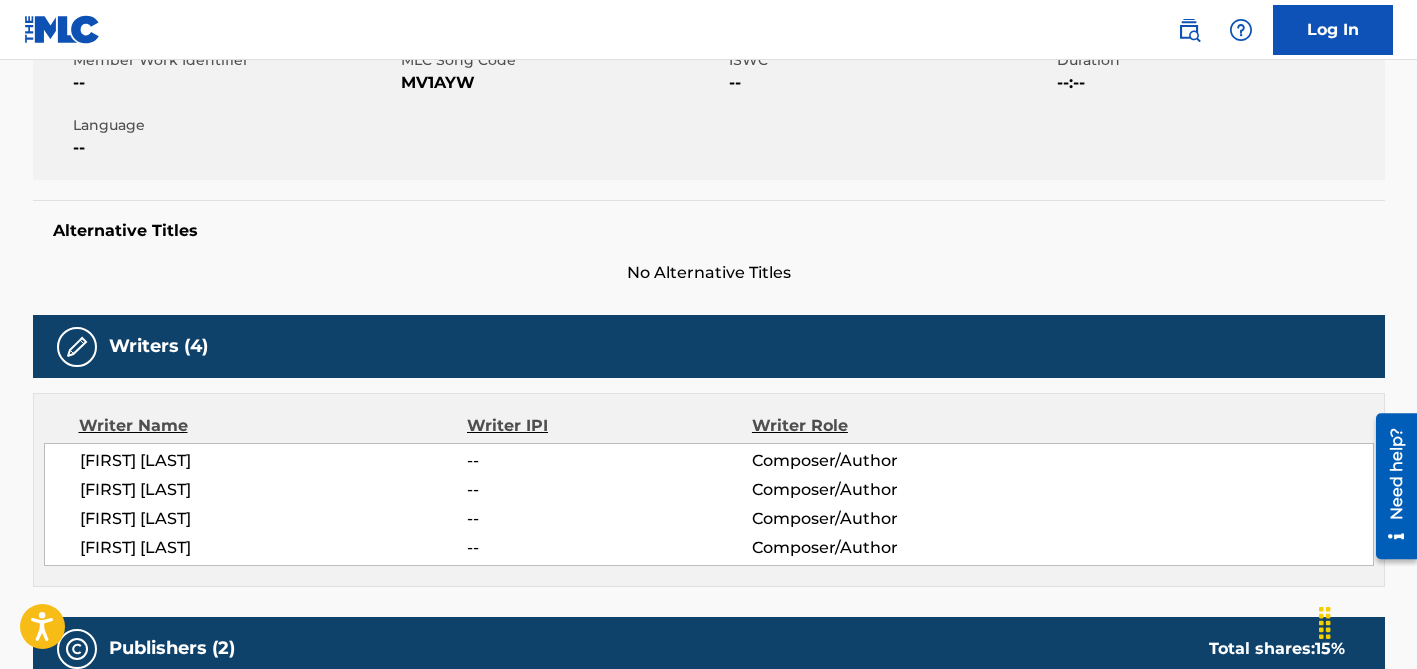 scroll, scrollTop: 0, scrollLeft: 0, axis: both 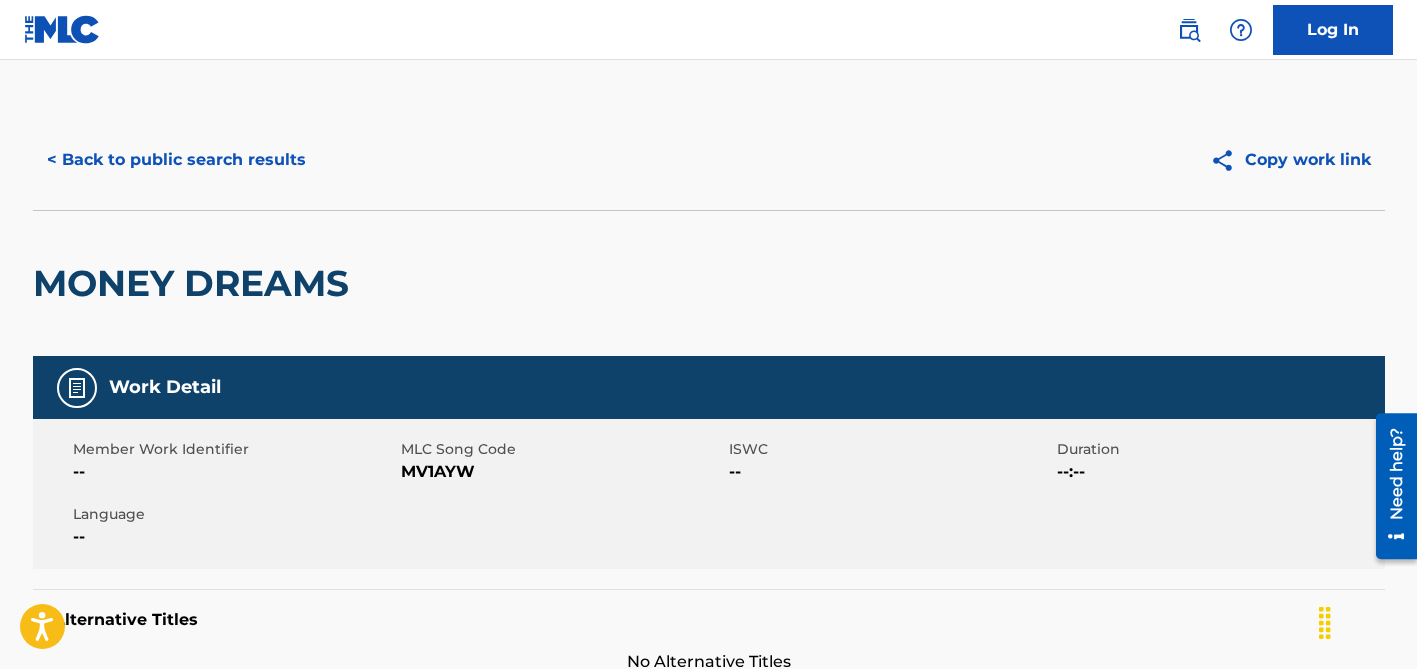 click on "< Back to public search results" at bounding box center (176, 160) 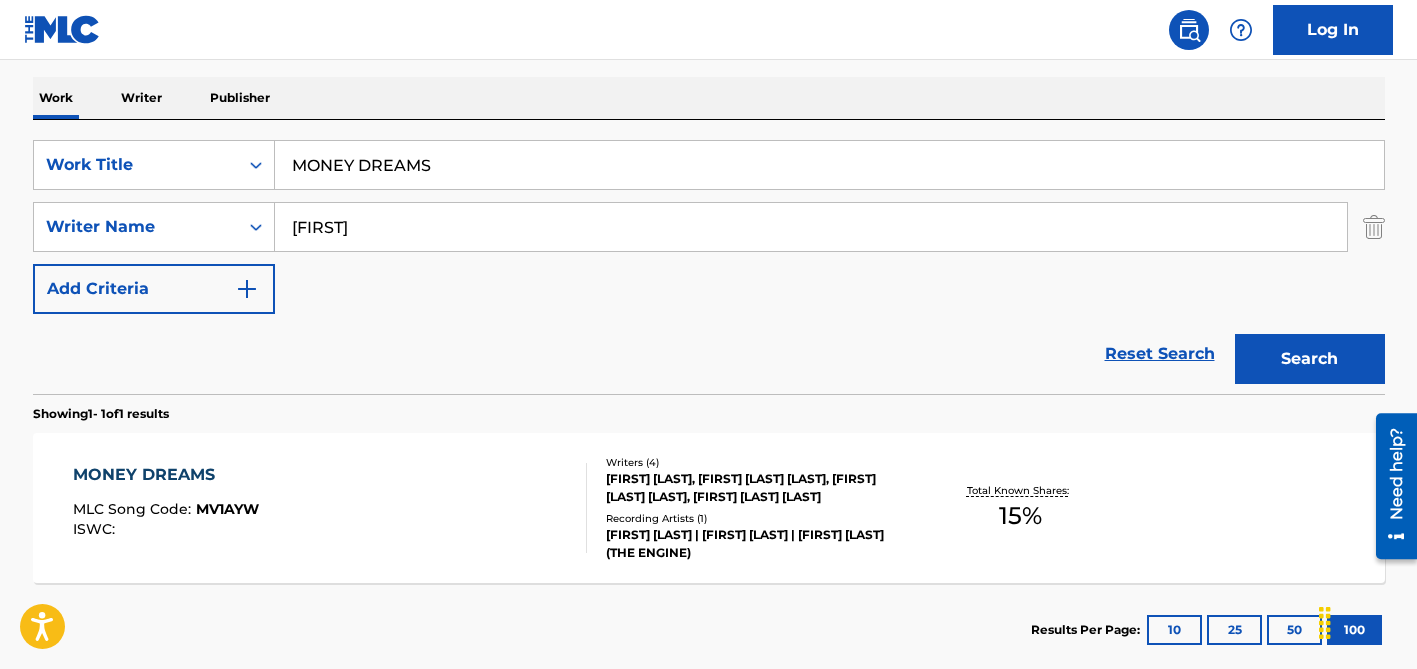click on "[FIRST]" at bounding box center (811, 227) 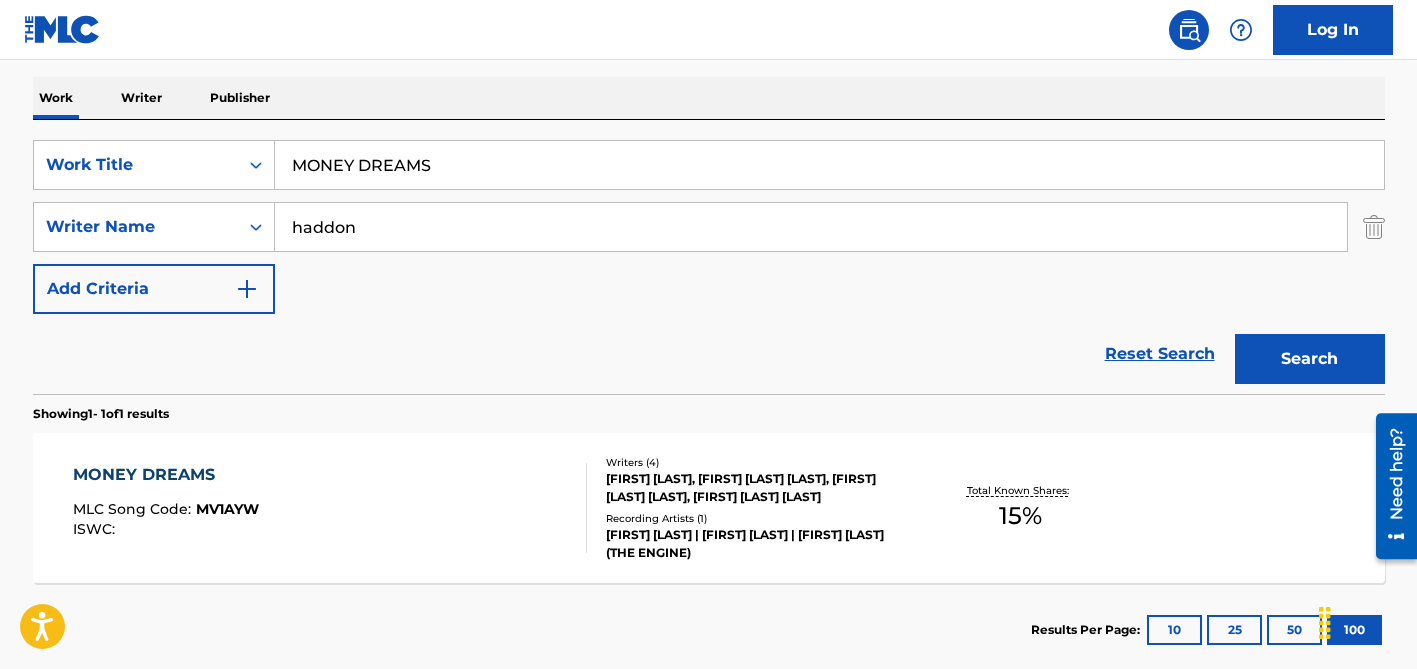 type on "haddon" 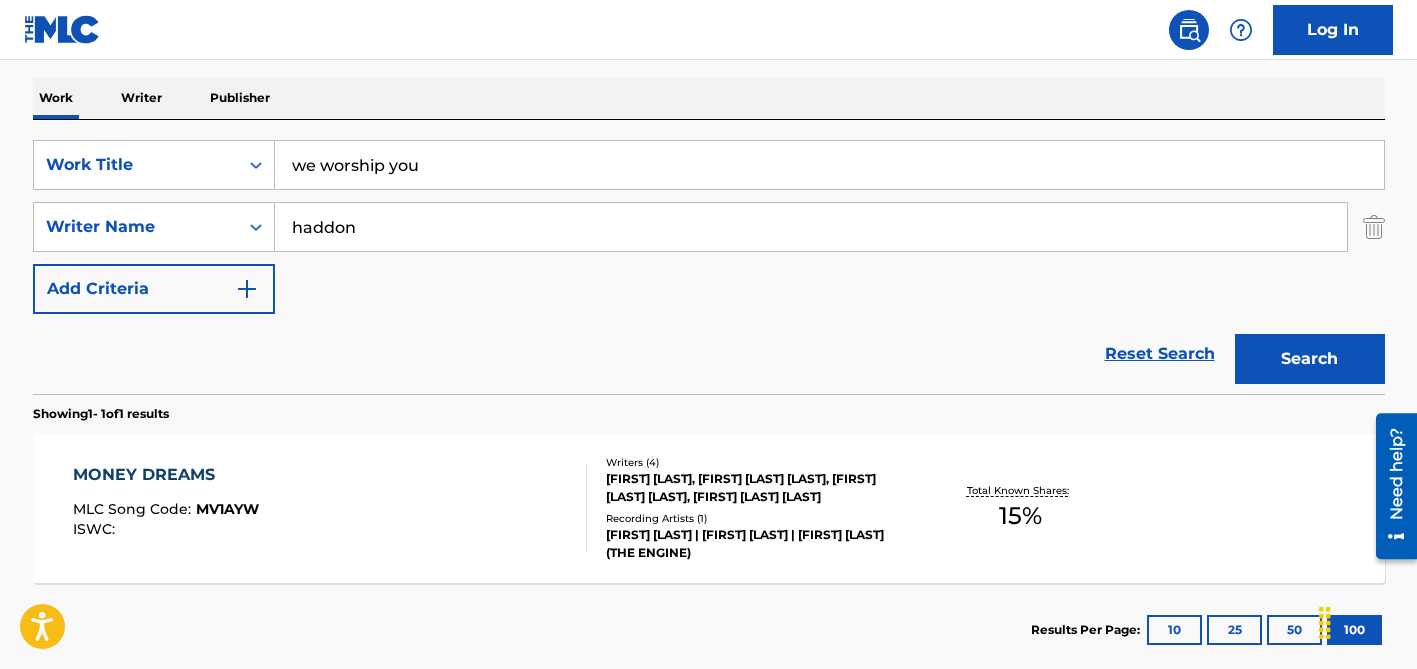 type on "we worship you" 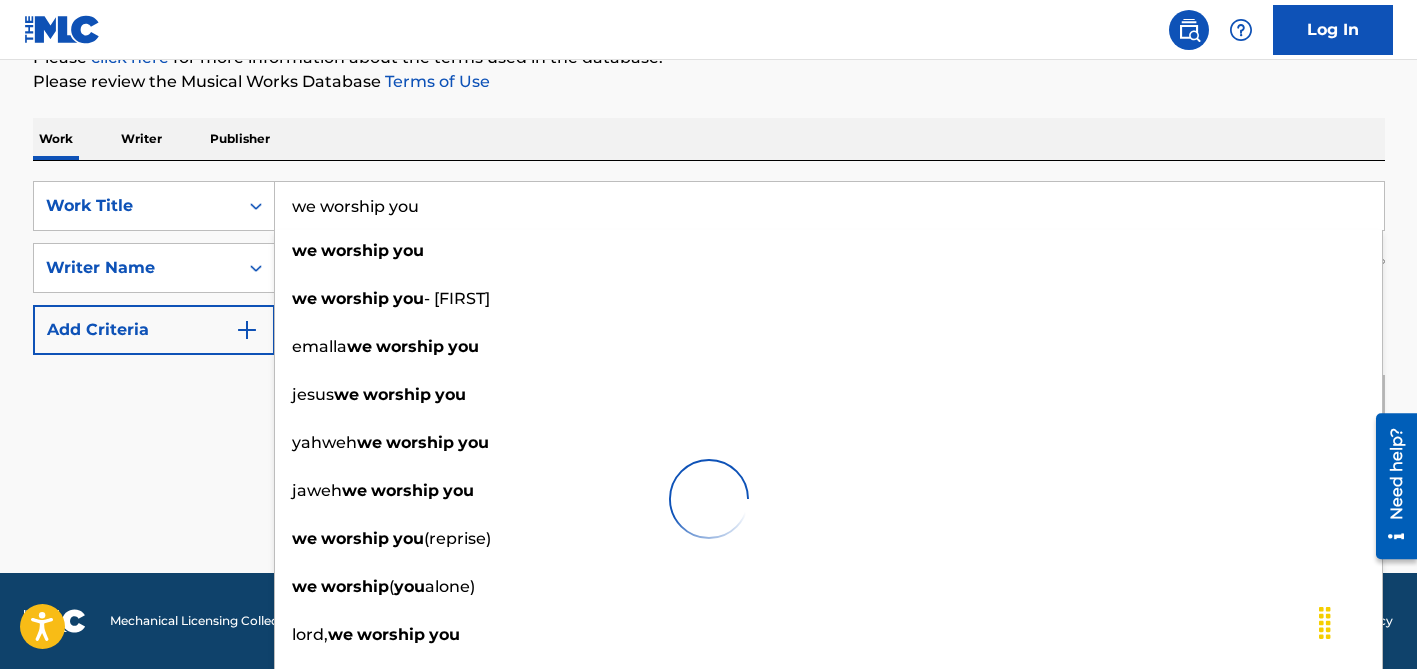 click on "Reset Search Search" at bounding box center (709, 395) 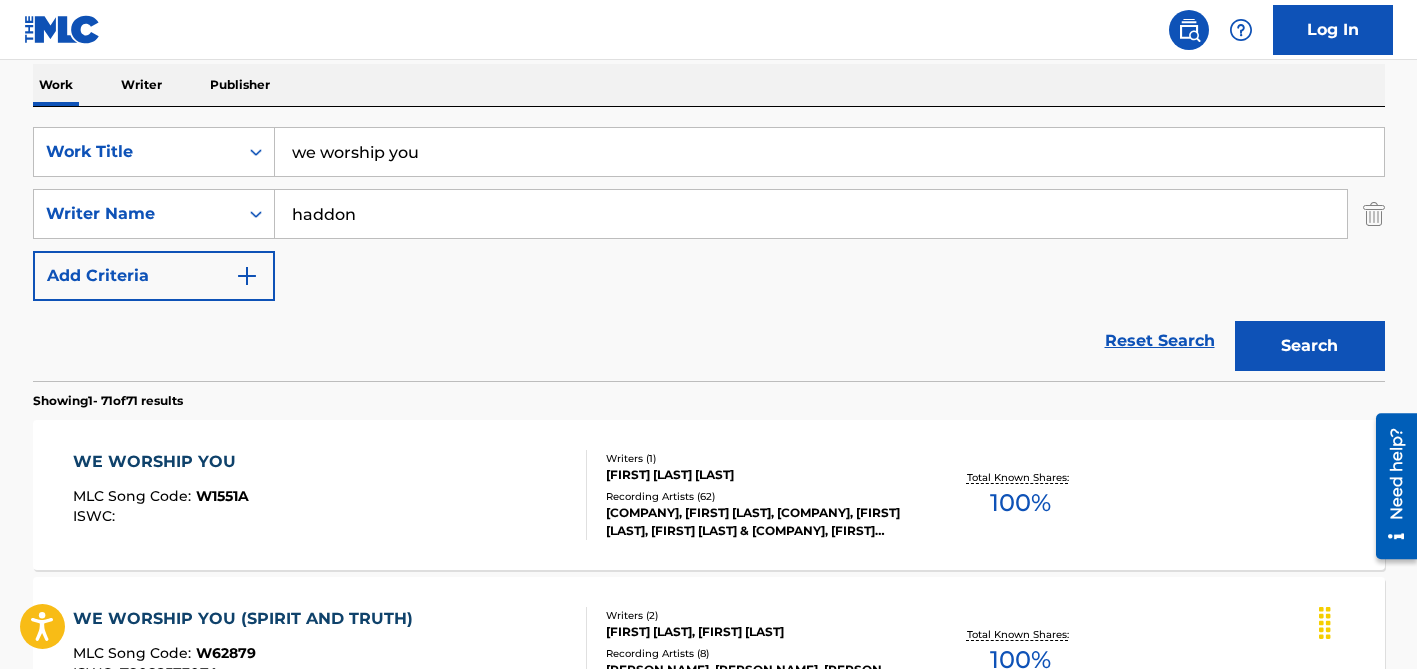 scroll, scrollTop: 470, scrollLeft: 0, axis: vertical 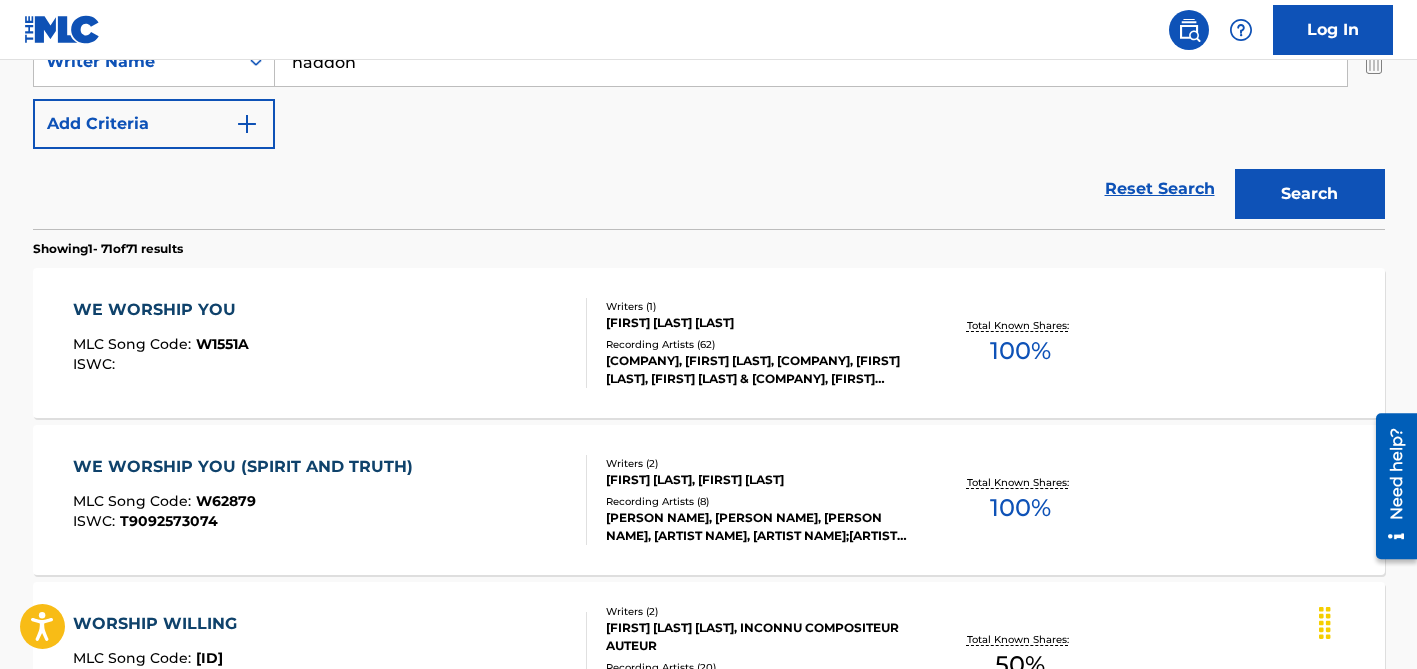 click on "[FIRST] [LAST] [LAST]" at bounding box center [757, 323] 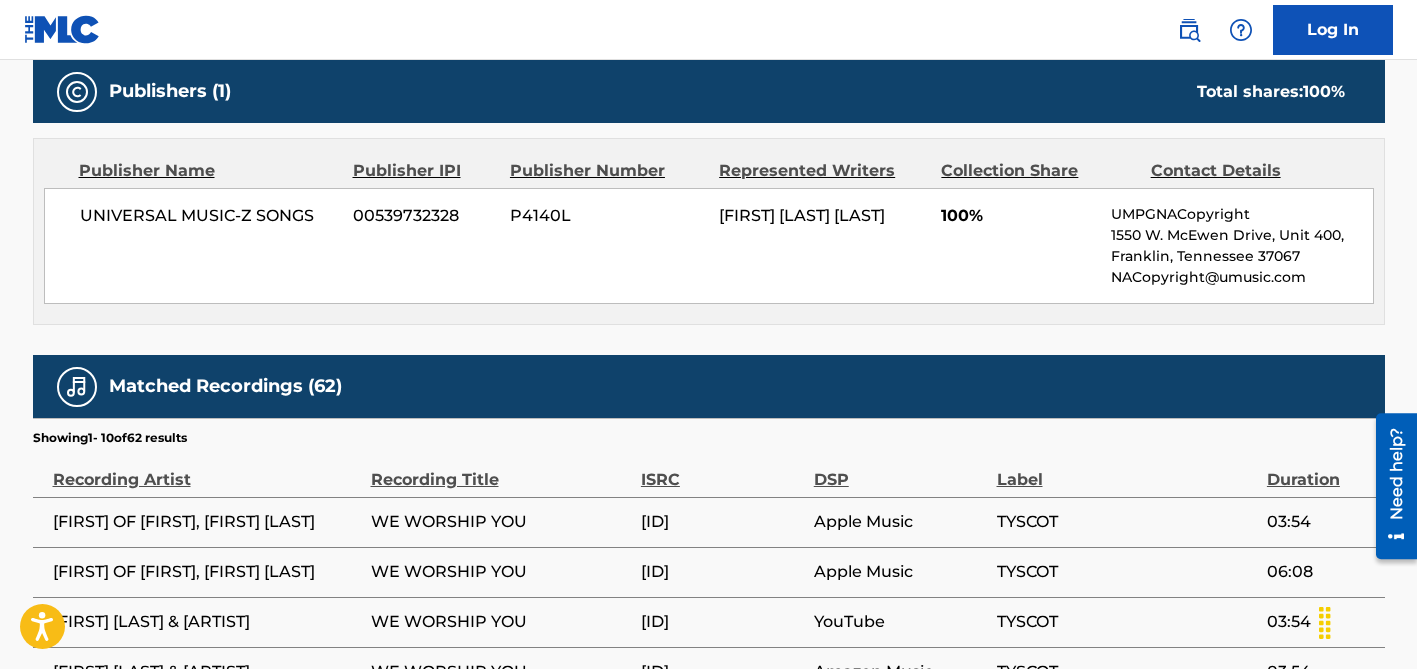 scroll, scrollTop: 874, scrollLeft: 0, axis: vertical 